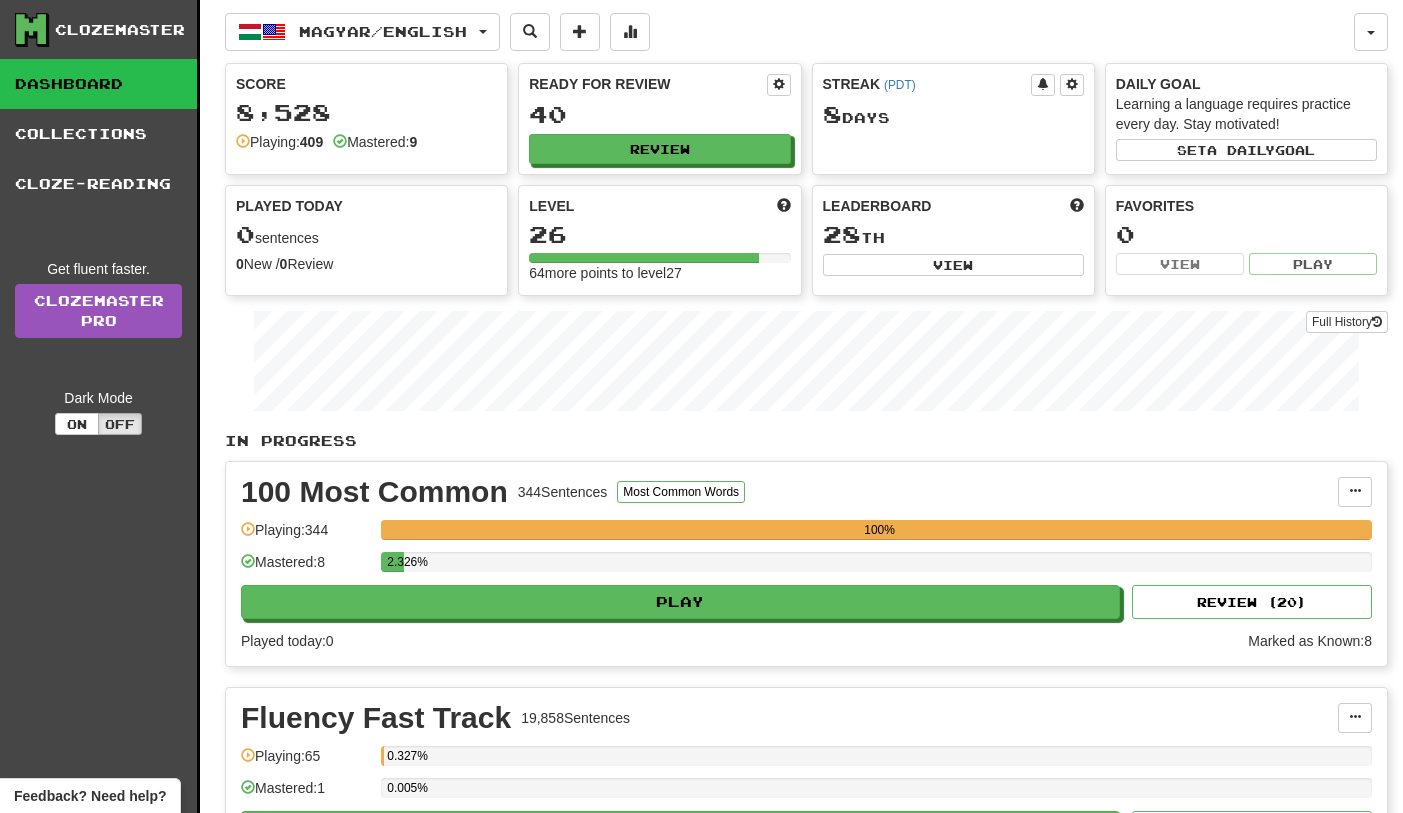 scroll, scrollTop: 0, scrollLeft: 0, axis: both 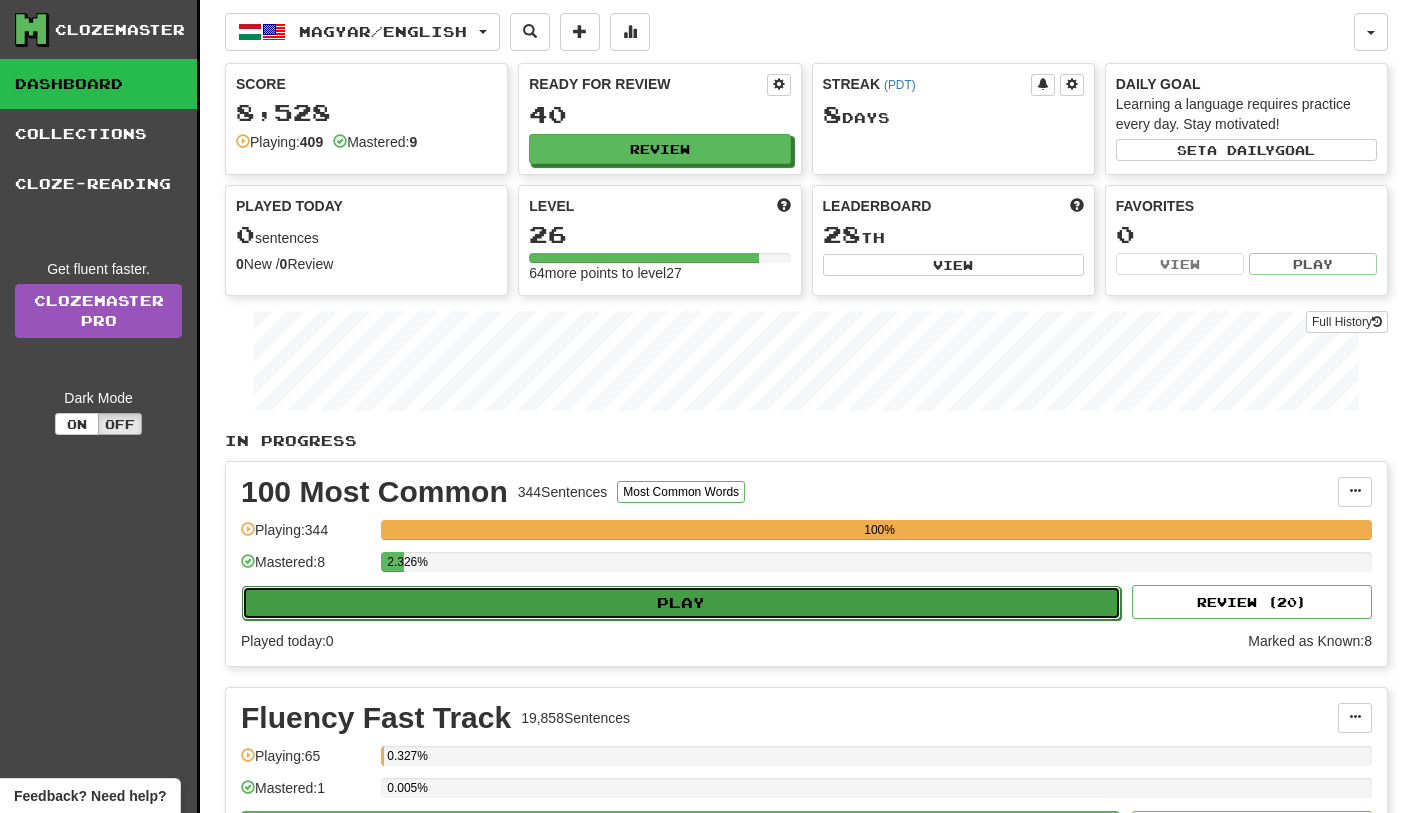 click on "Play" at bounding box center (681, 603) 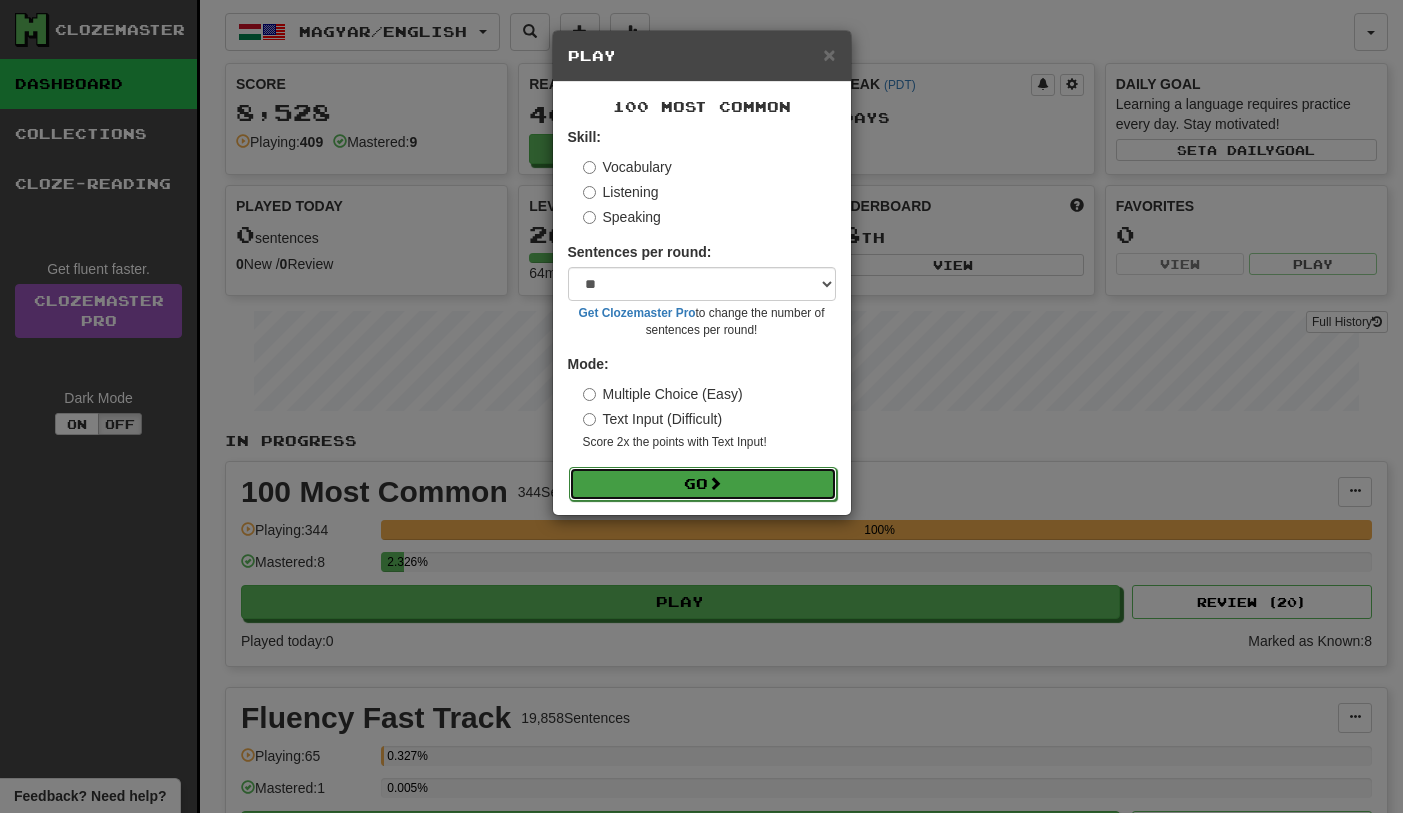click on "Go" at bounding box center [703, 484] 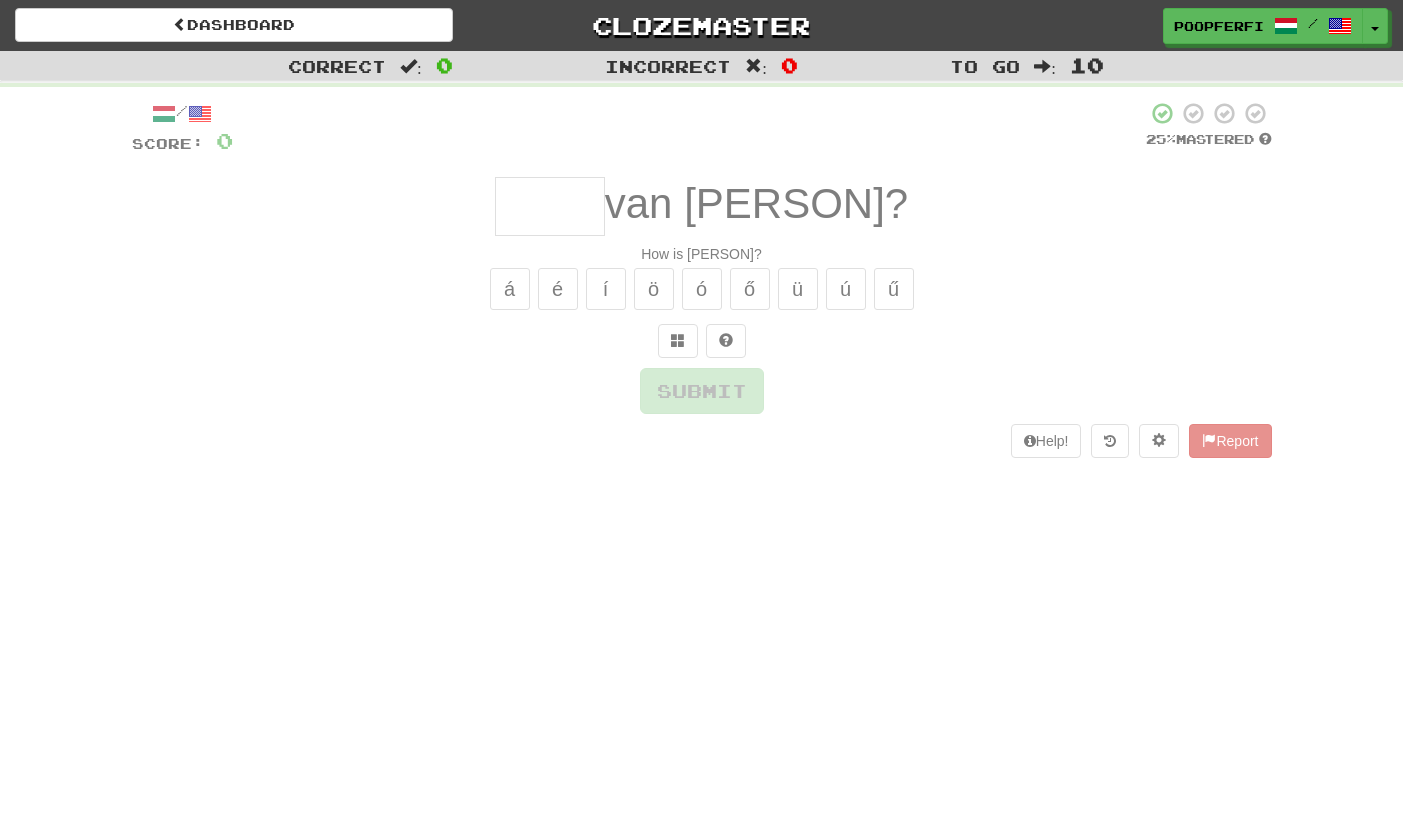scroll, scrollTop: 0, scrollLeft: 0, axis: both 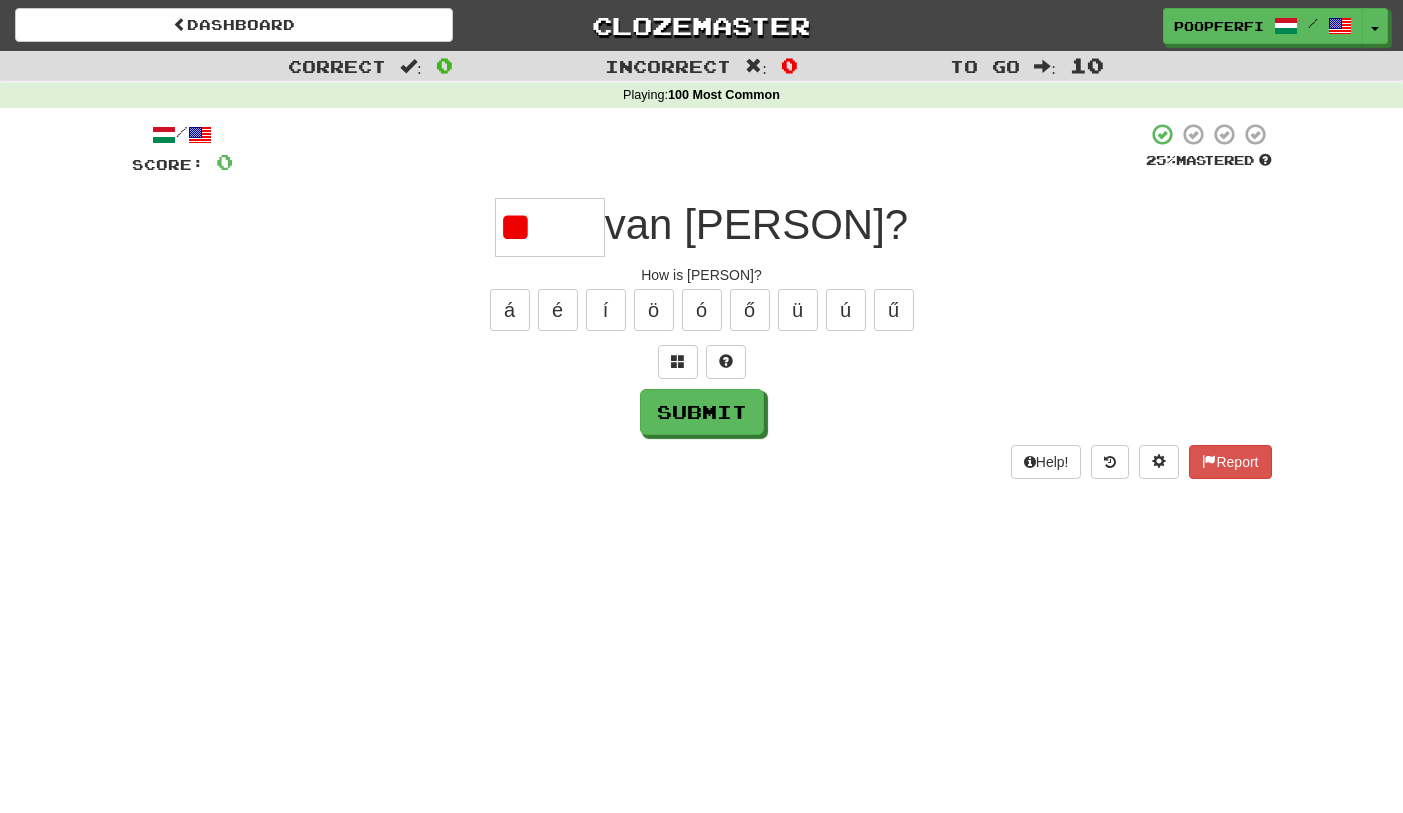 type on "*" 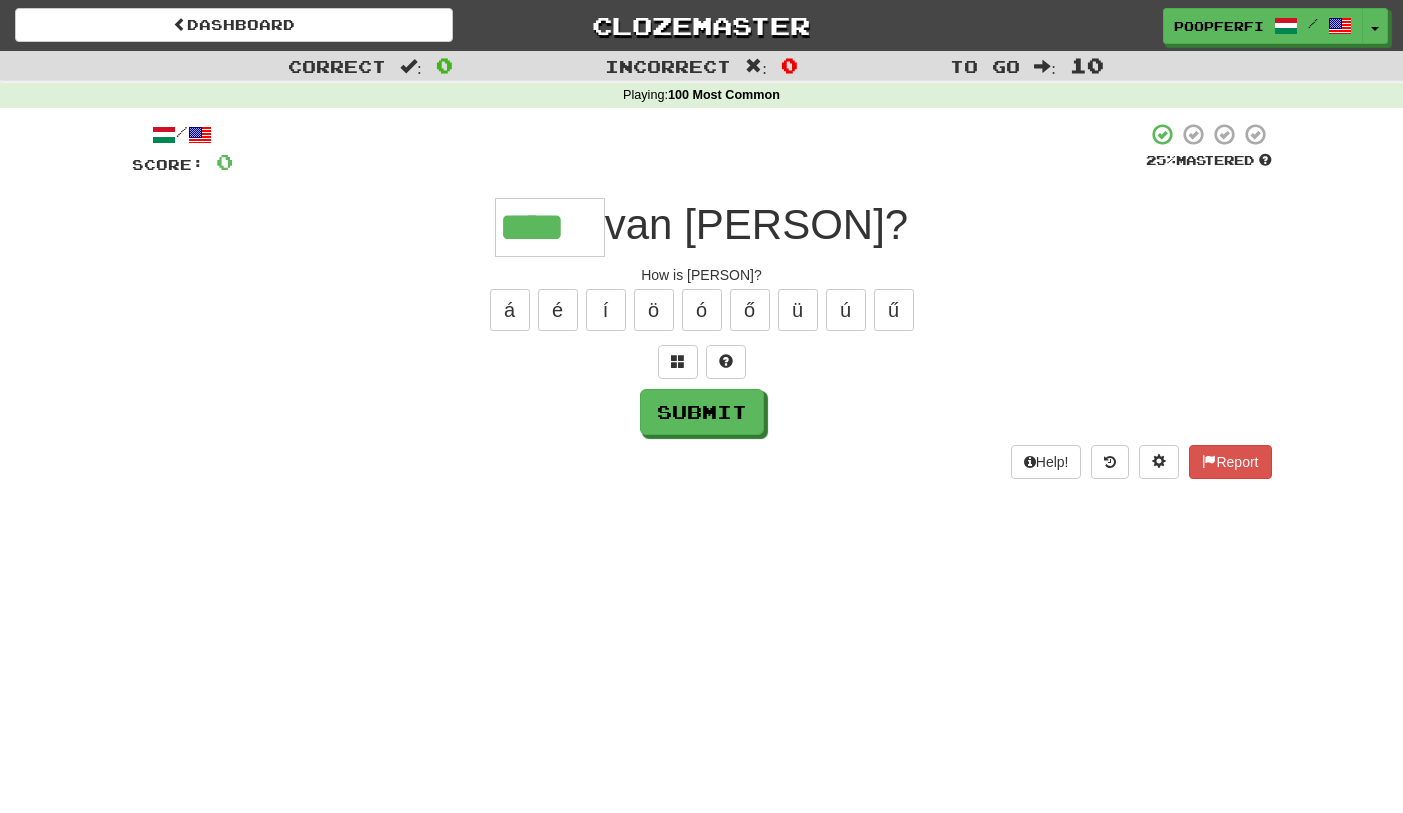 type on "****" 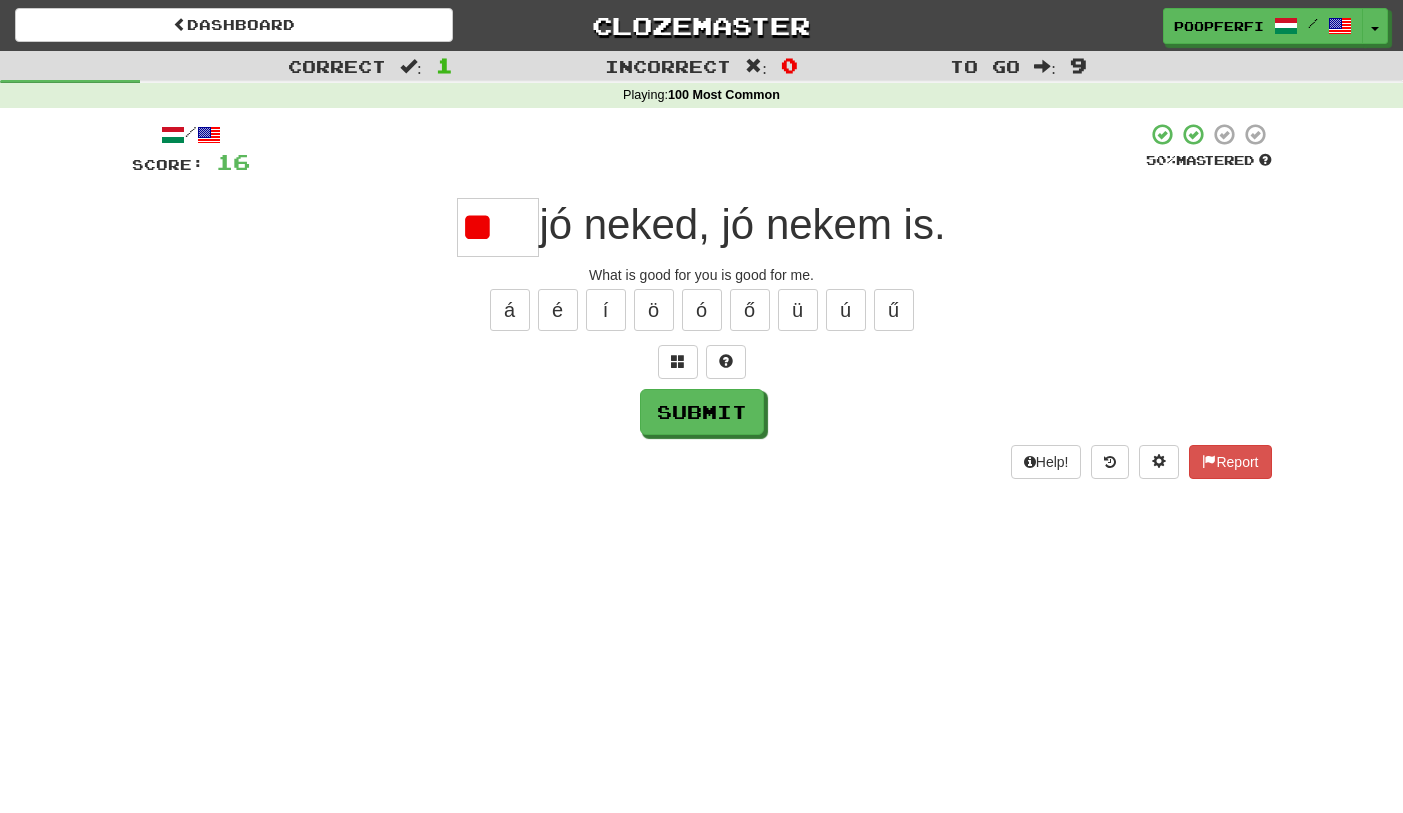 type on "*" 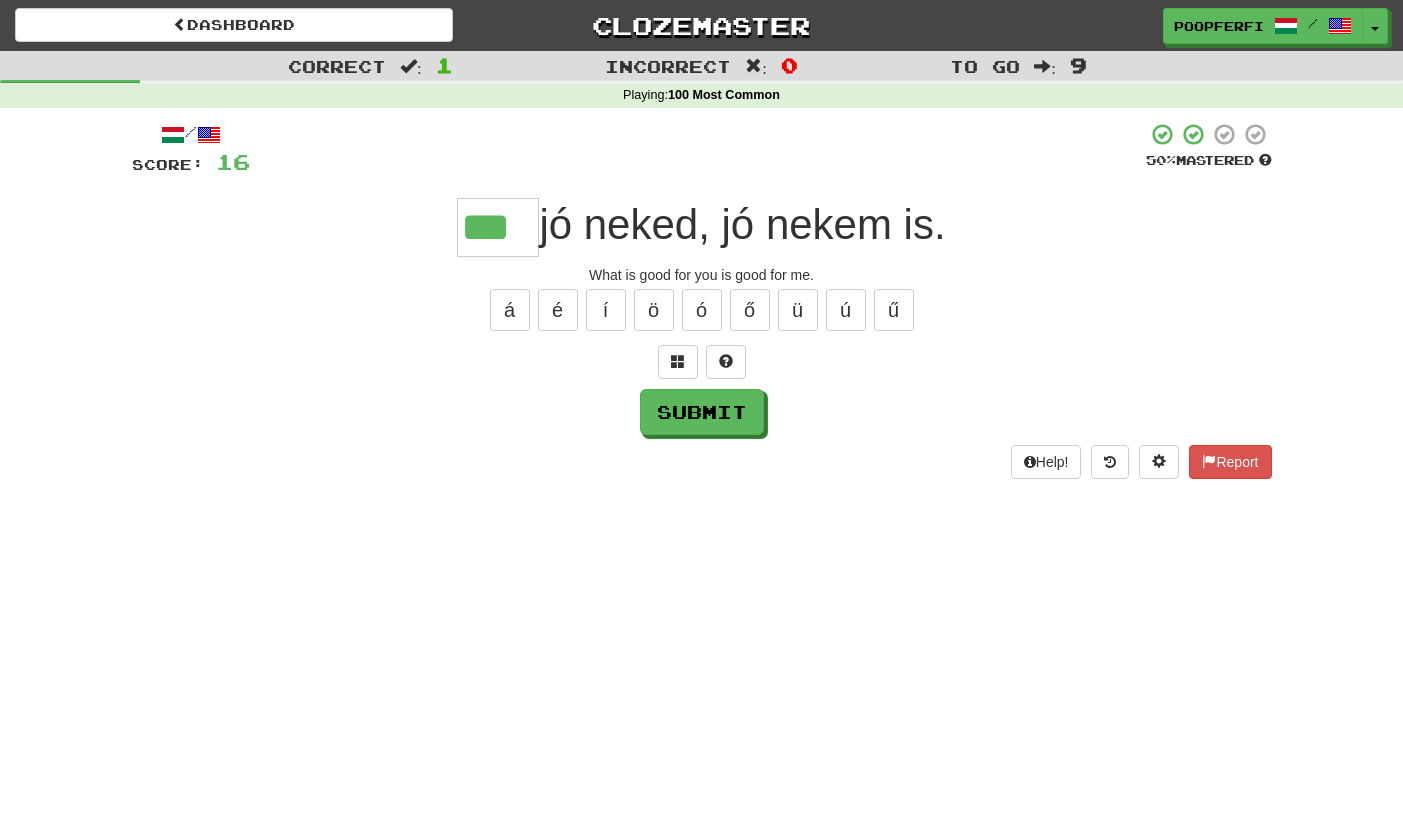 type on "***" 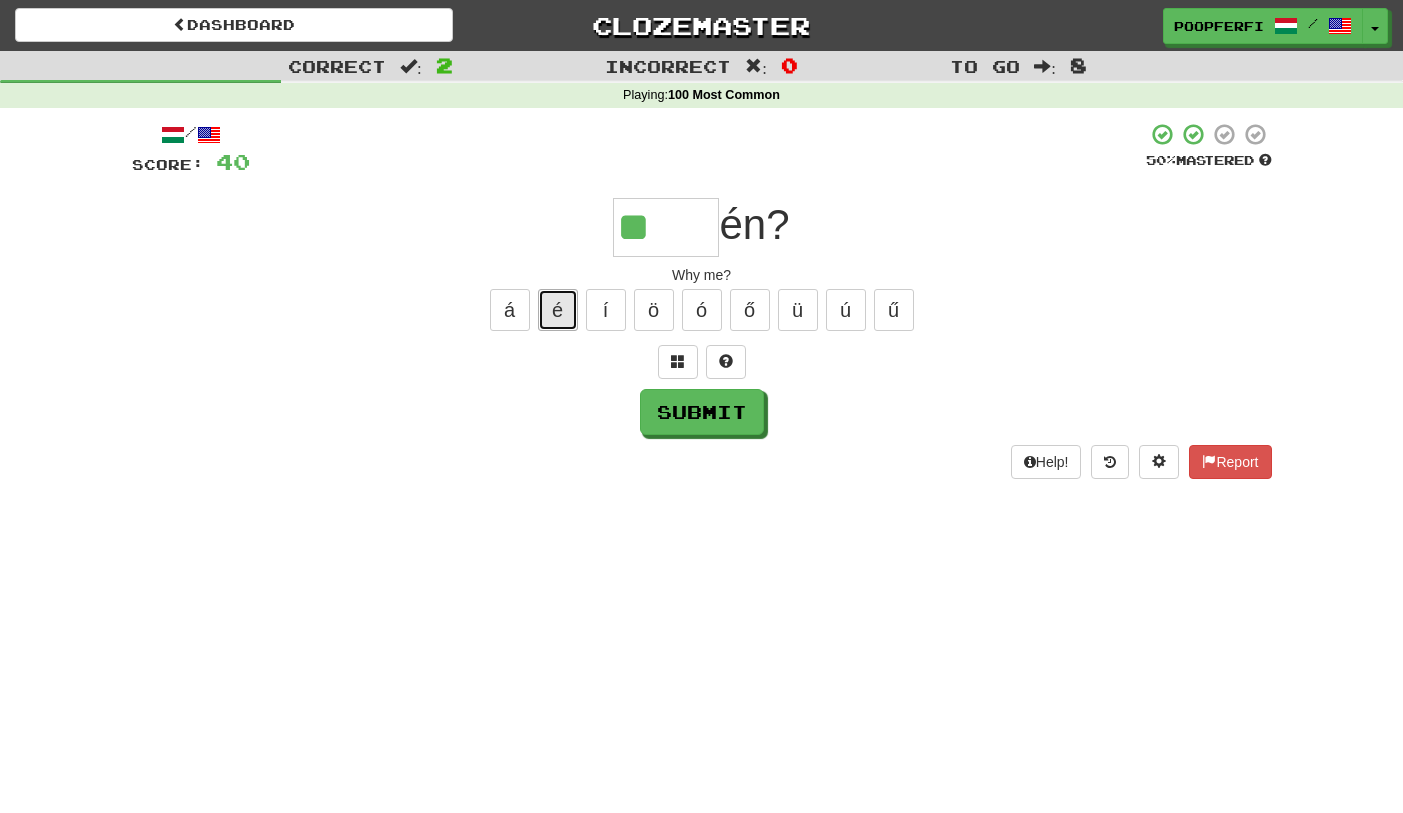 click on "é" at bounding box center (558, 310) 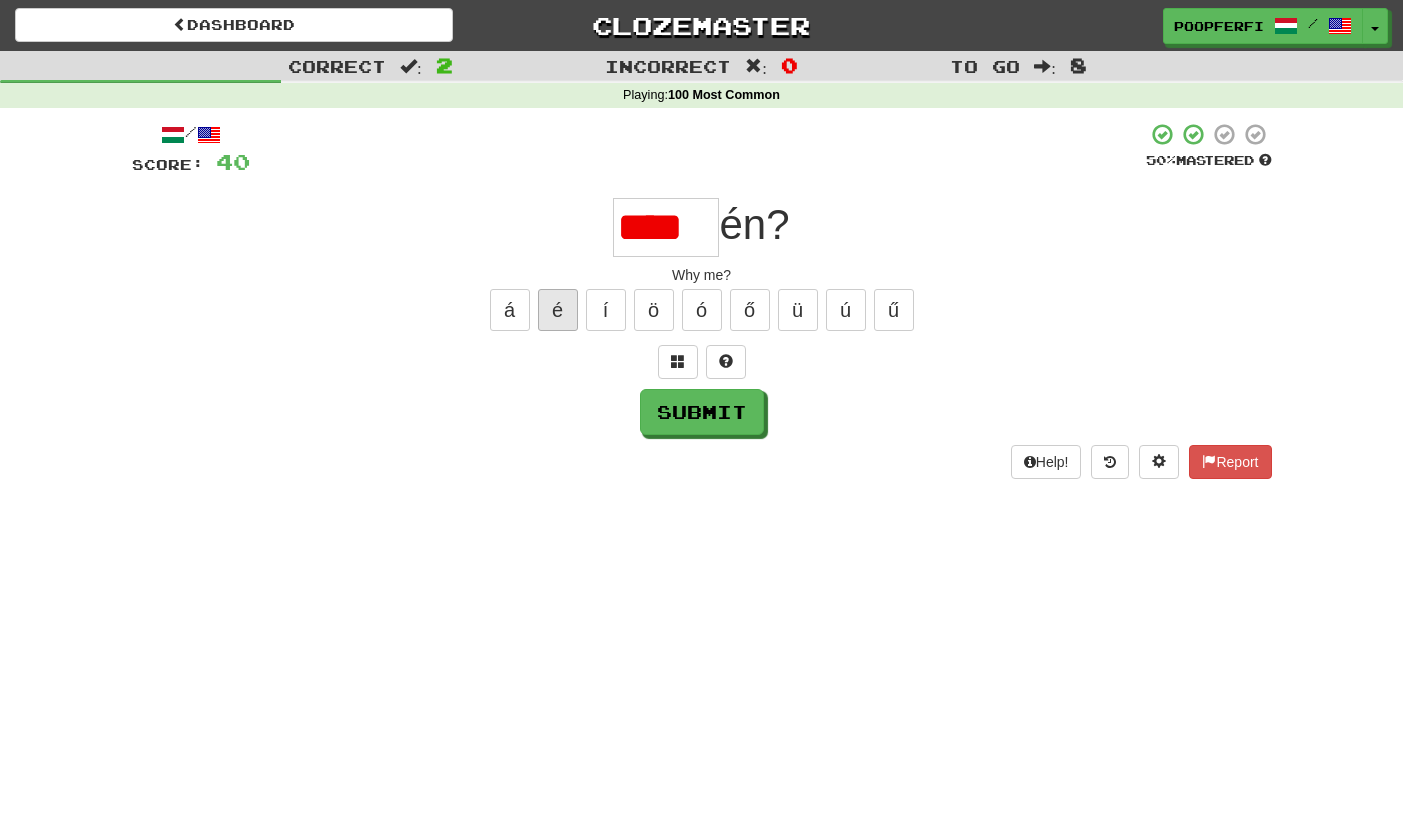 scroll, scrollTop: 0, scrollLeft: 0, axis: both 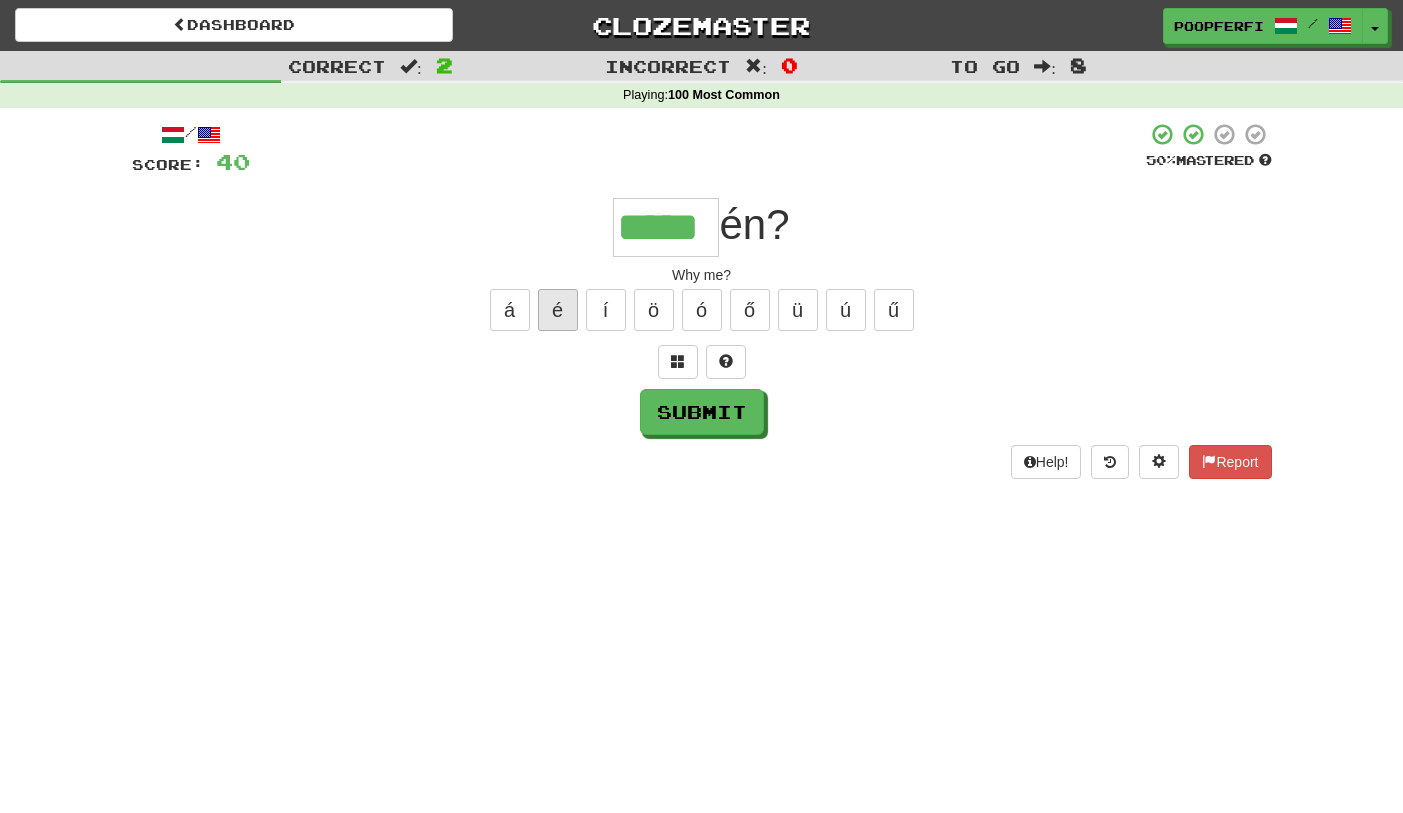 type on "*****" 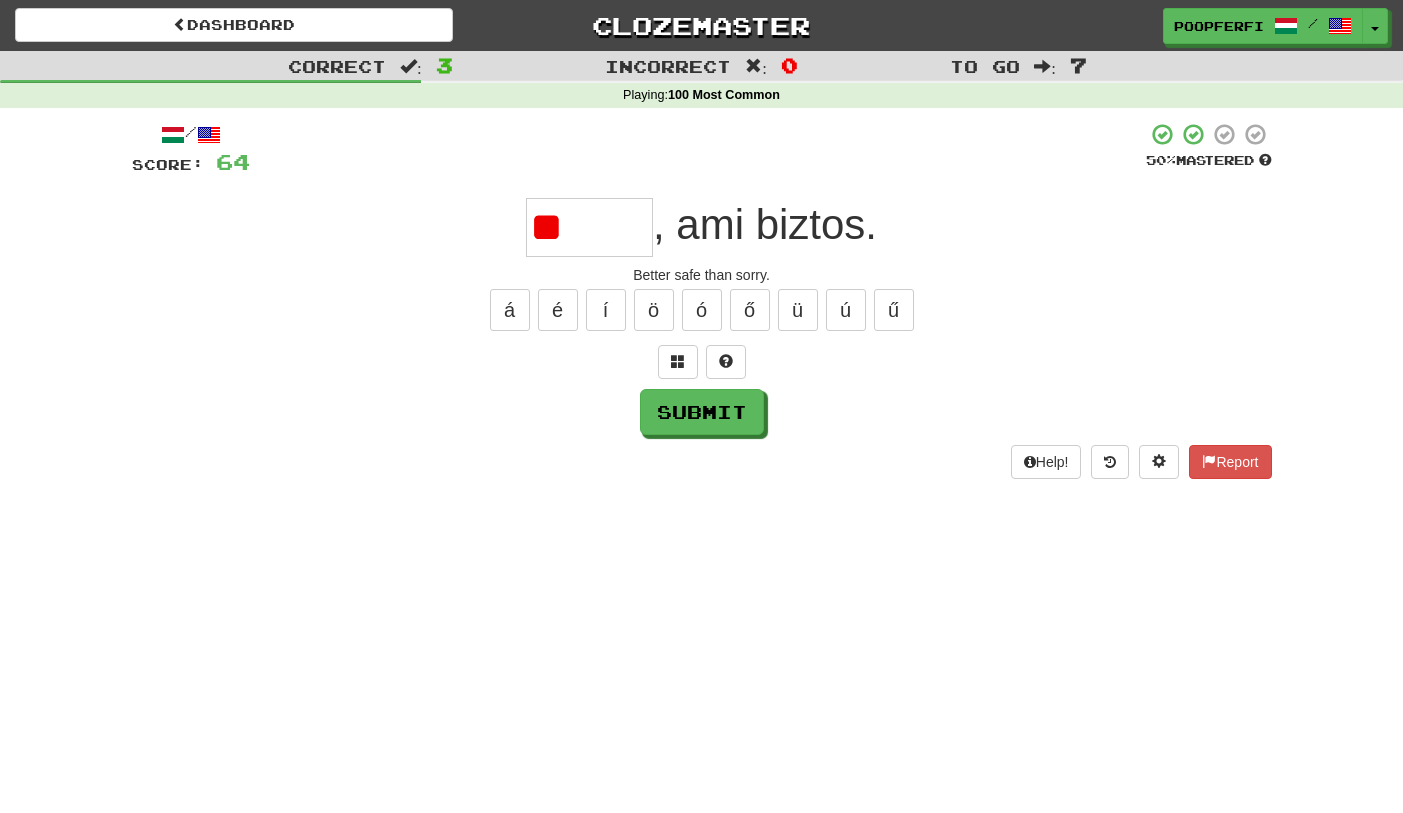 type on "*" 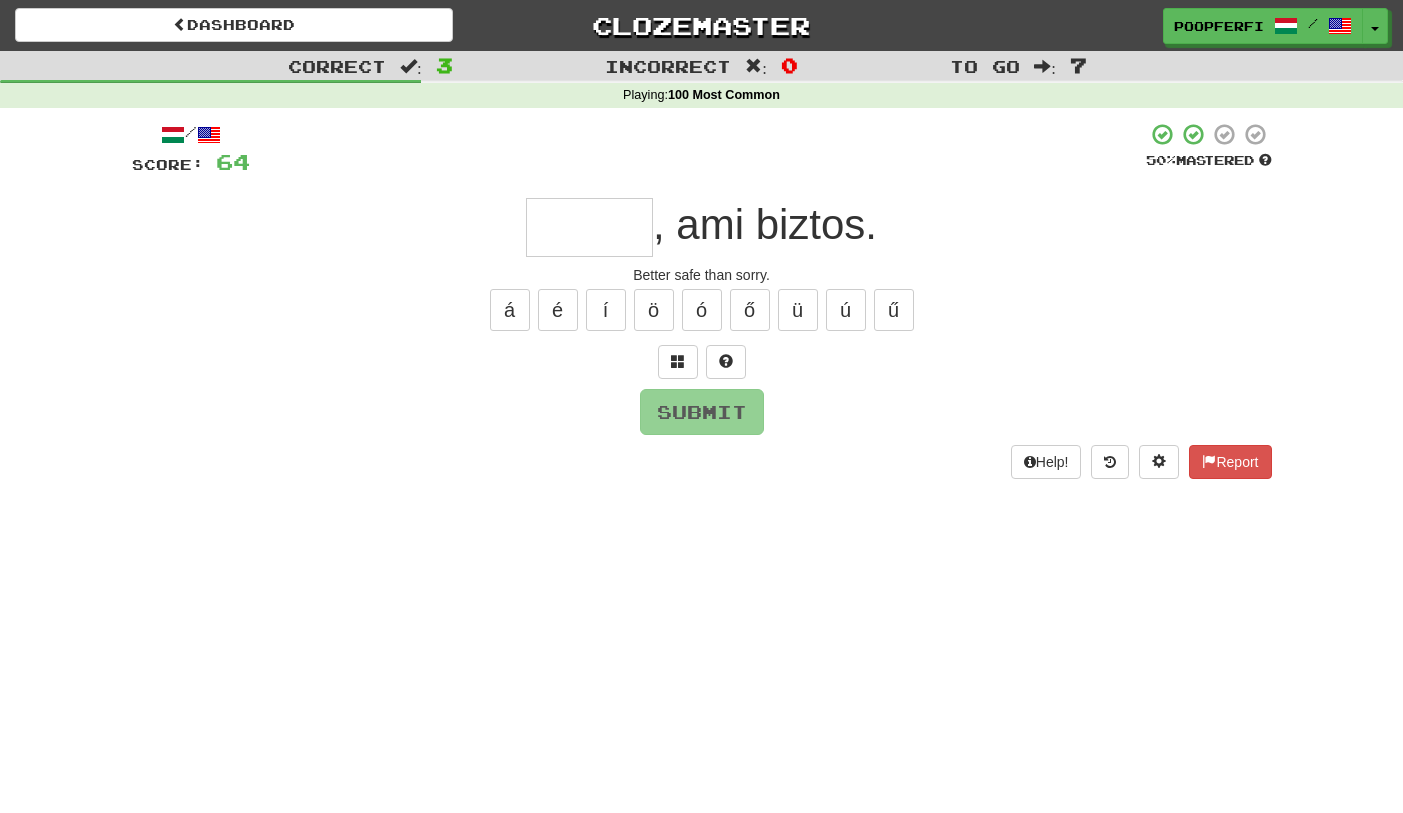 type on "*" 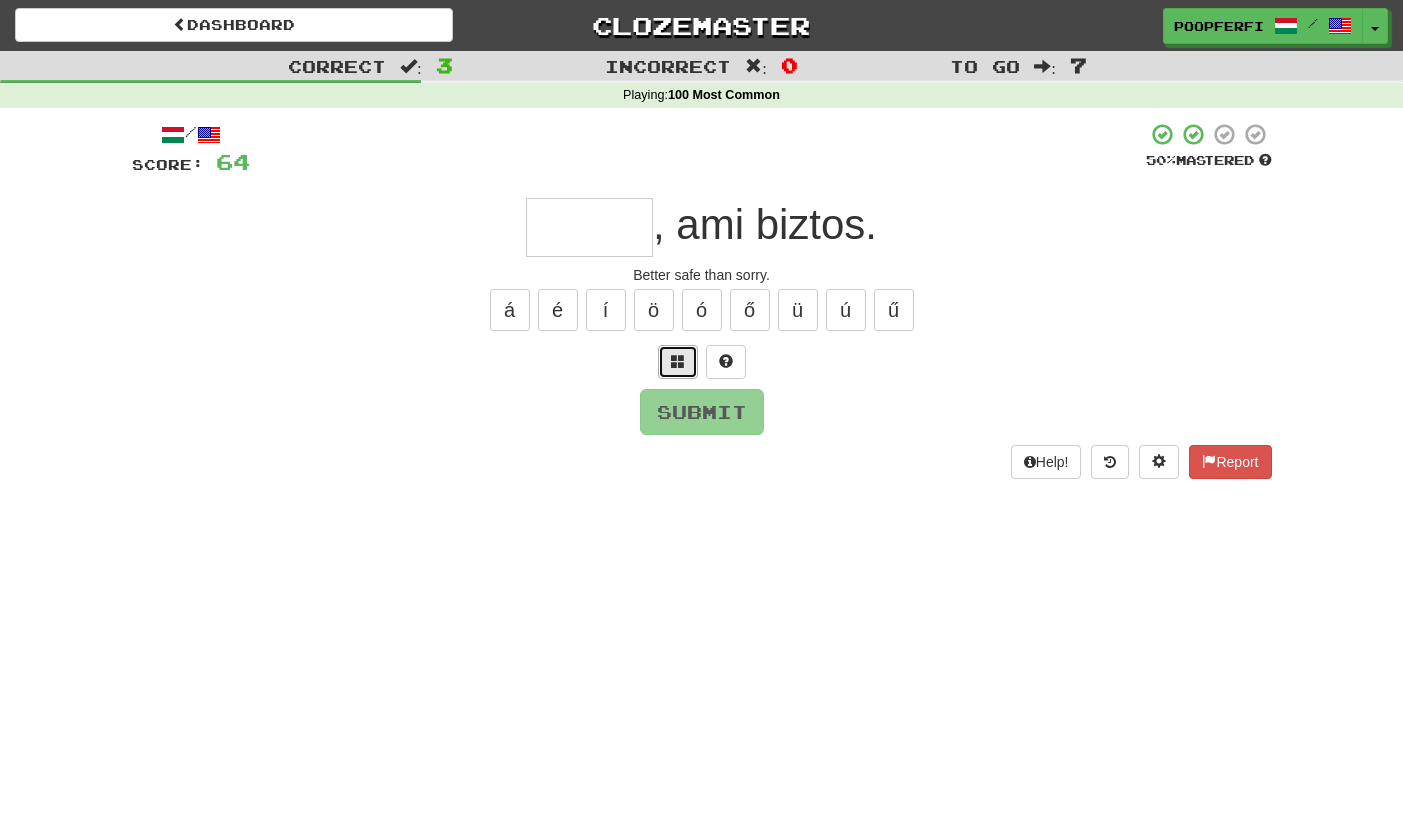 click at bounding box center (678, 362) 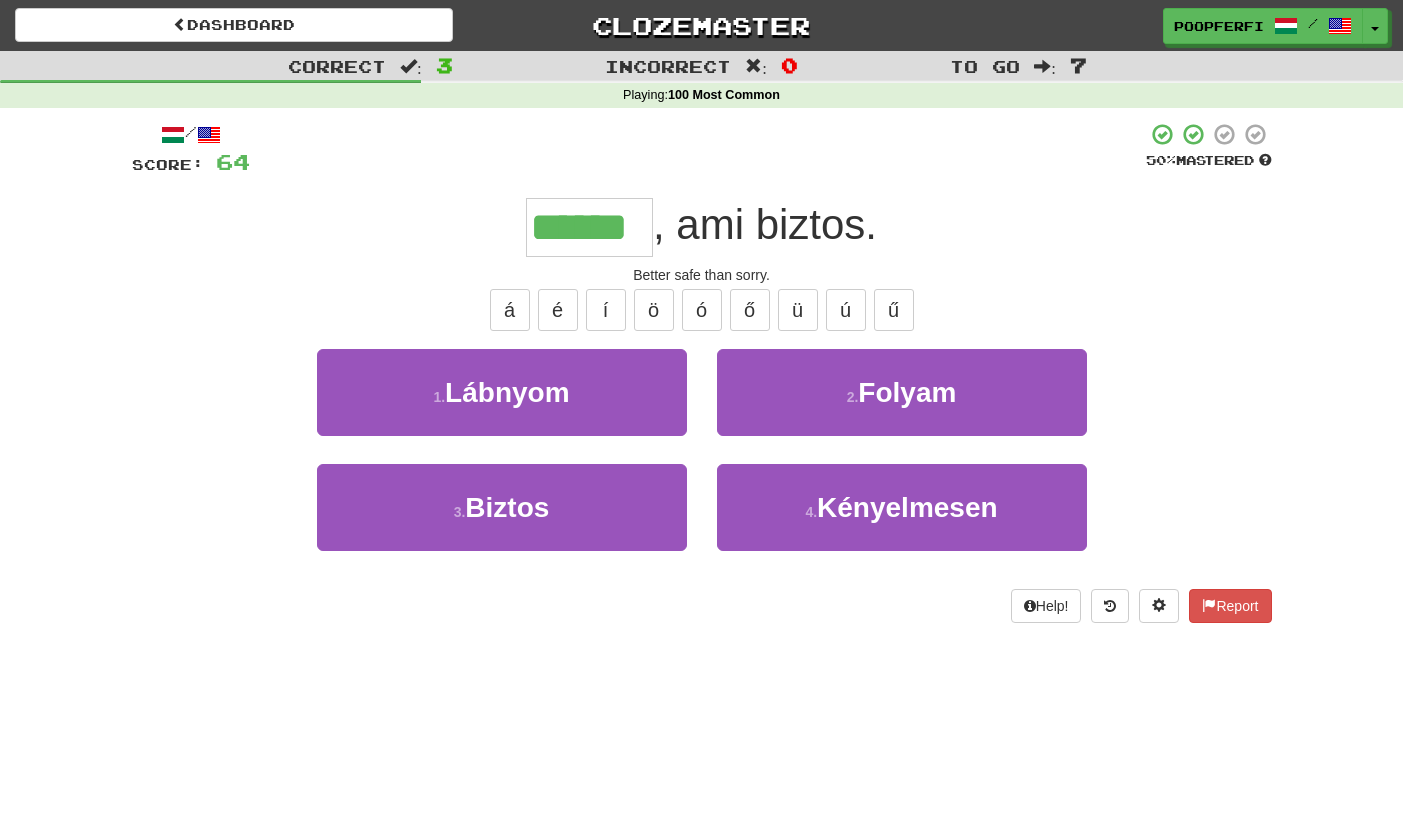 type on "******" 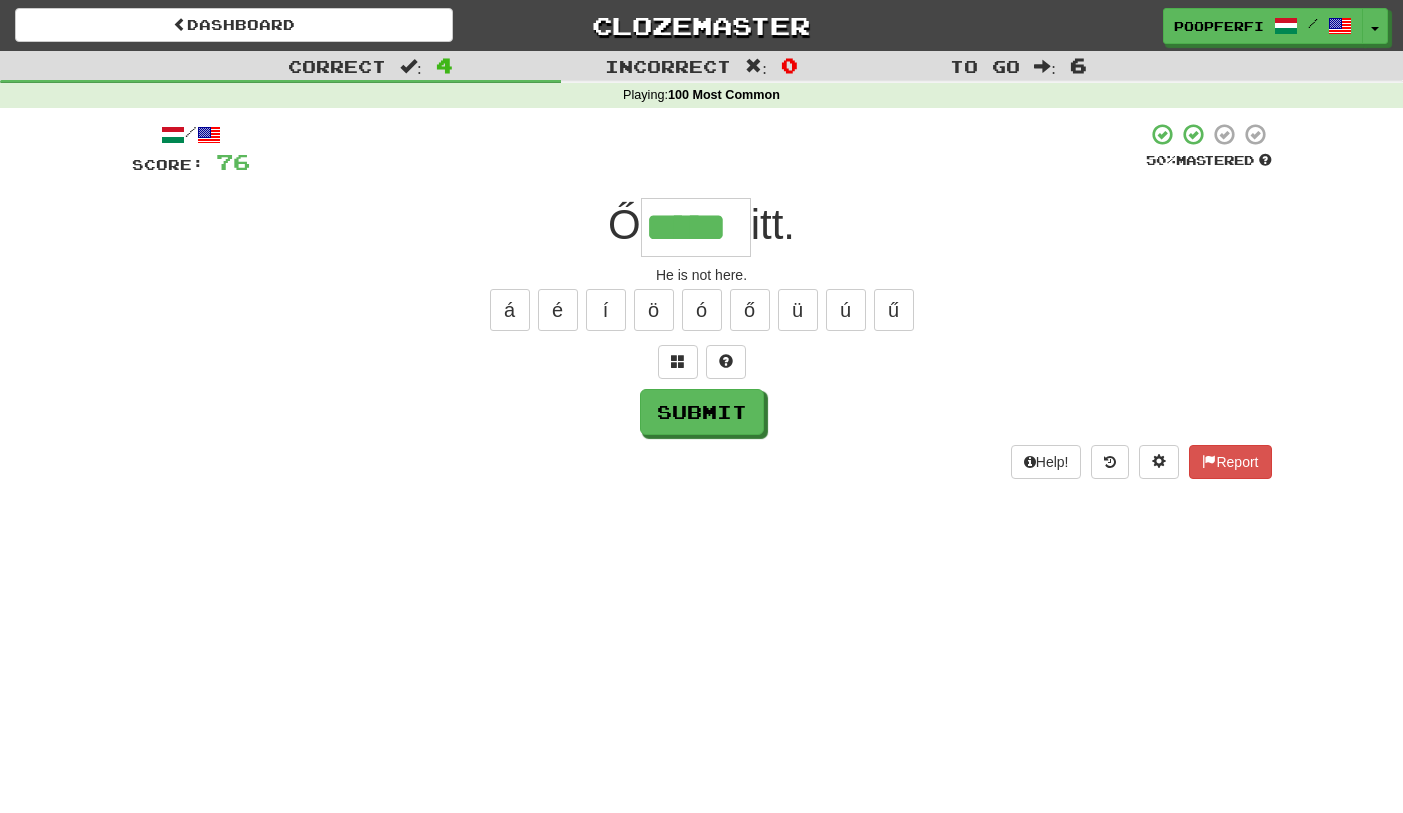 type on "*****" 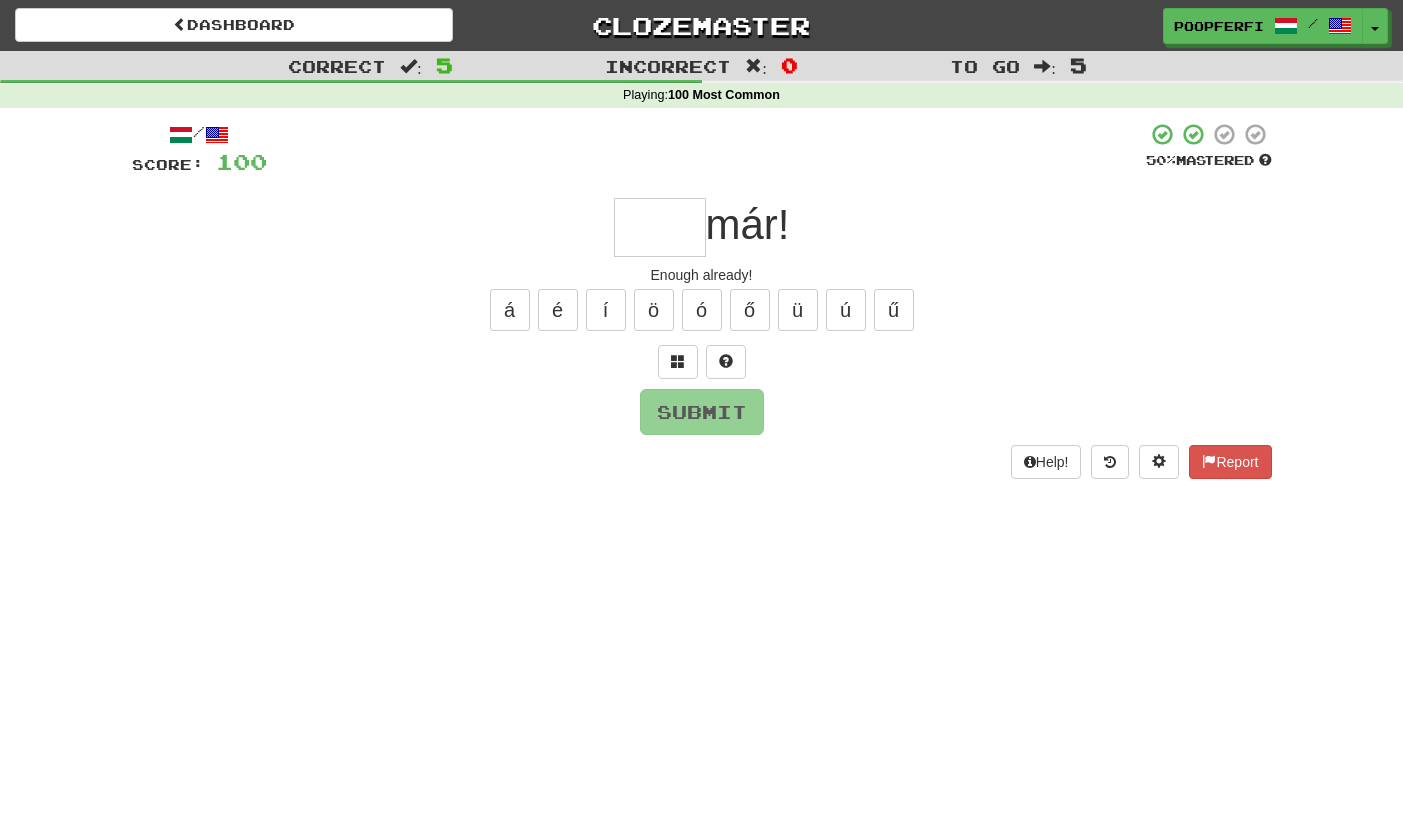 click at bounding box center (660, 227) 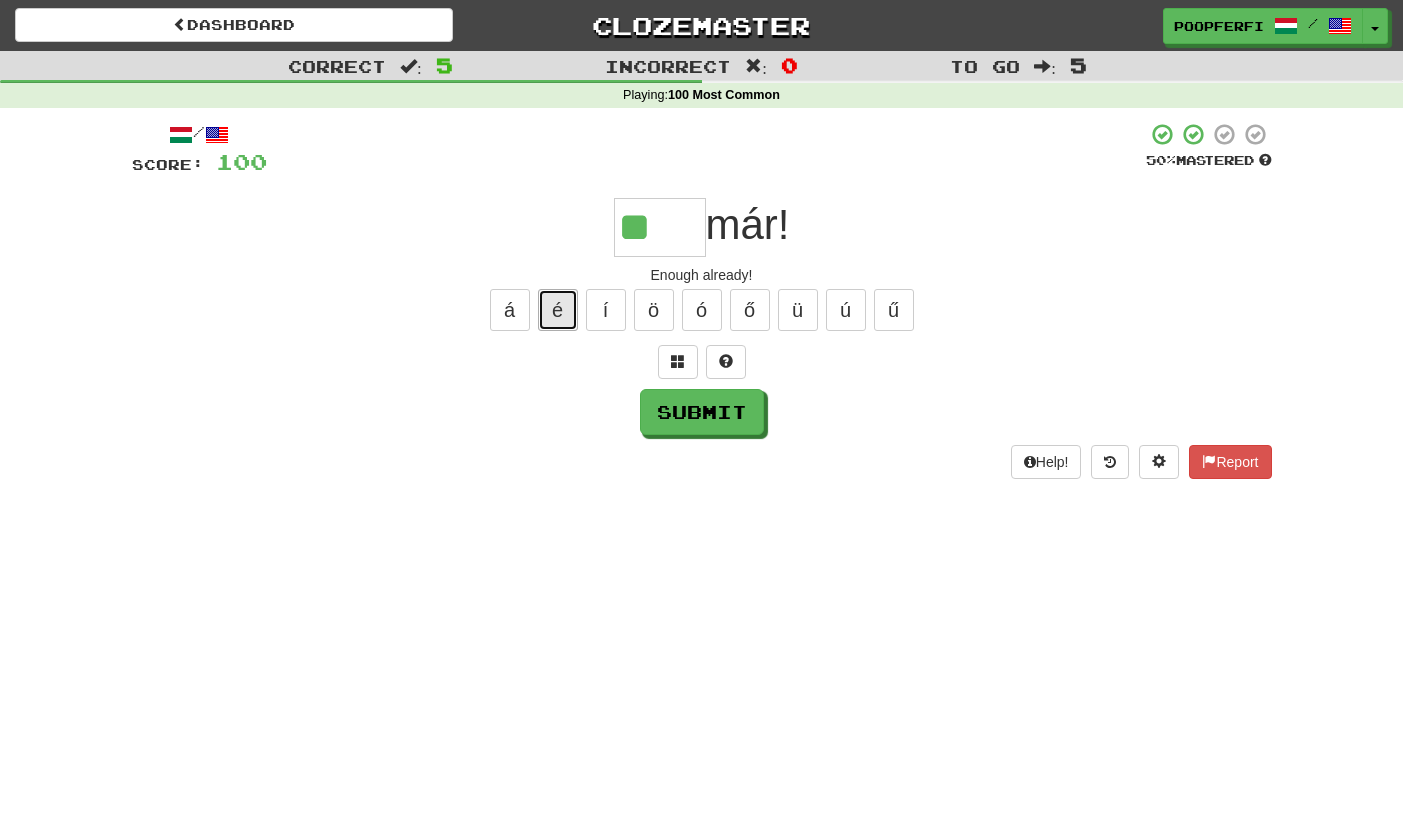 click on "é" at bounding box center [558, 310] 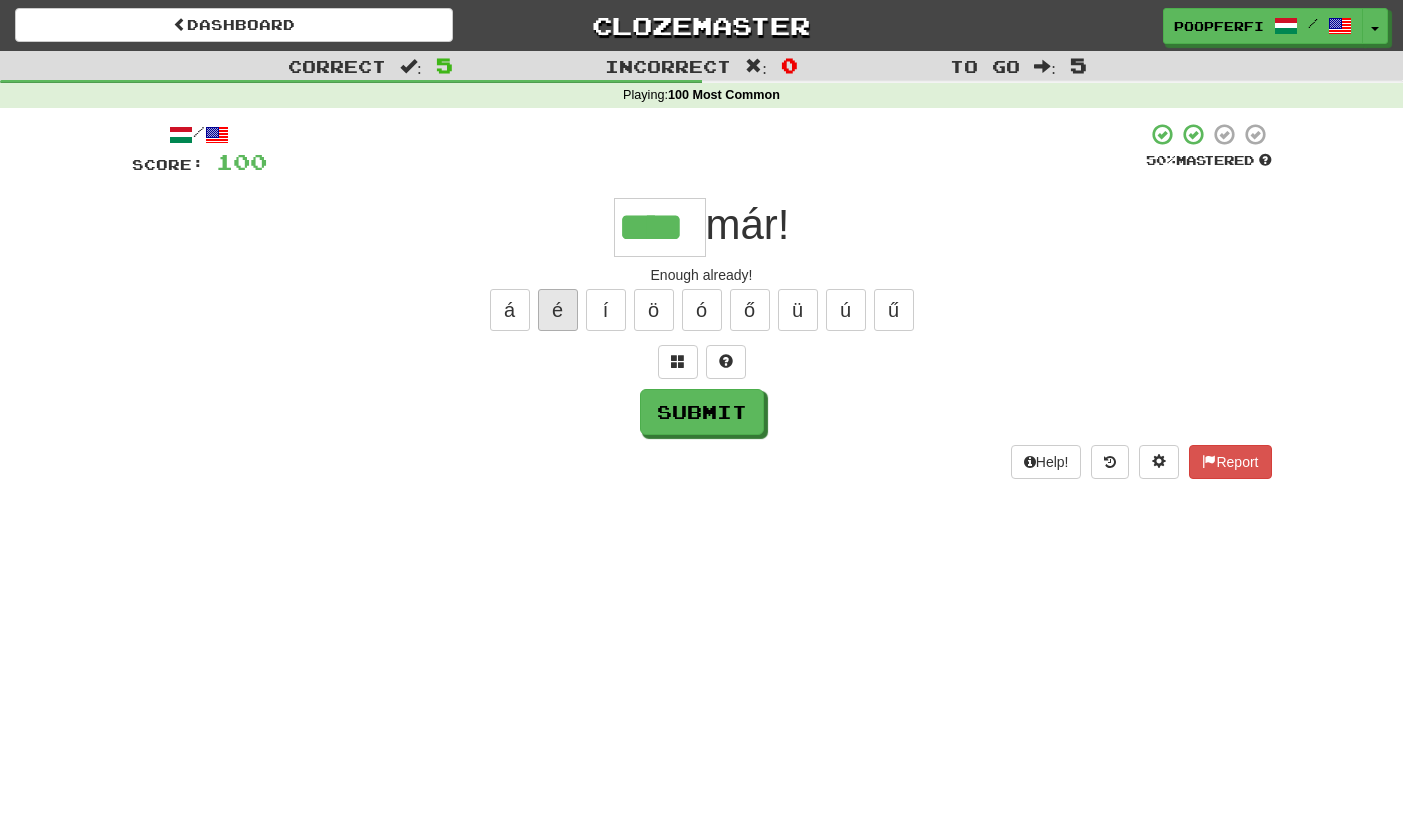 type on "****" 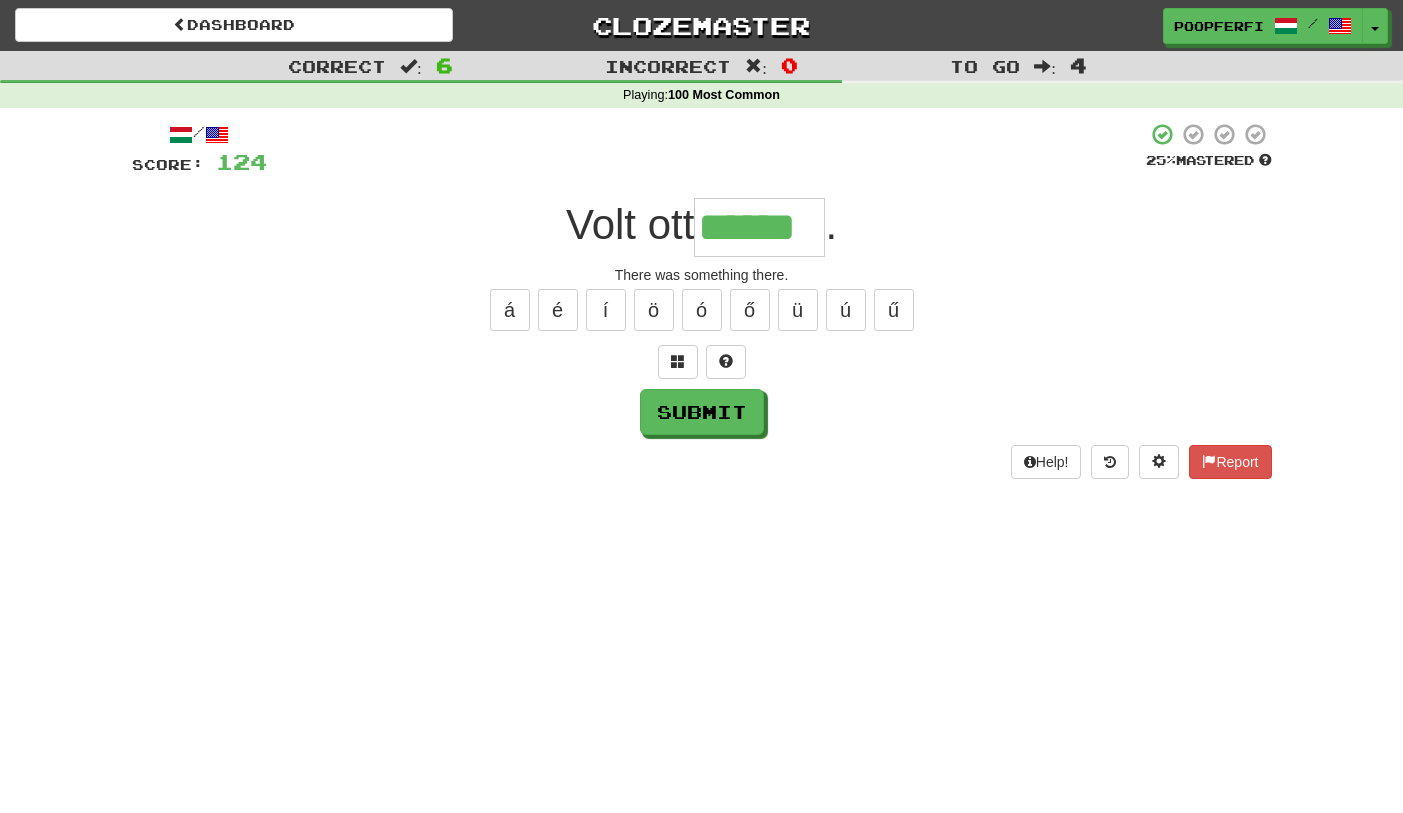 type on "******" 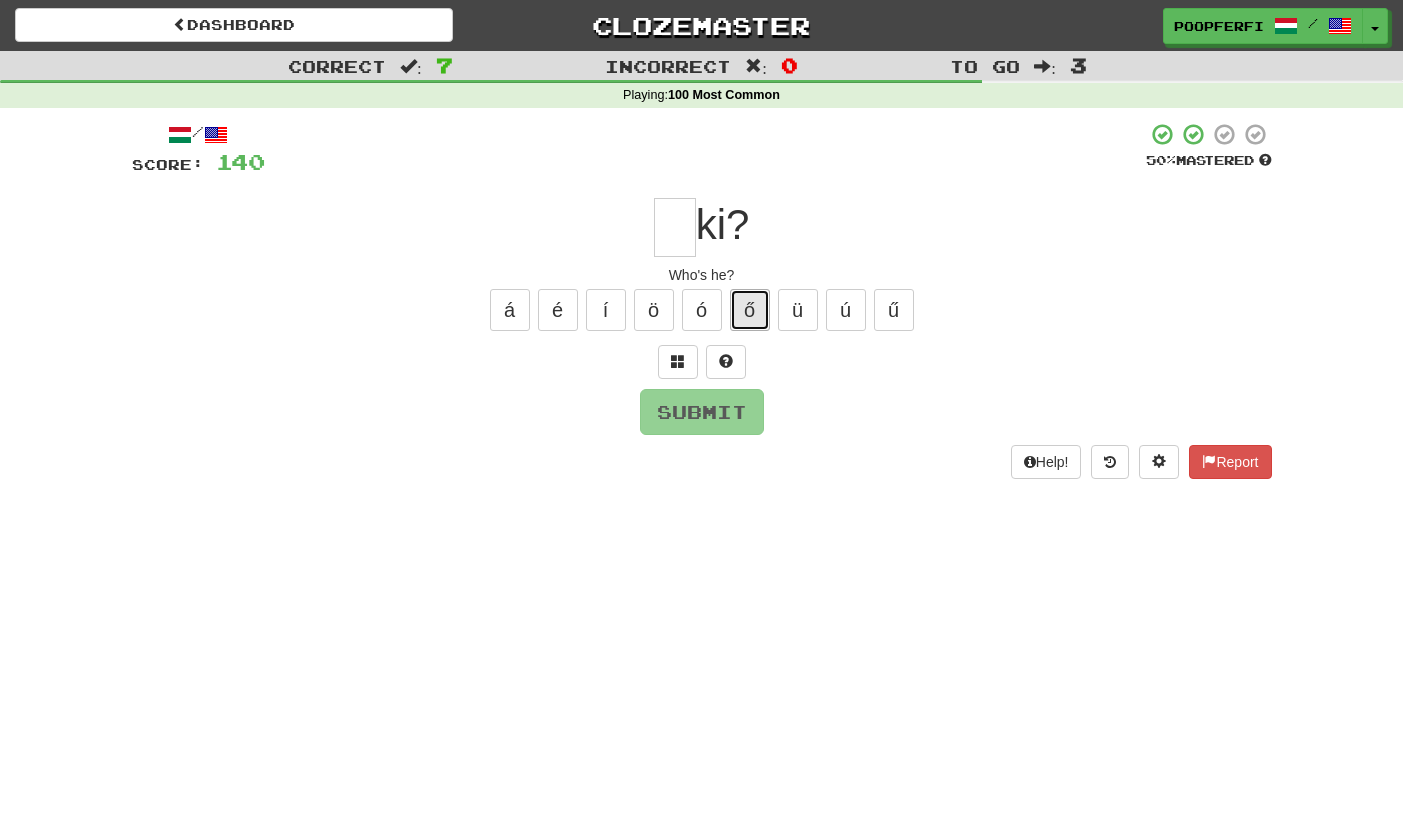 click on "ő" at bounding box center (750, 310) 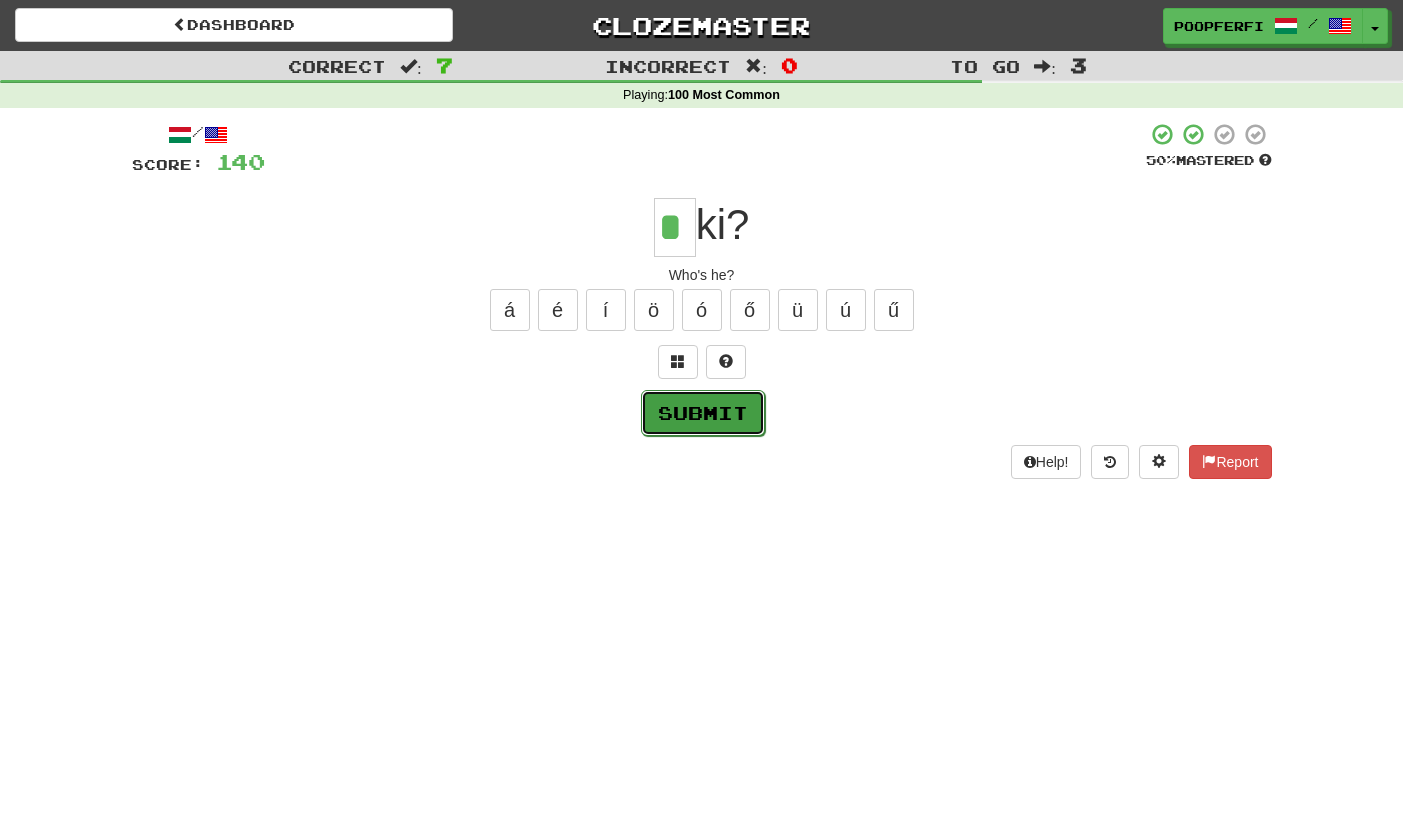 click on "Submit" at bounding box center [703, 413] 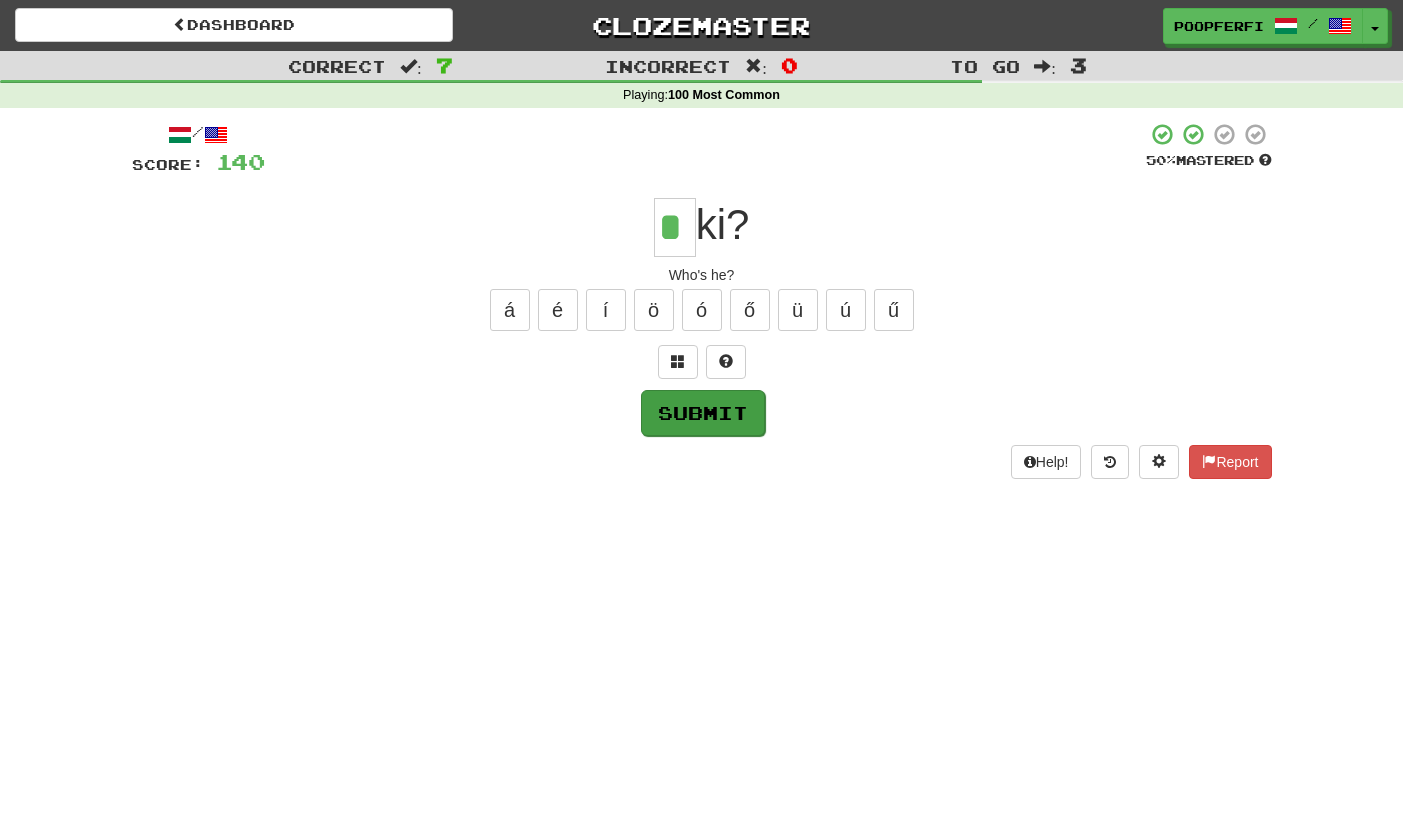 type on "*" 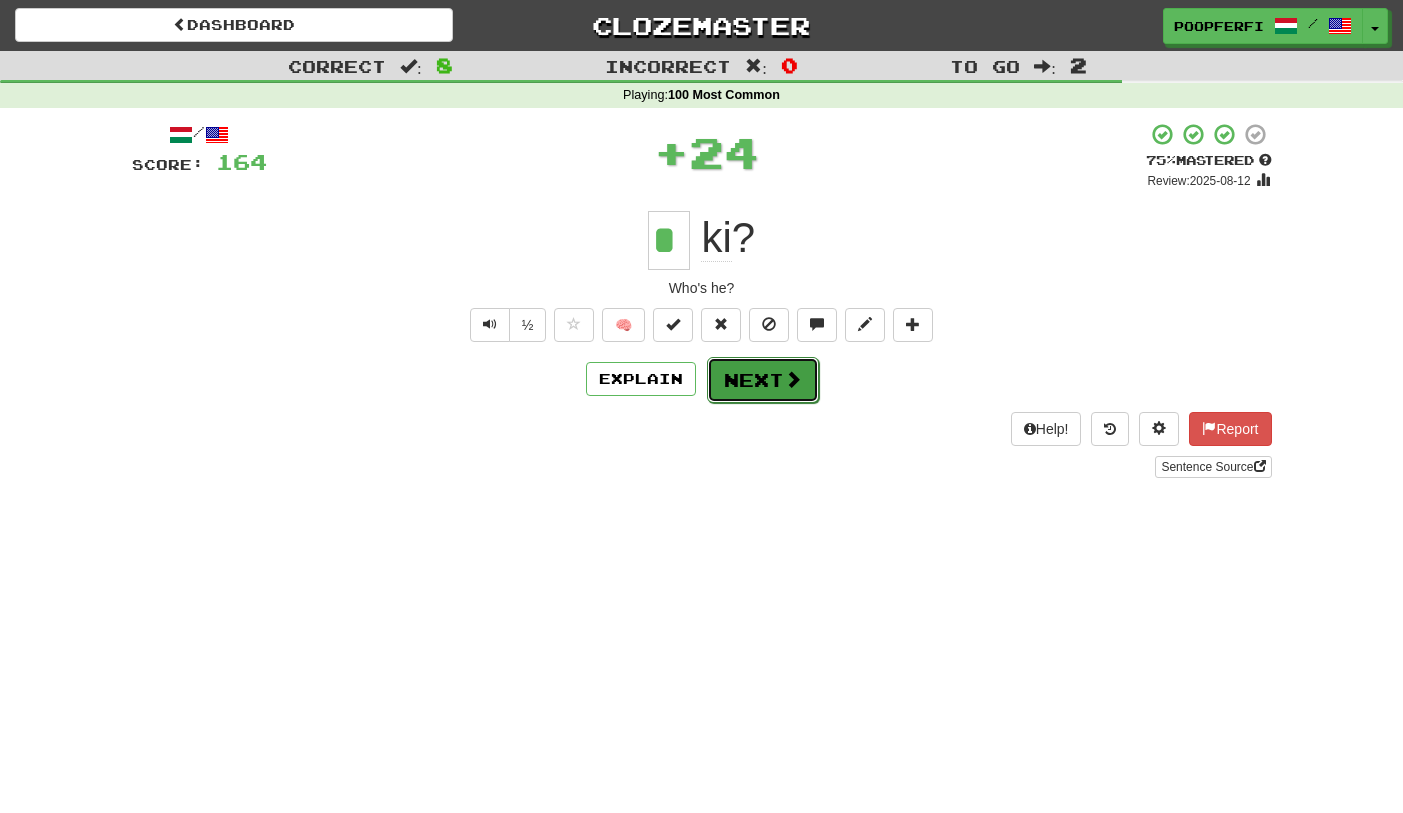 click on "Next" at bounding box center (763, 380) 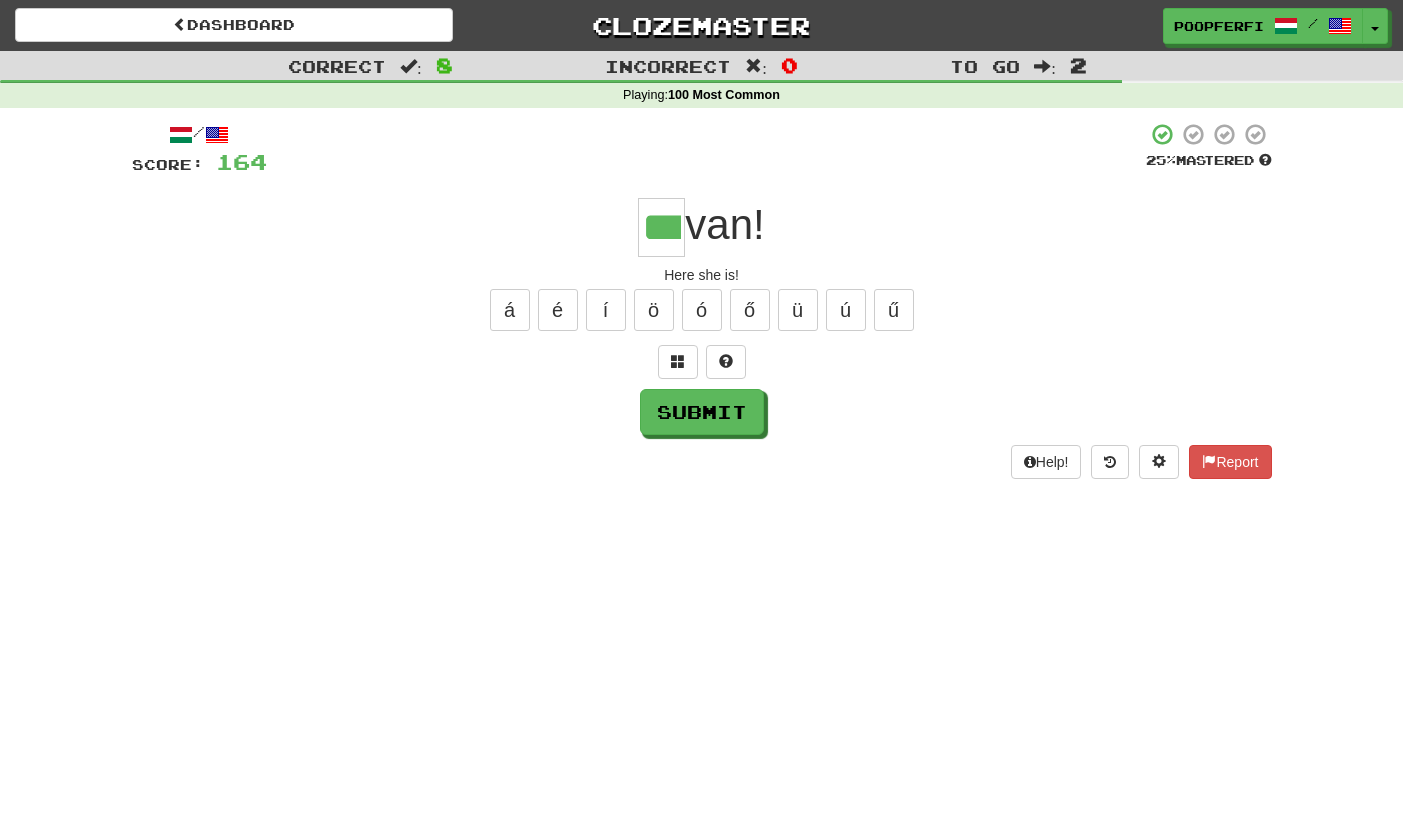 type on "***" 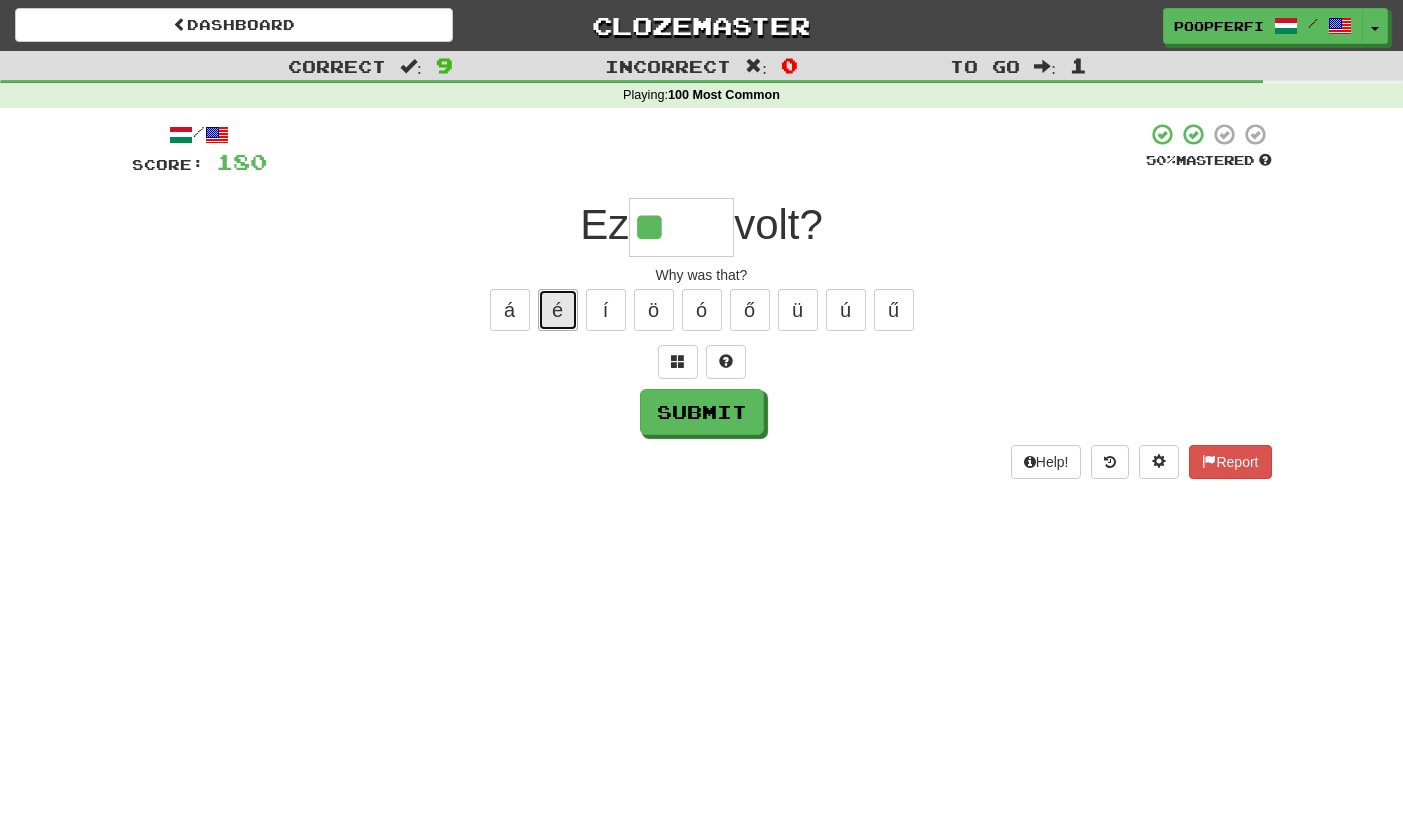 click on "é" at bounding box center (558, 310) 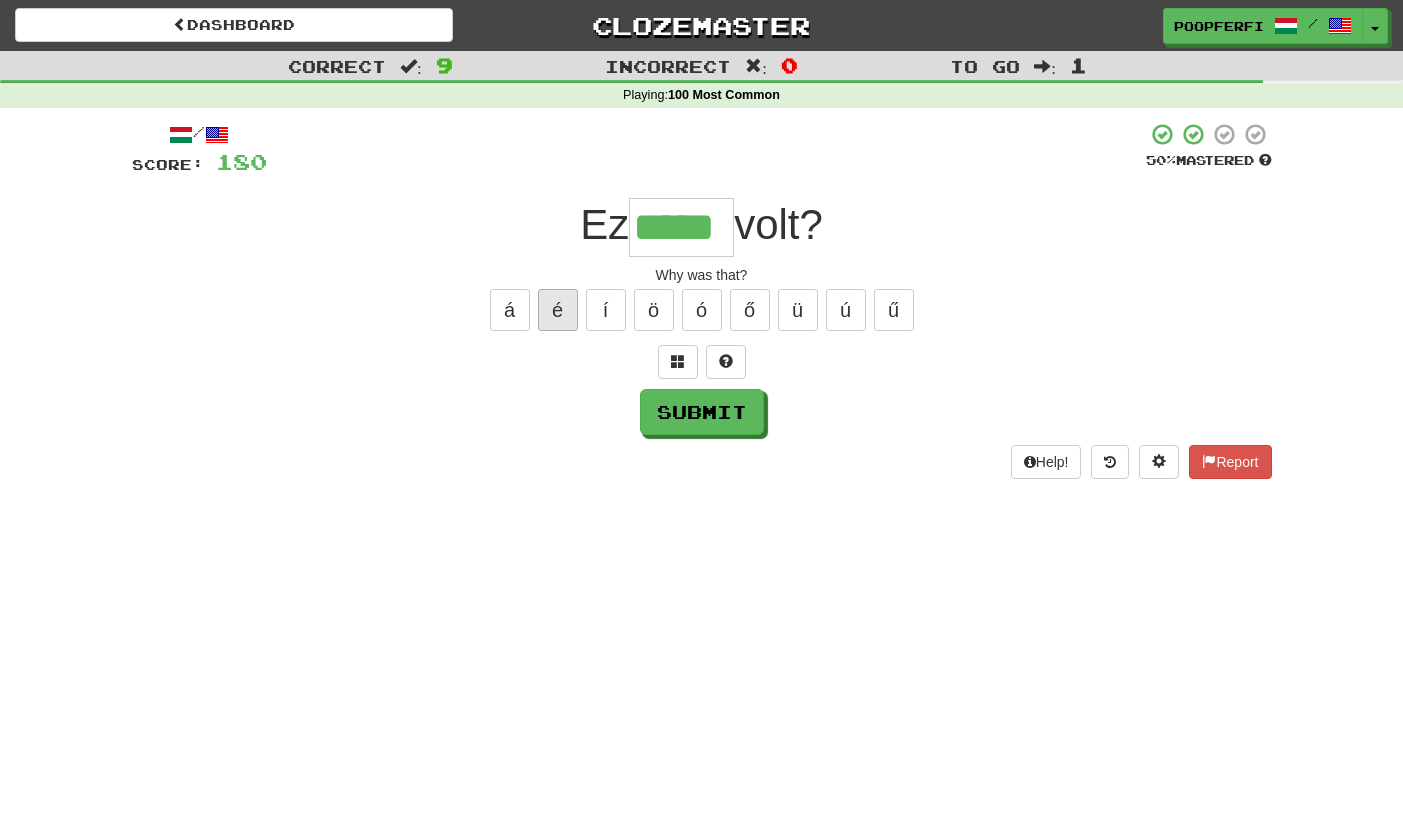 type on "*****" 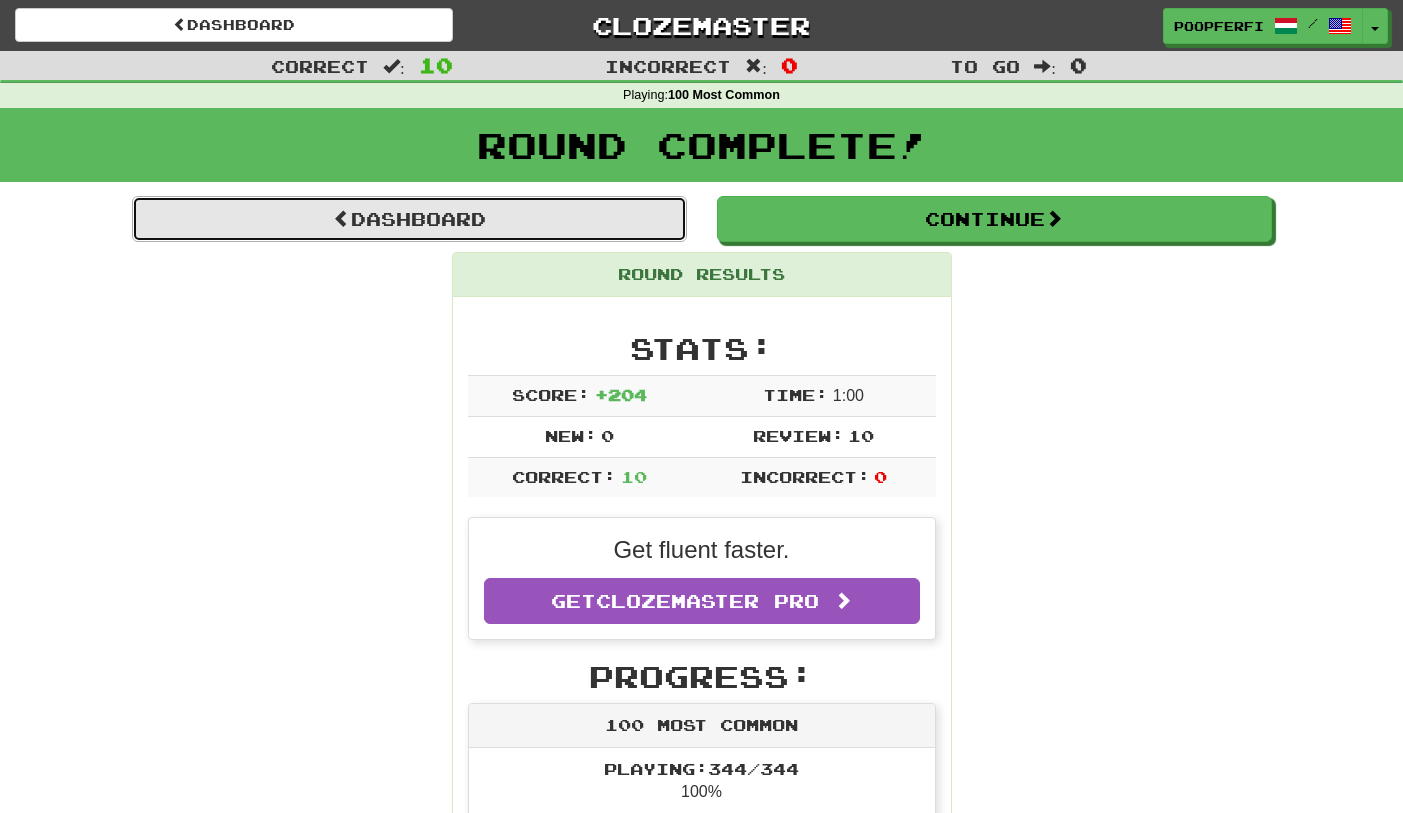 click on "Dashboard" at bounding box center (409, 219) 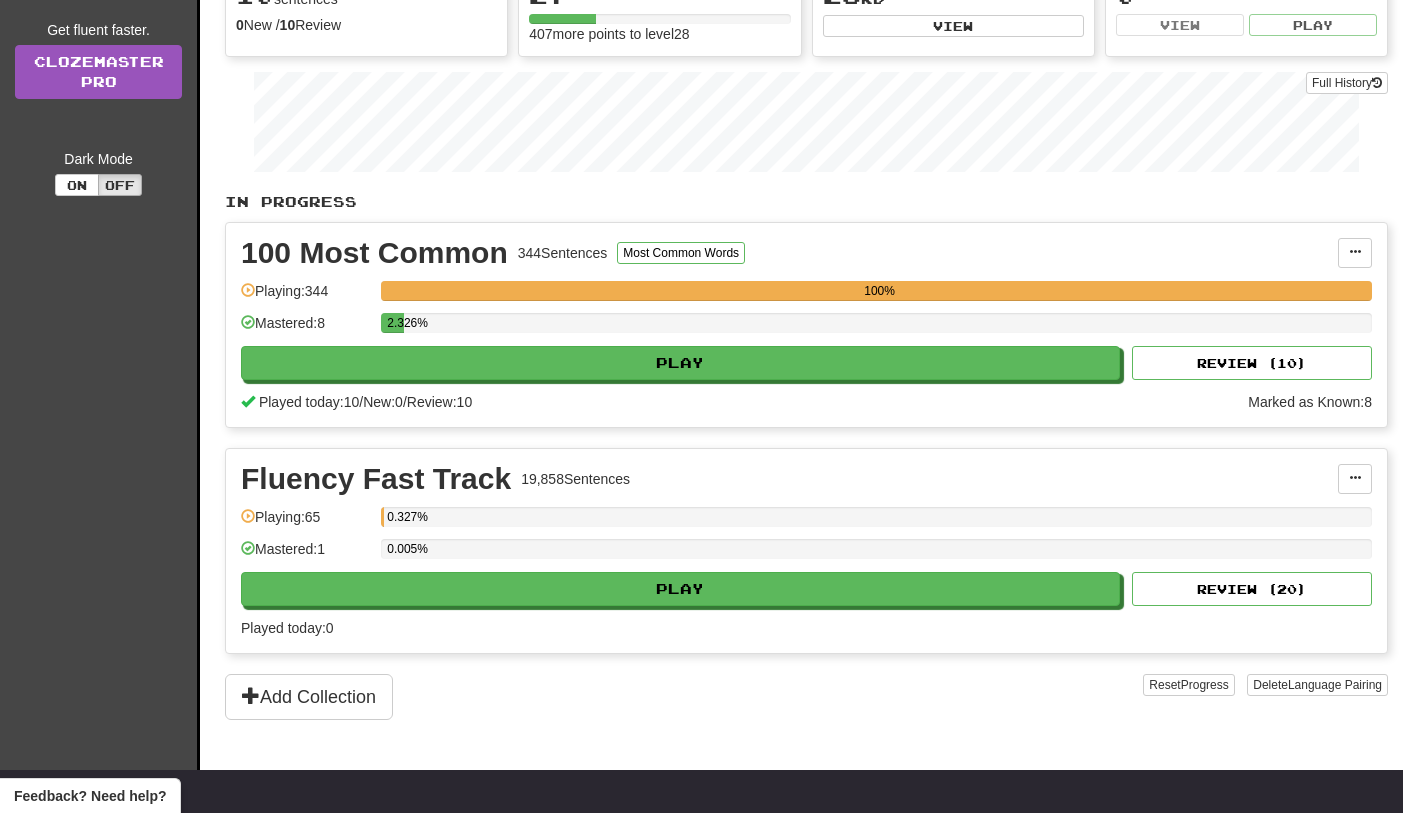 scroll, scrollTop: 243, scrollLeft: 0, axis: vertical 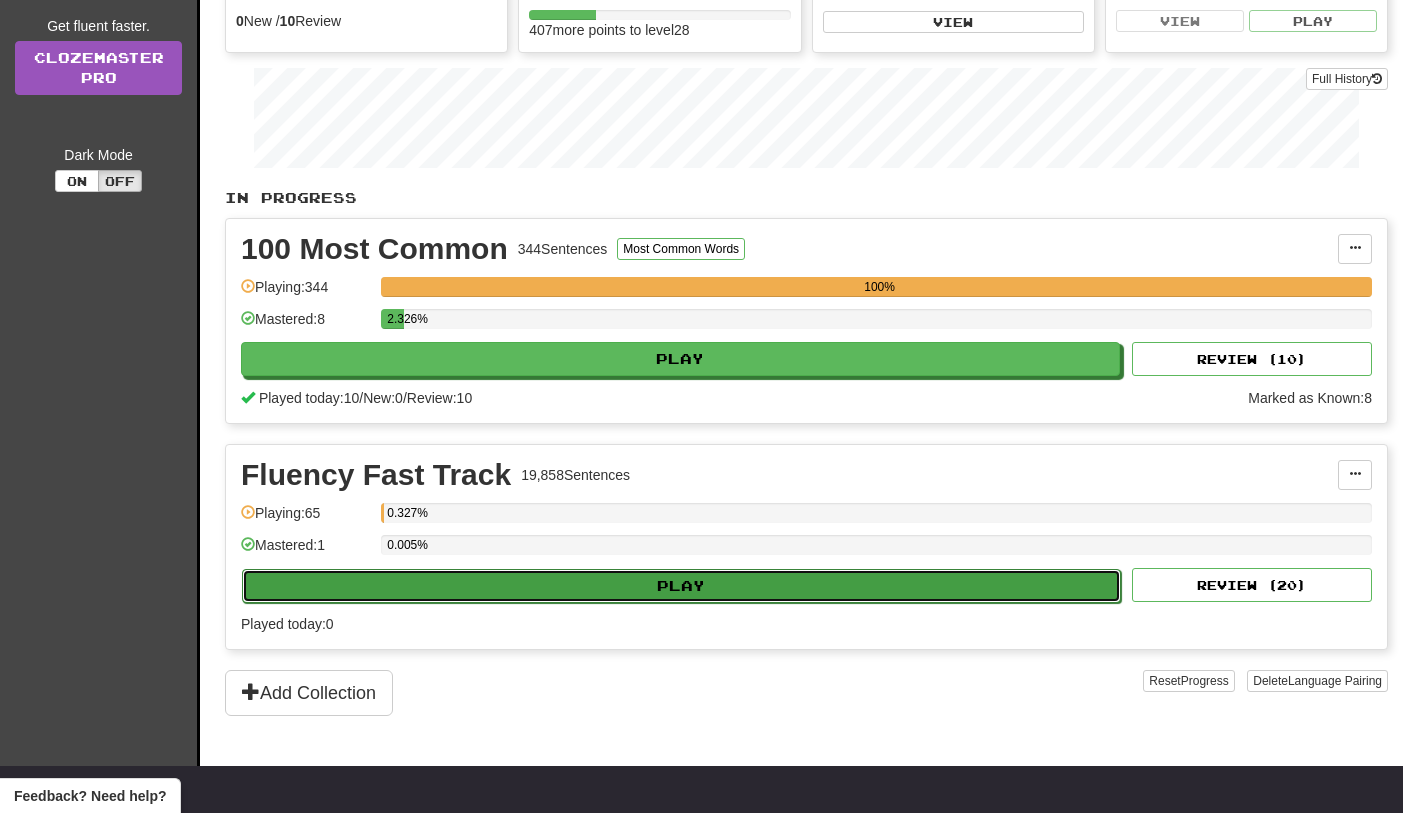 click on "Play" at bounding box center [681, 586] 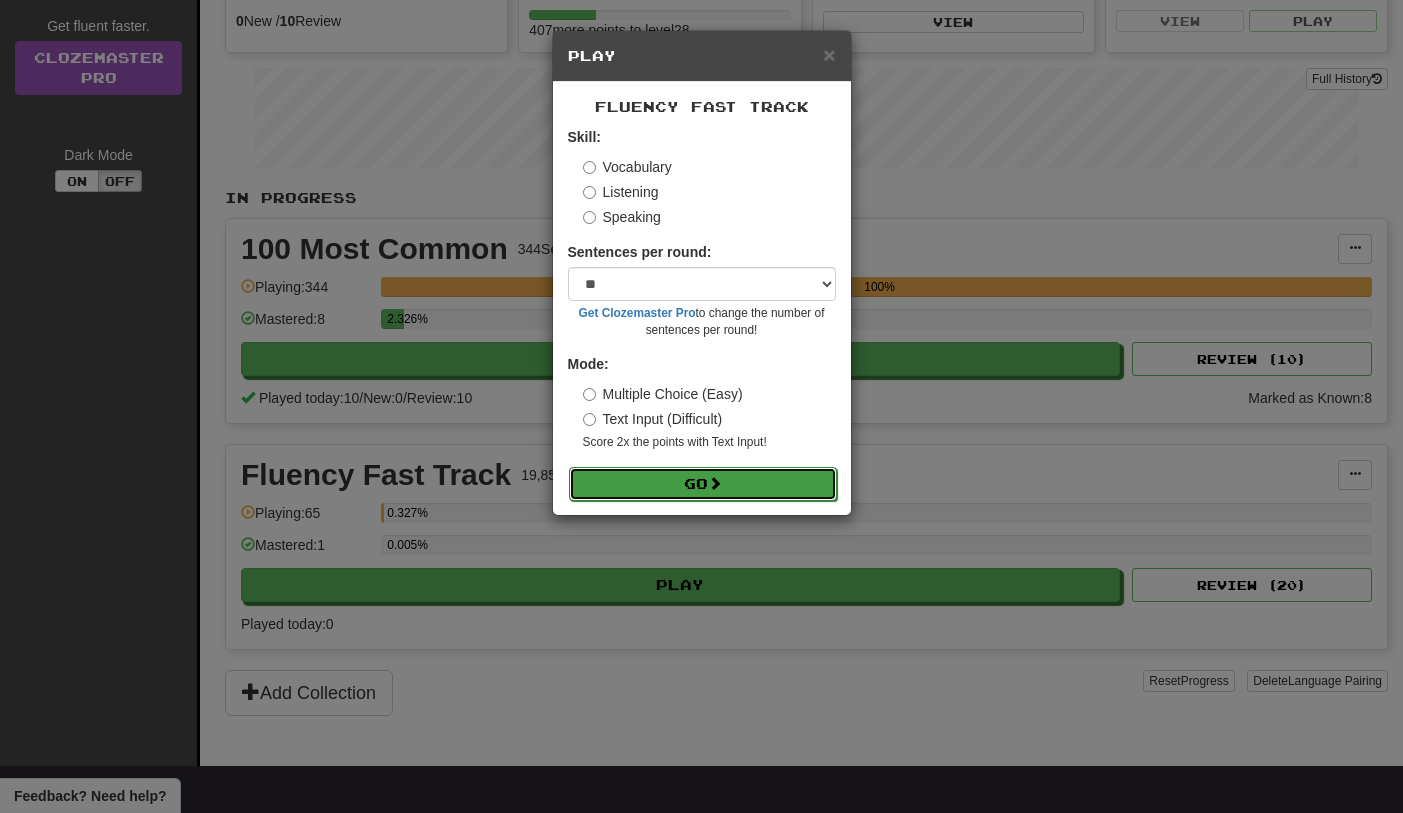click on "Go" at bounding box center [703, 484] 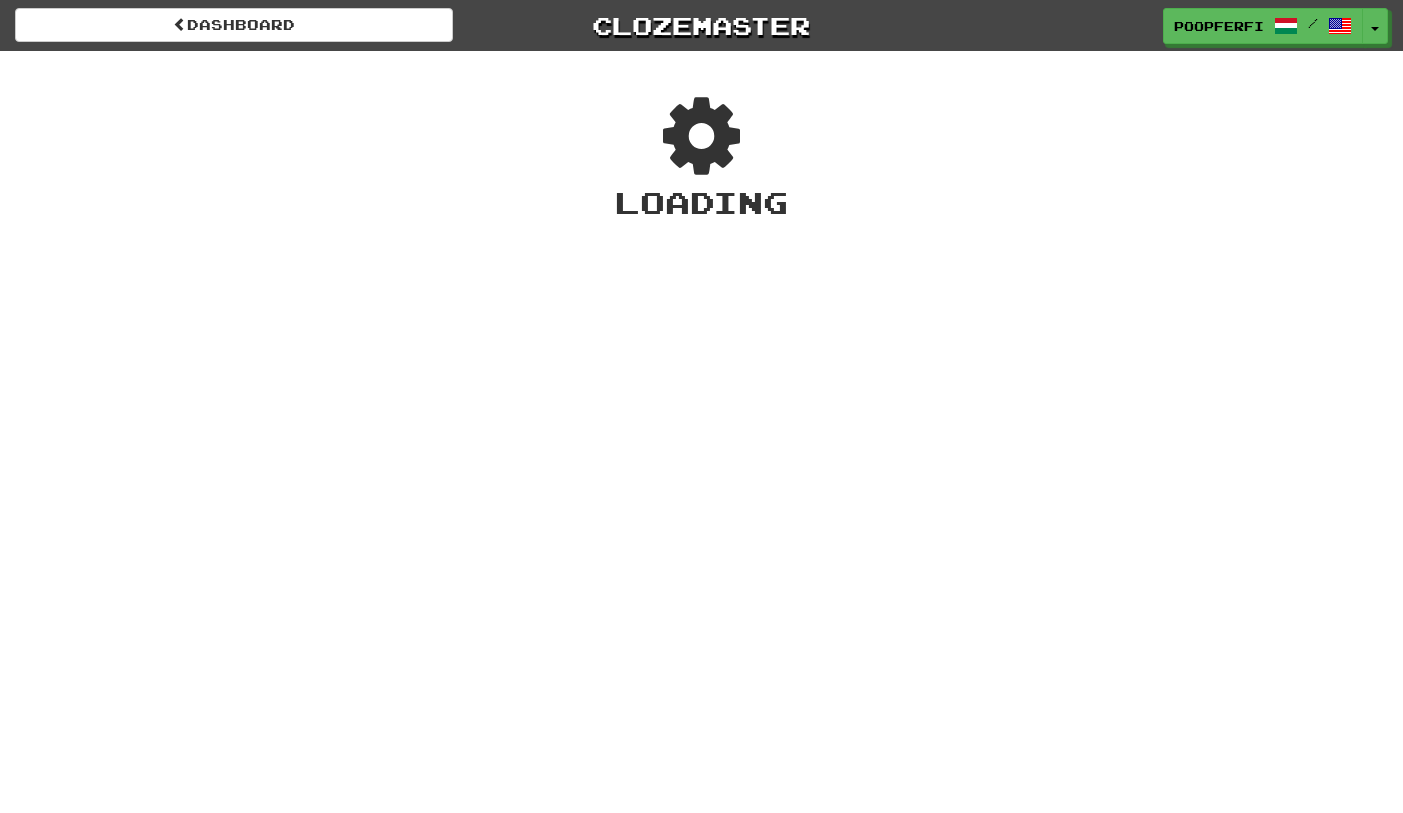 scroll, scrollTop: 0, scrollLeft: 0, axis: both 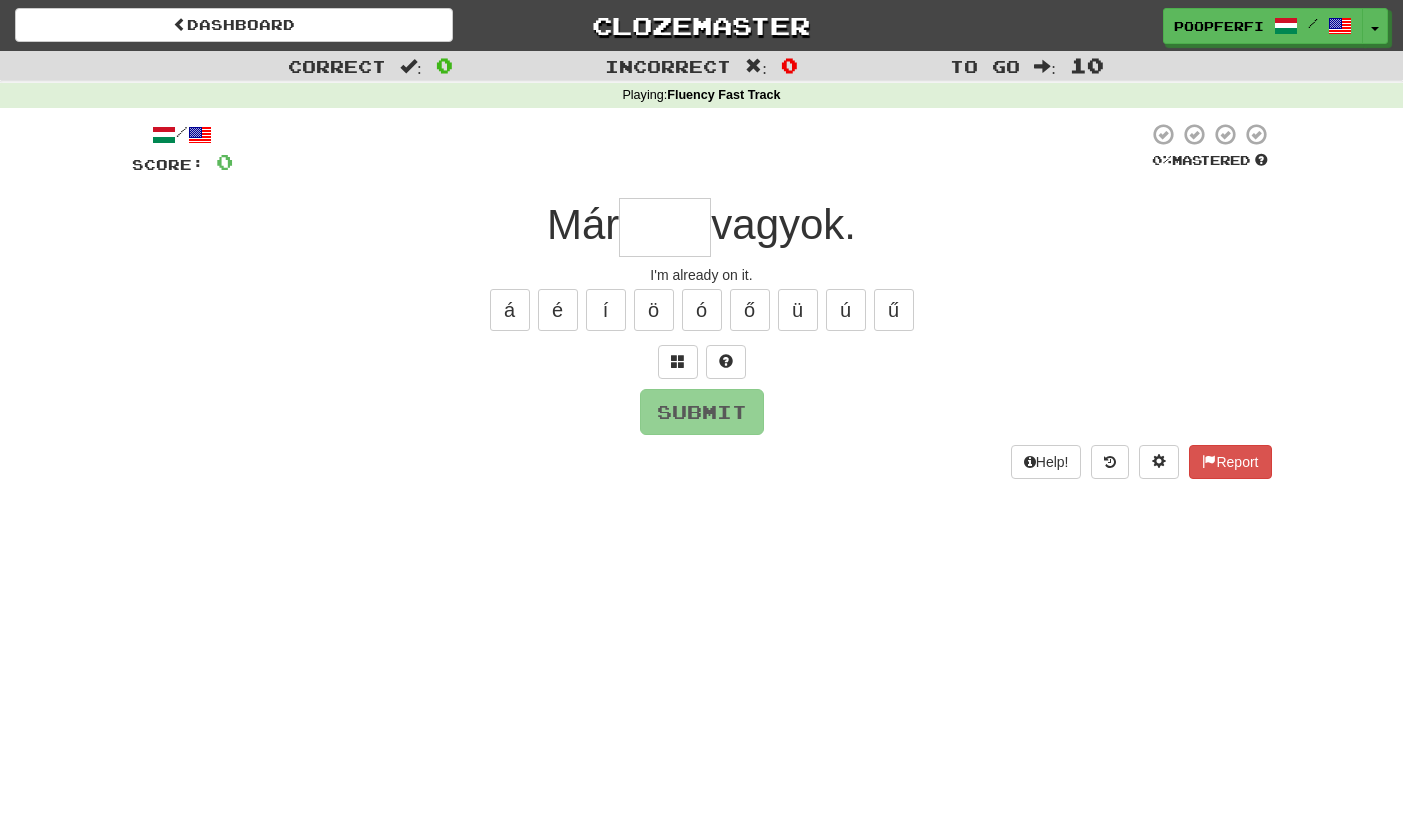 type on "*" 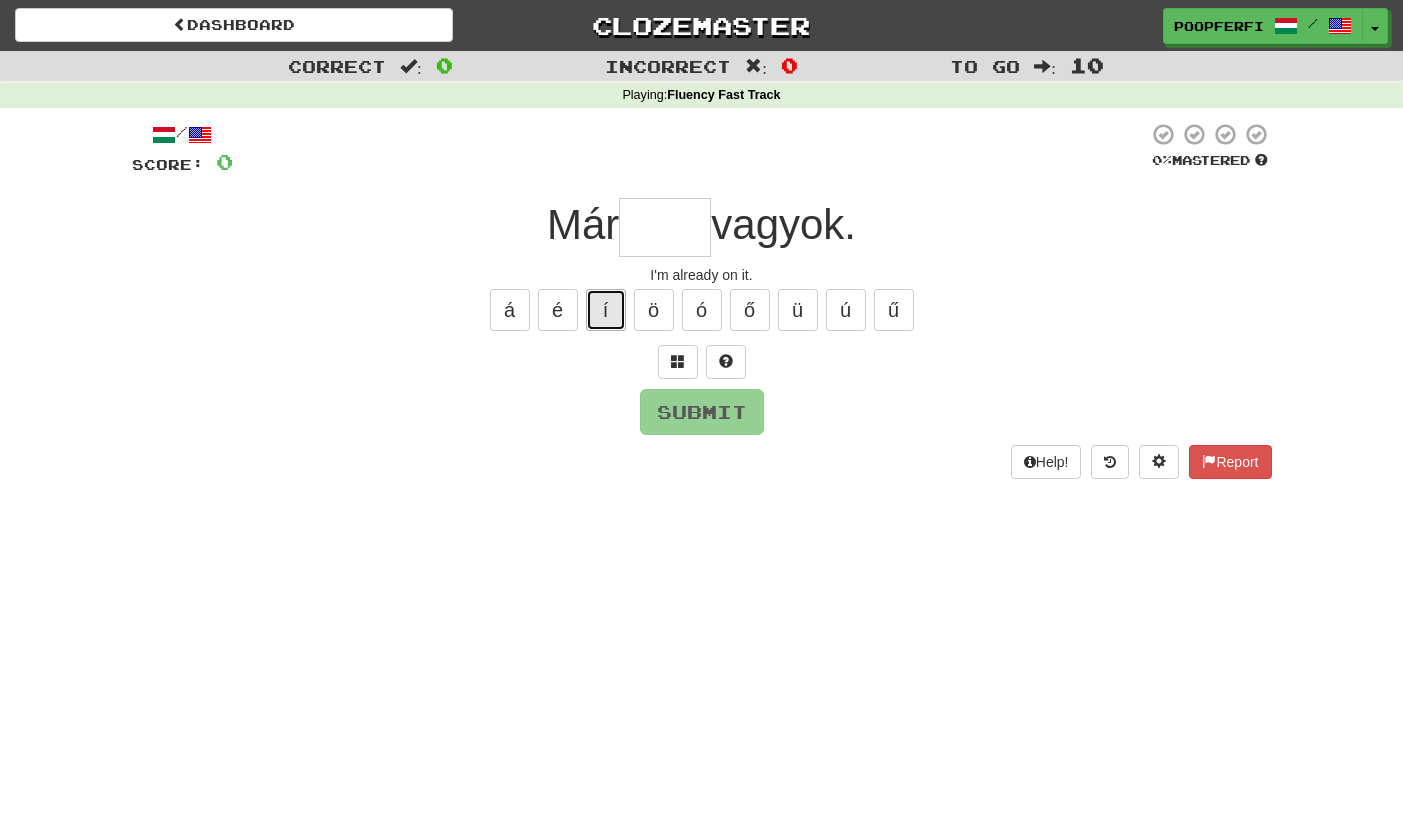click on "í" at bounding box center [606, 310] 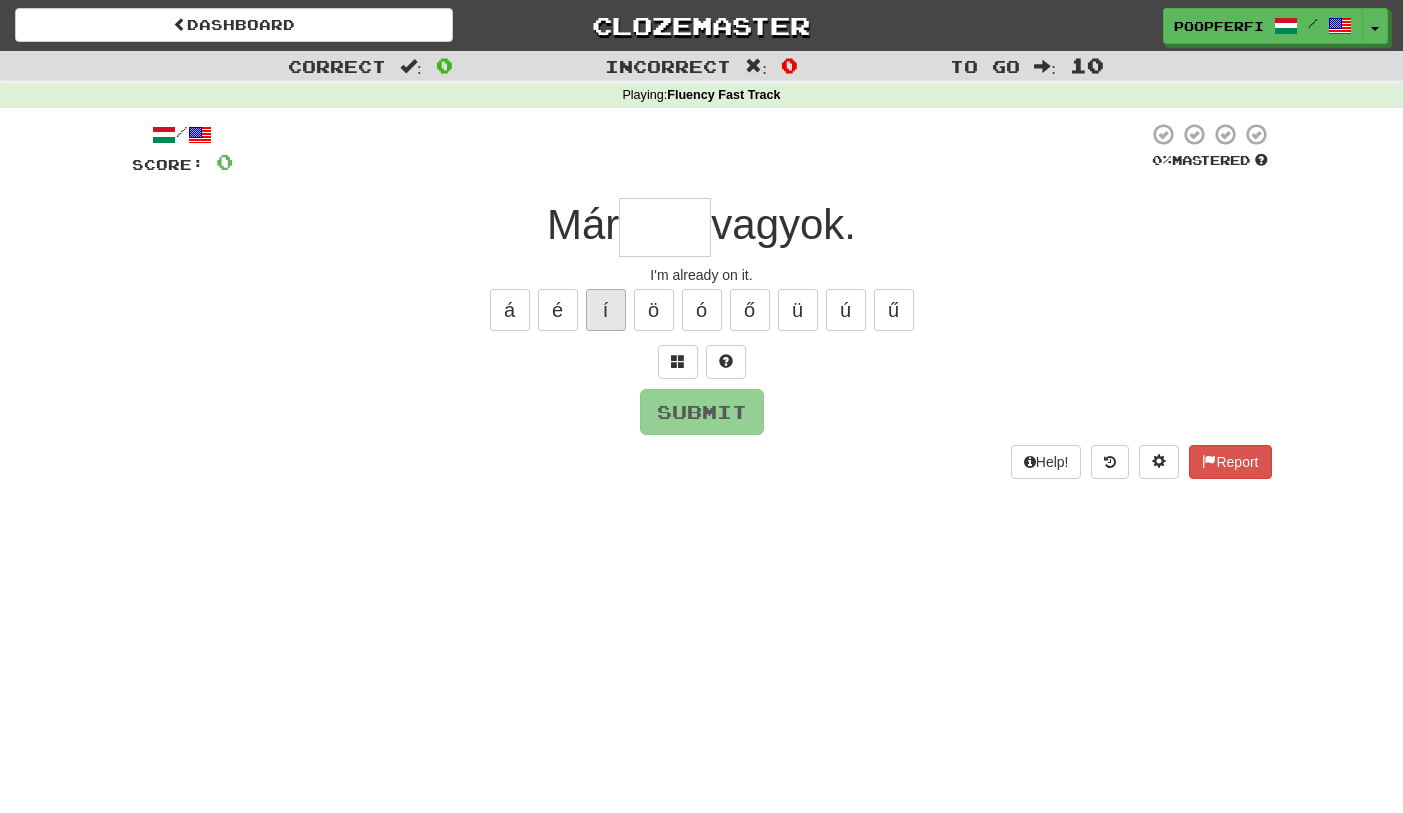 type on "*" 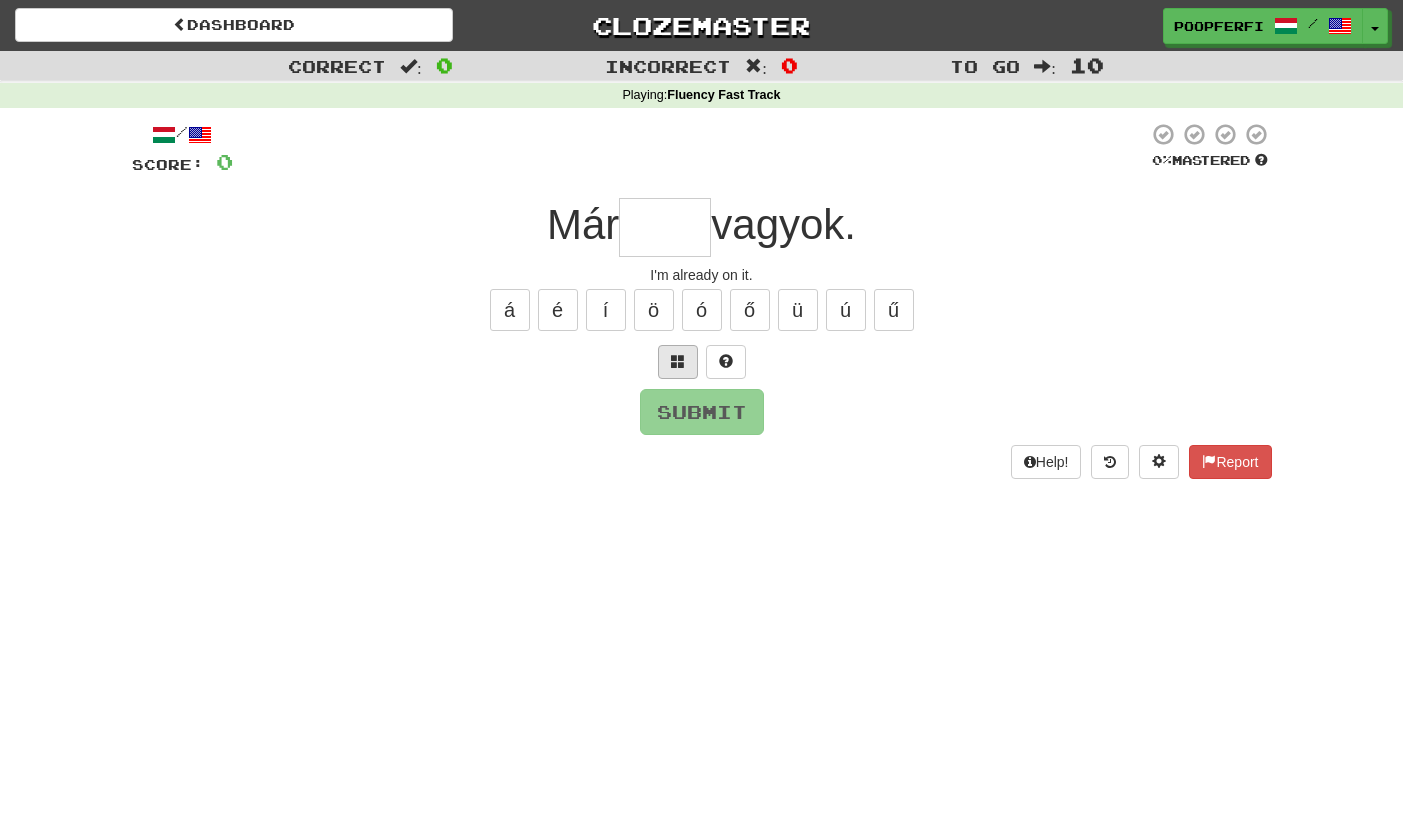 type on "*" 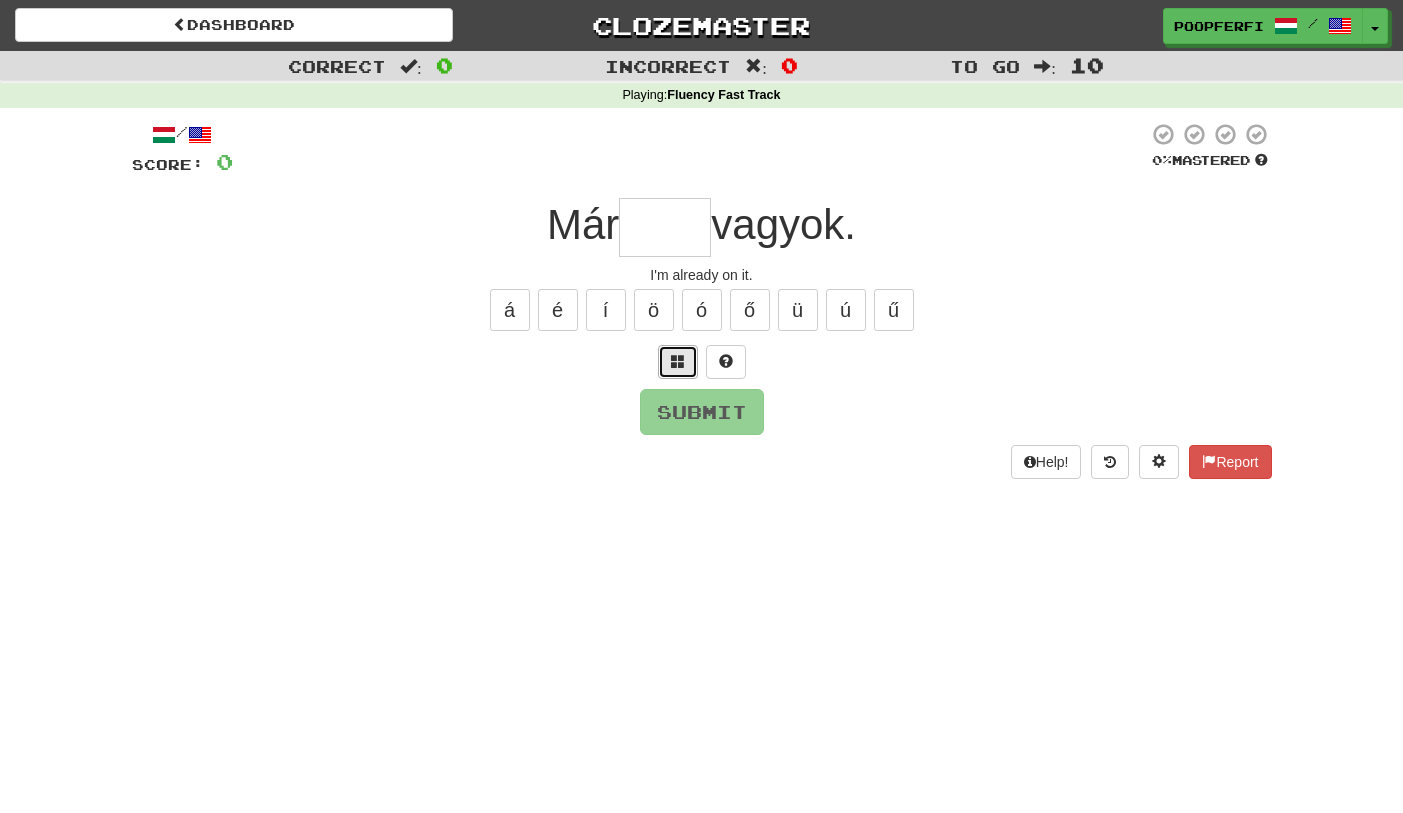 click at bounding box center (678, 362) 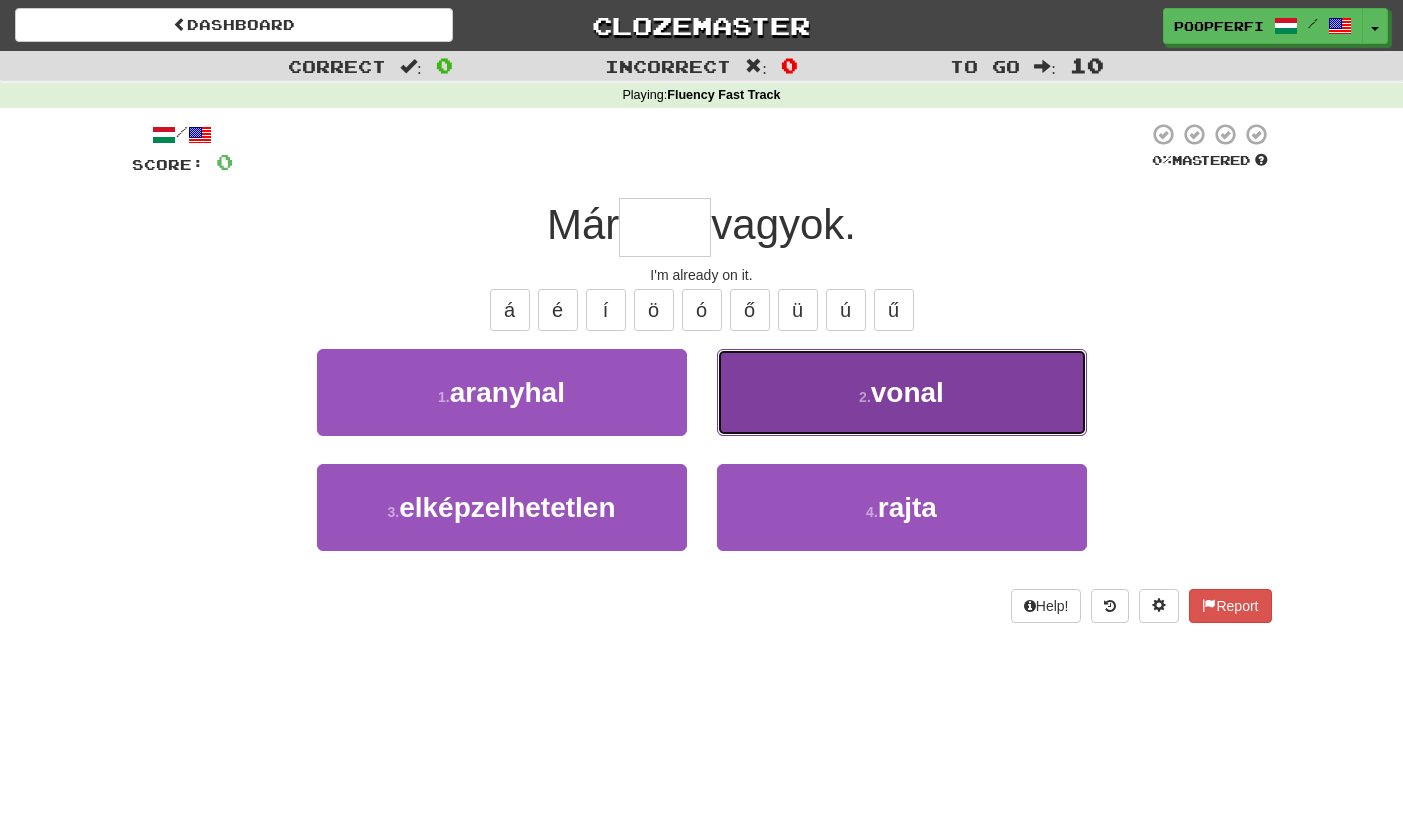 click on "2 .  vonal" at bounding box center (902, 392) 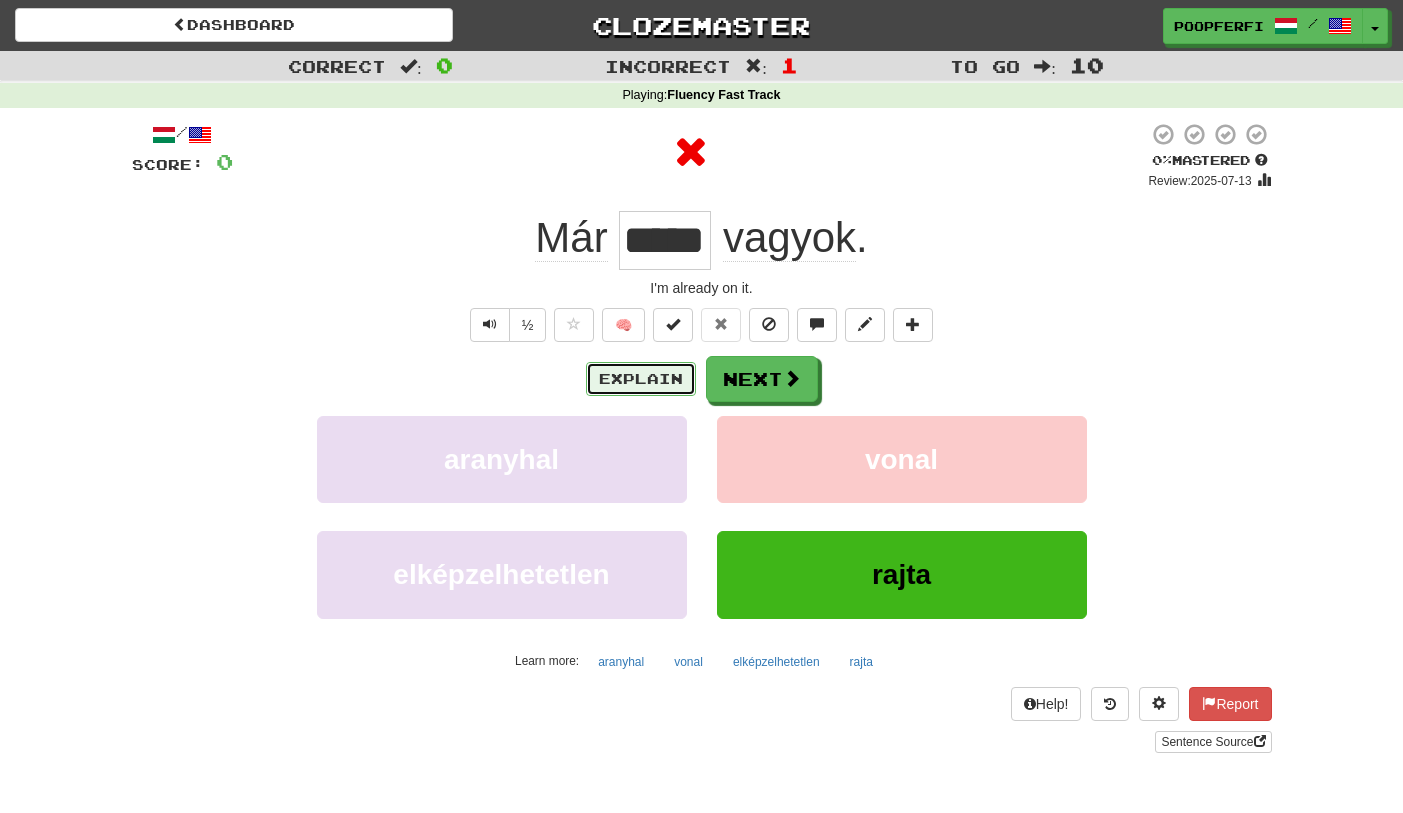 click on "Explain" at bounding box center (641, 379) 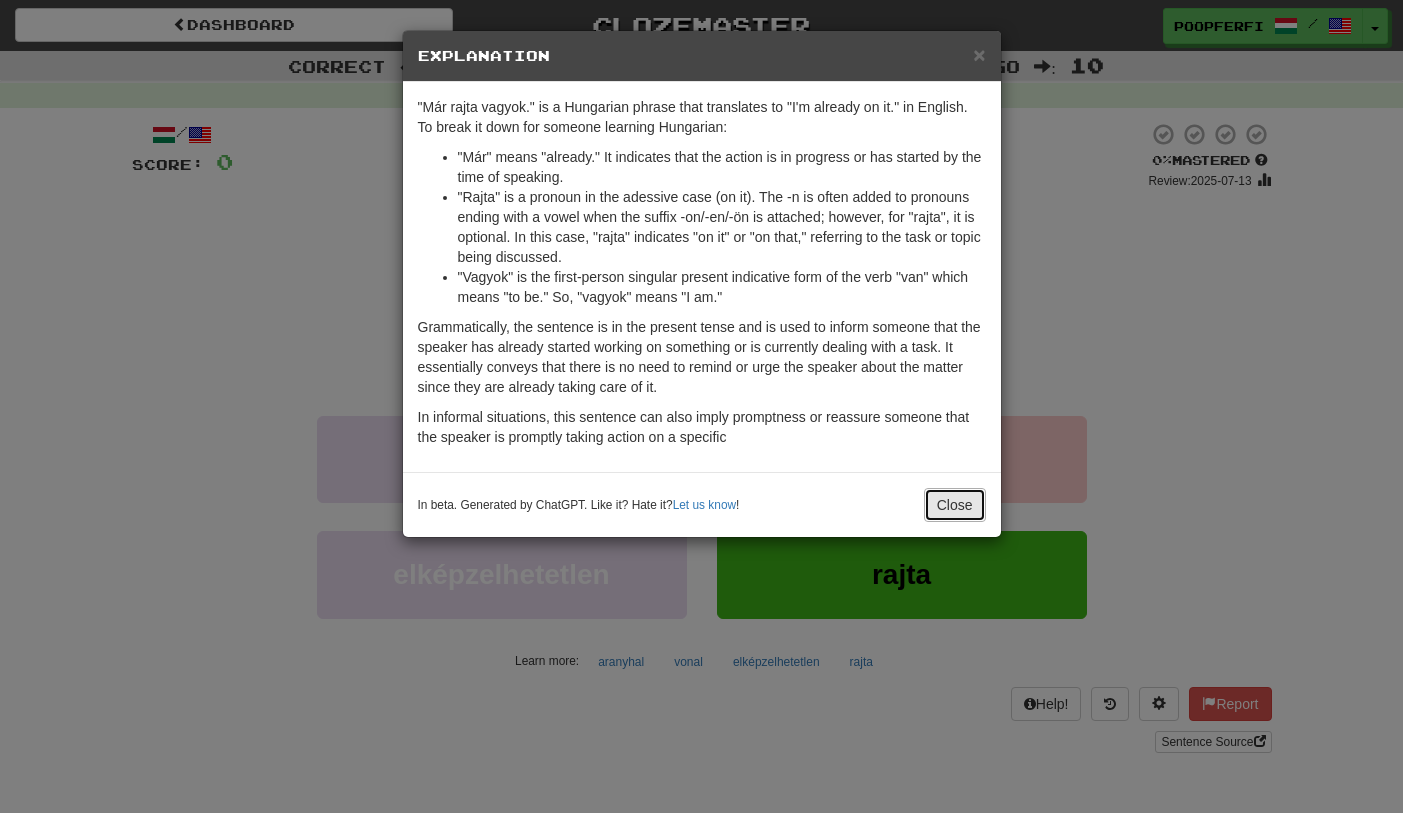 click on "Close" at bounding box center [955, 505] 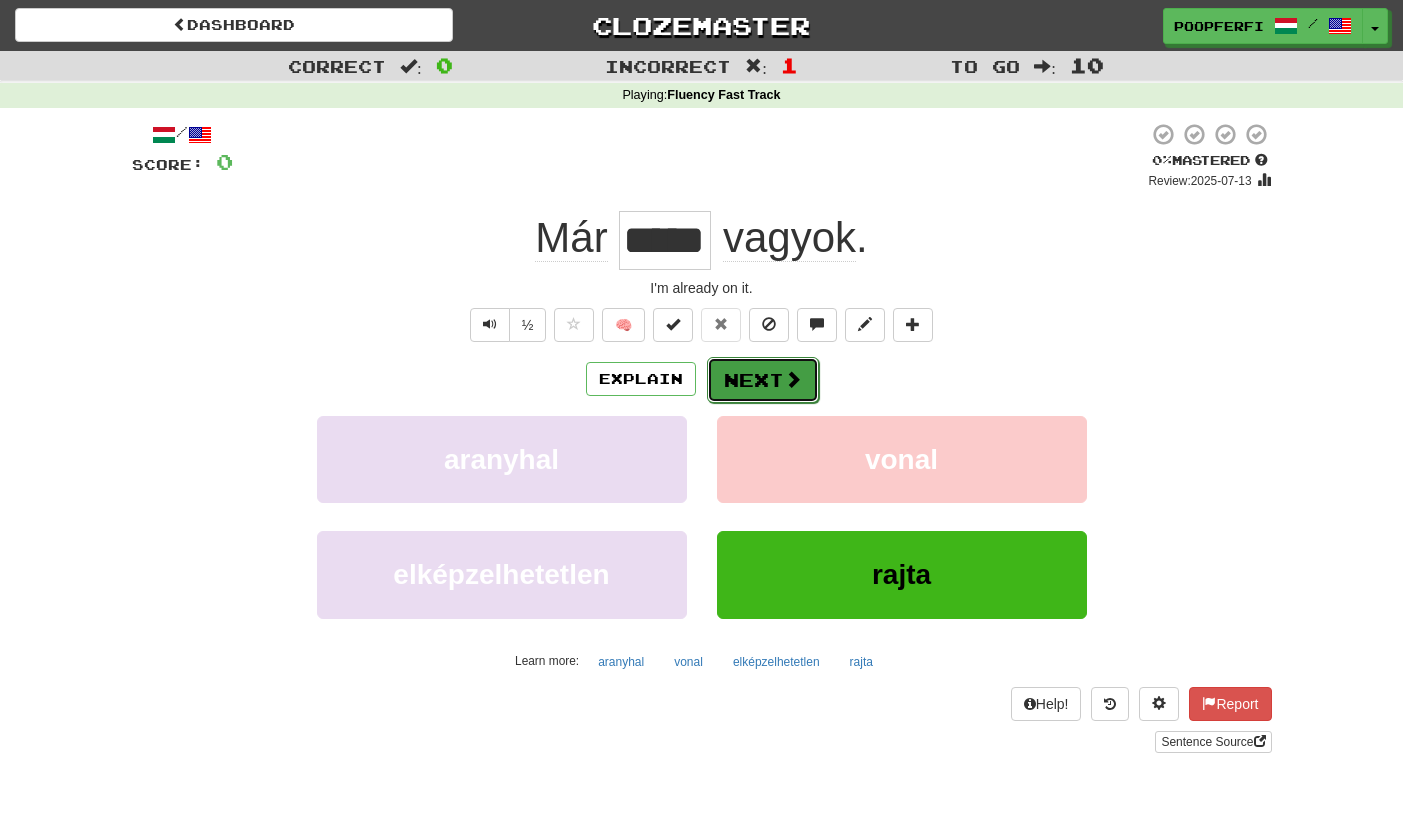 click on "Next" at bounding box center [763, 380] 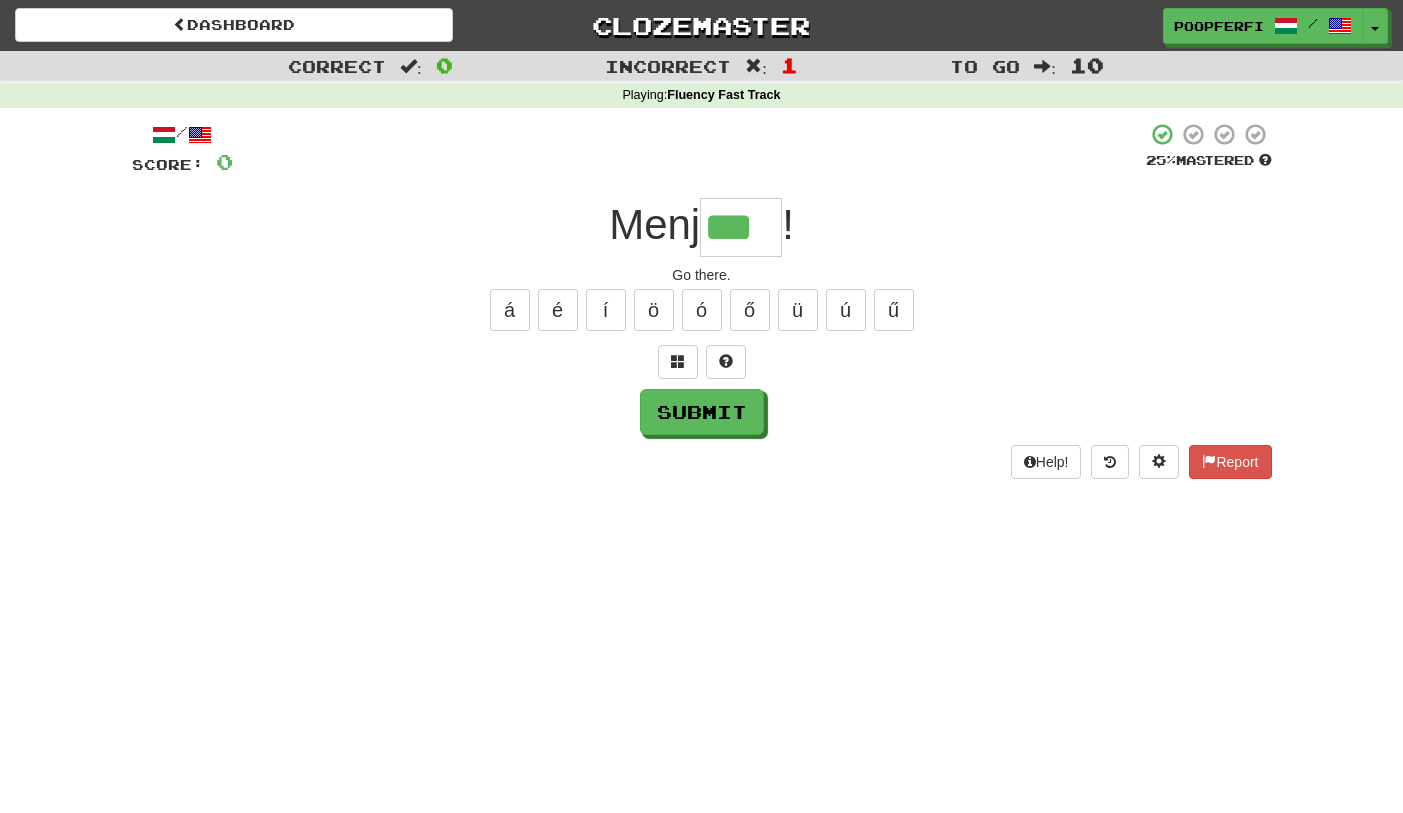 type on "***" 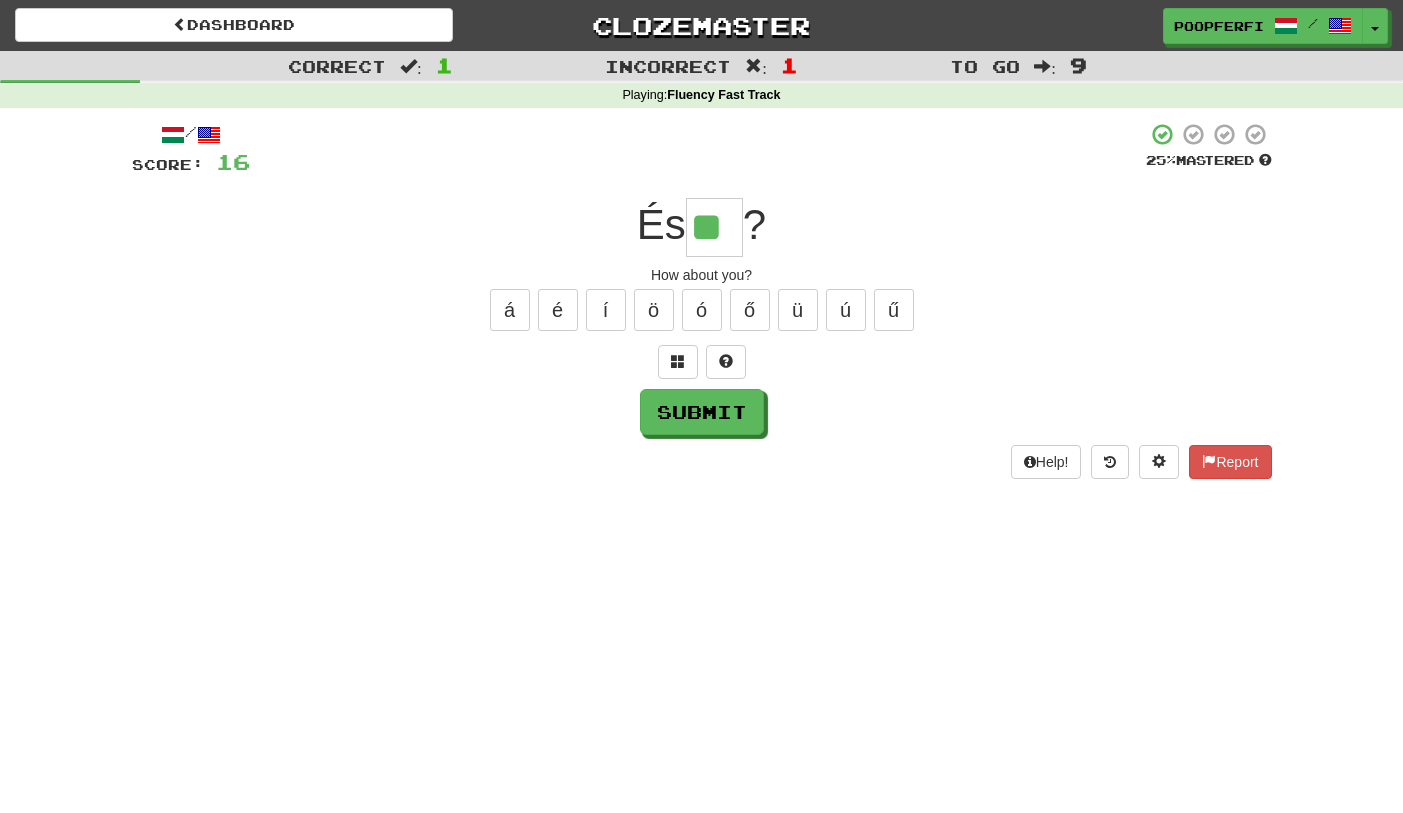 type on "**" 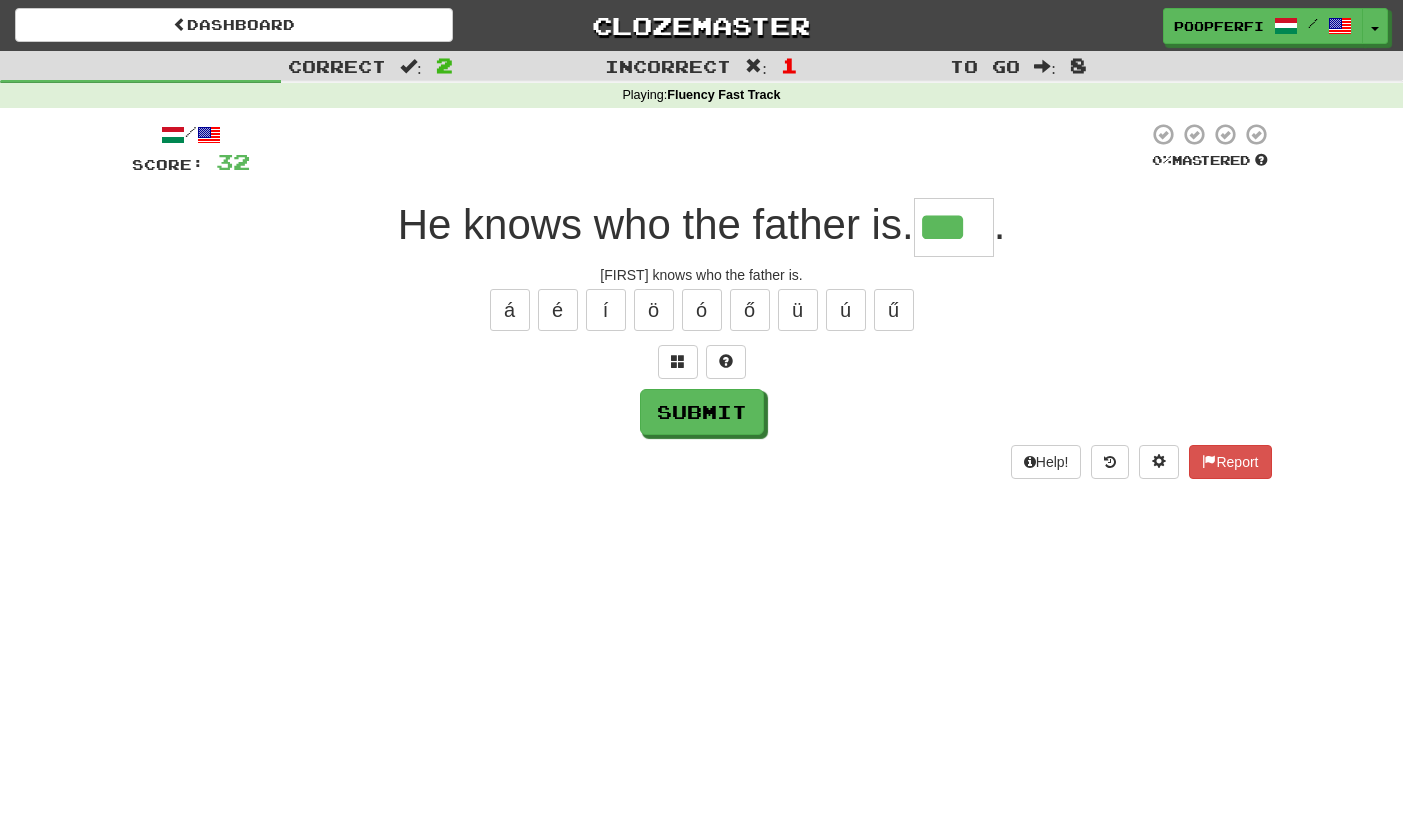 type on "***" 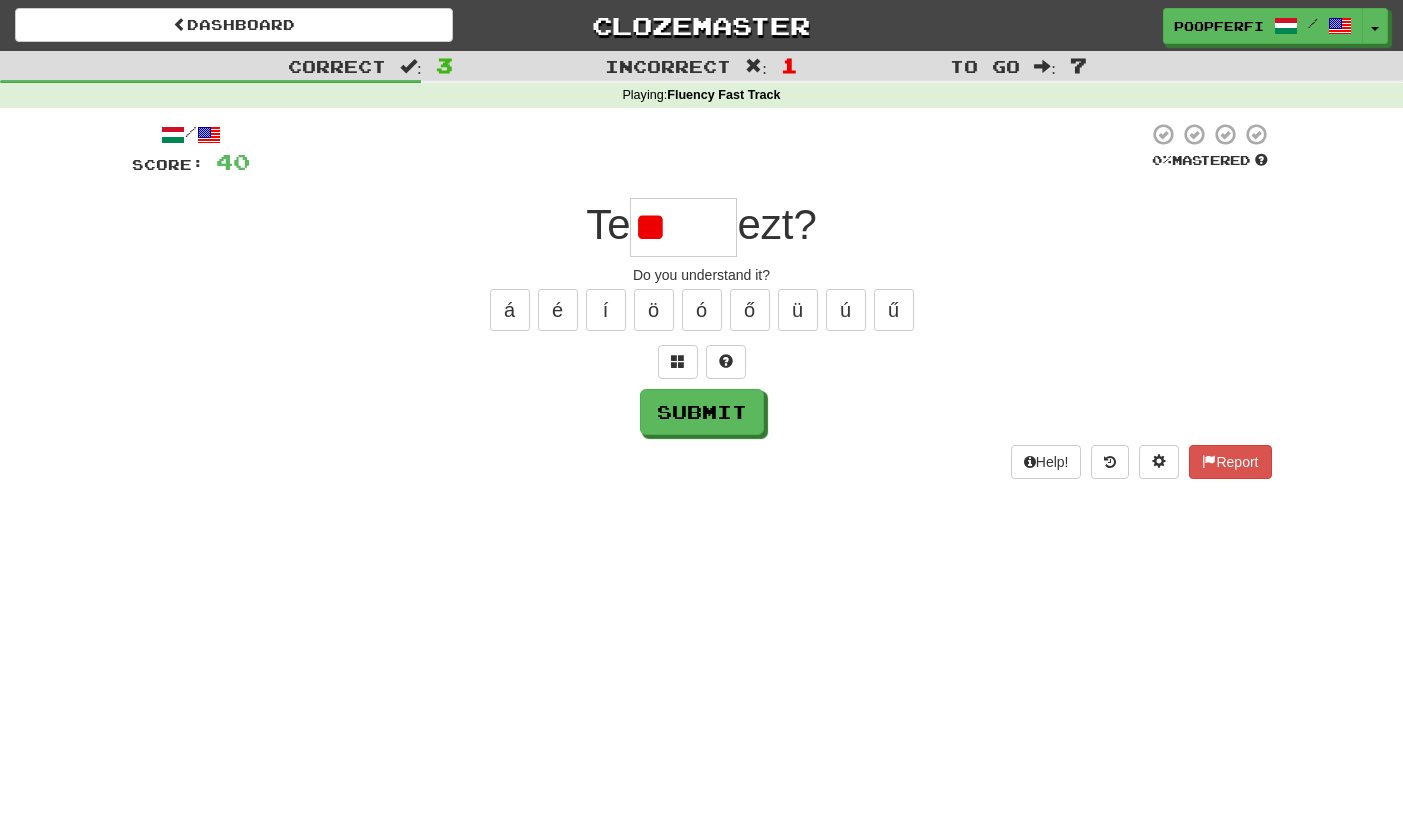 type on "*" 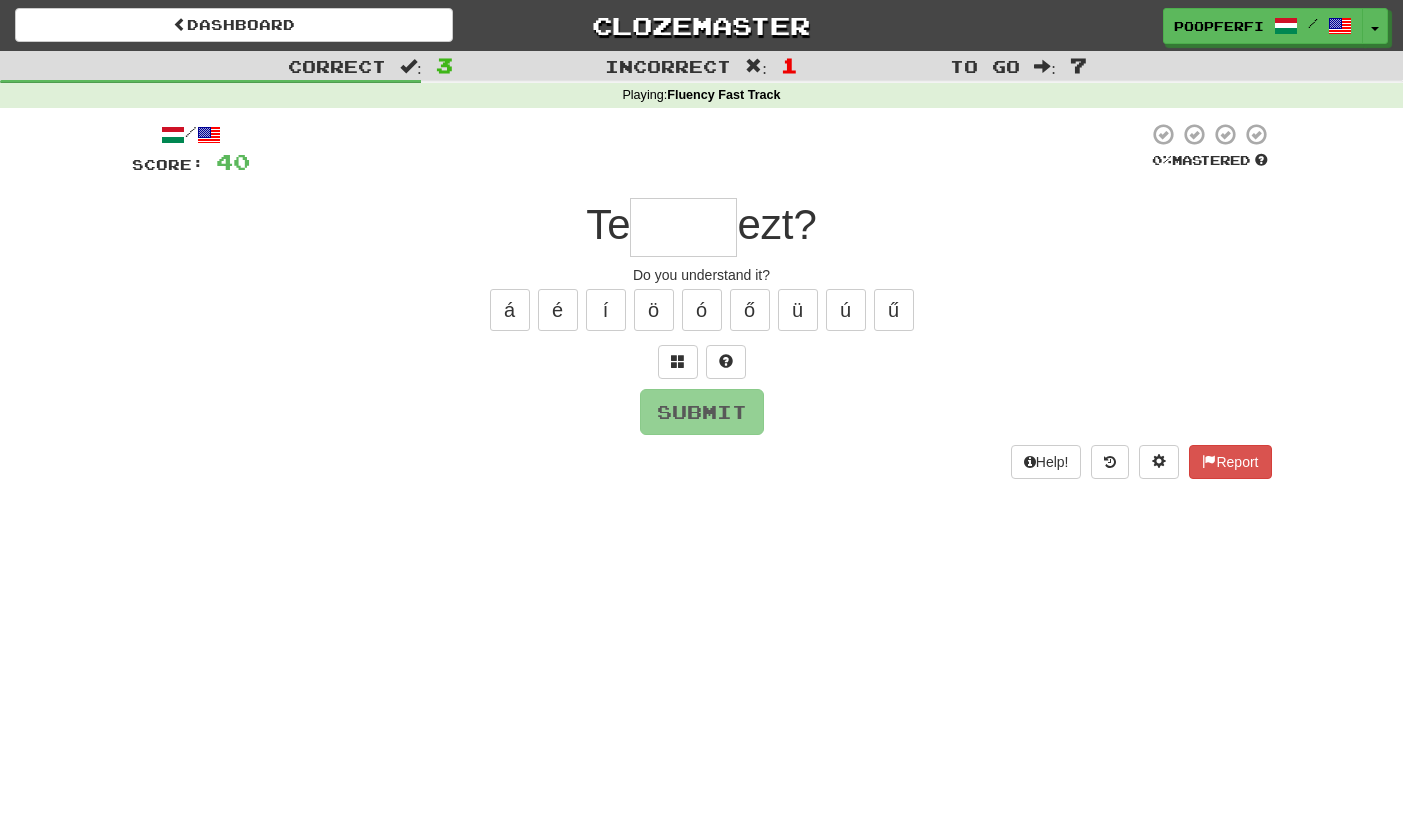 type on "*" 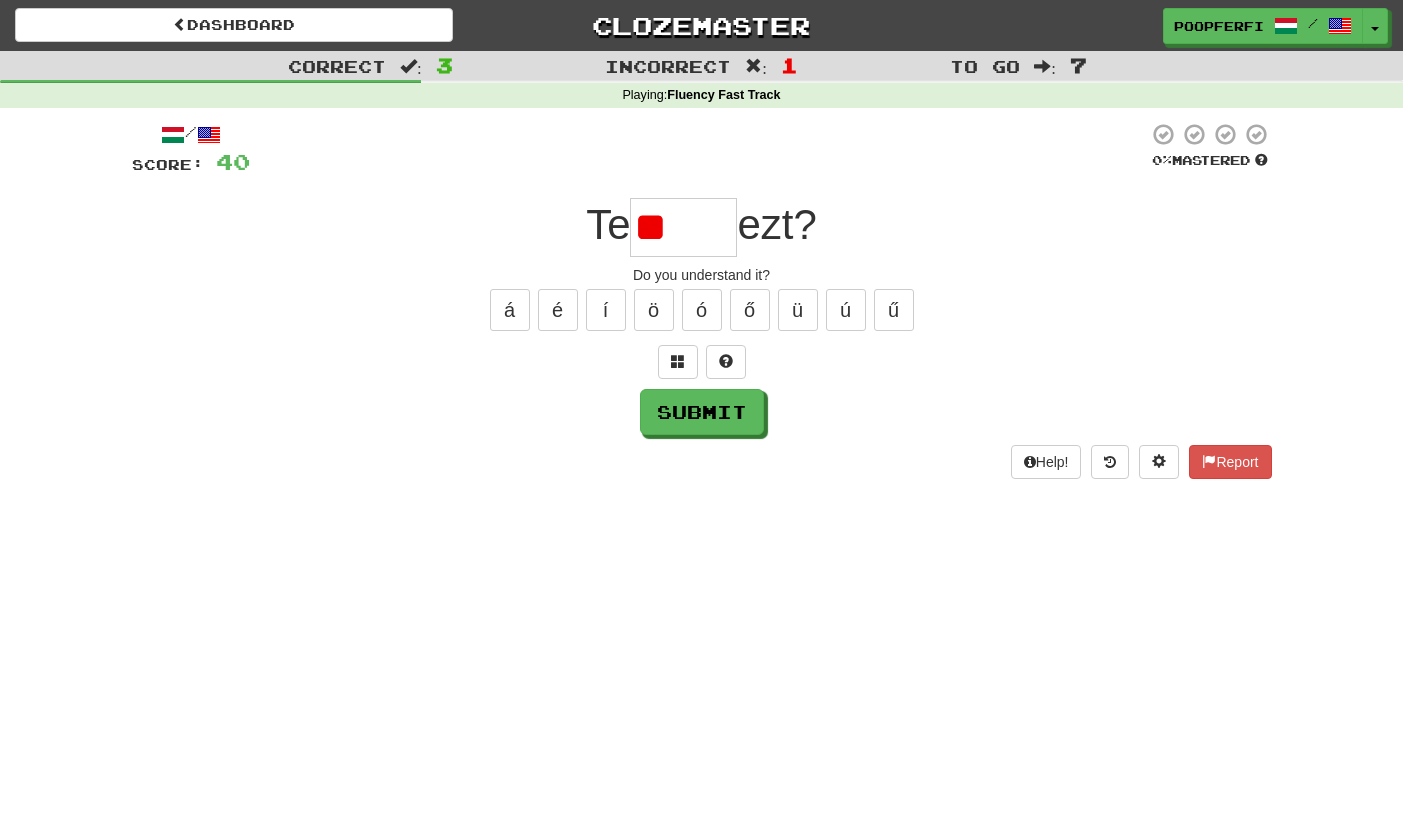 type on "*" 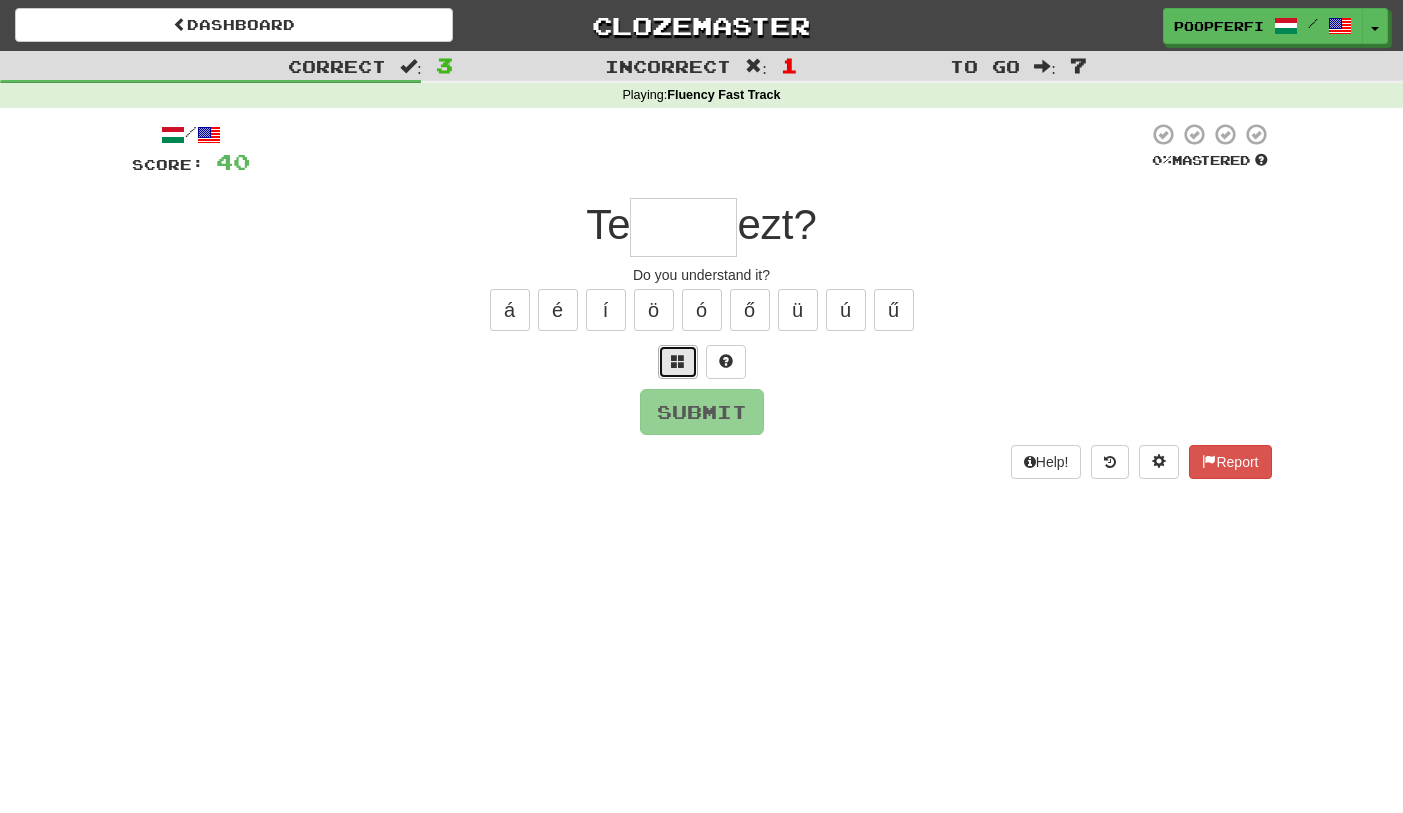 click at bounding box center [678, 362] 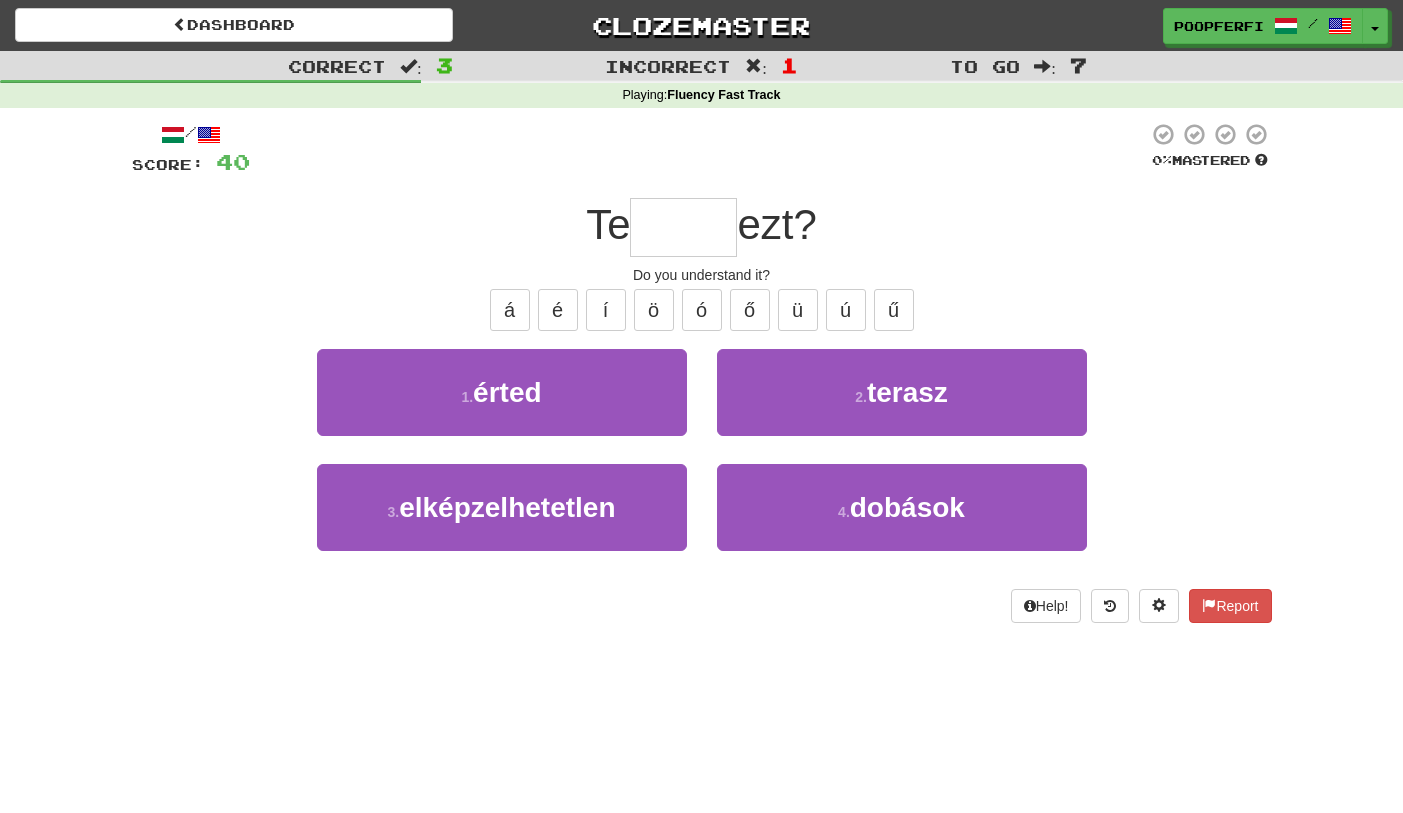 type on "*" 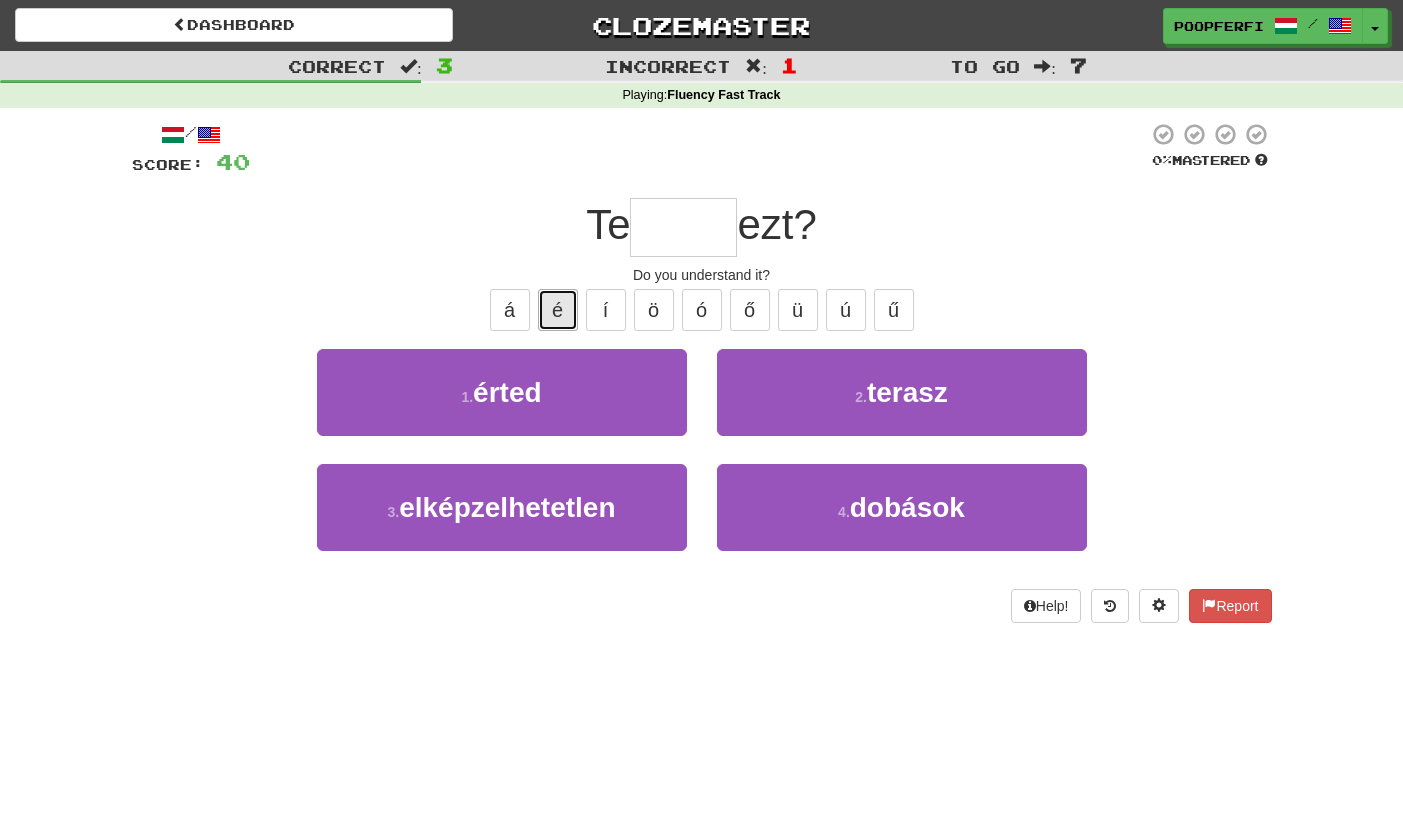 click on "é" at bounding box center (558, 310) 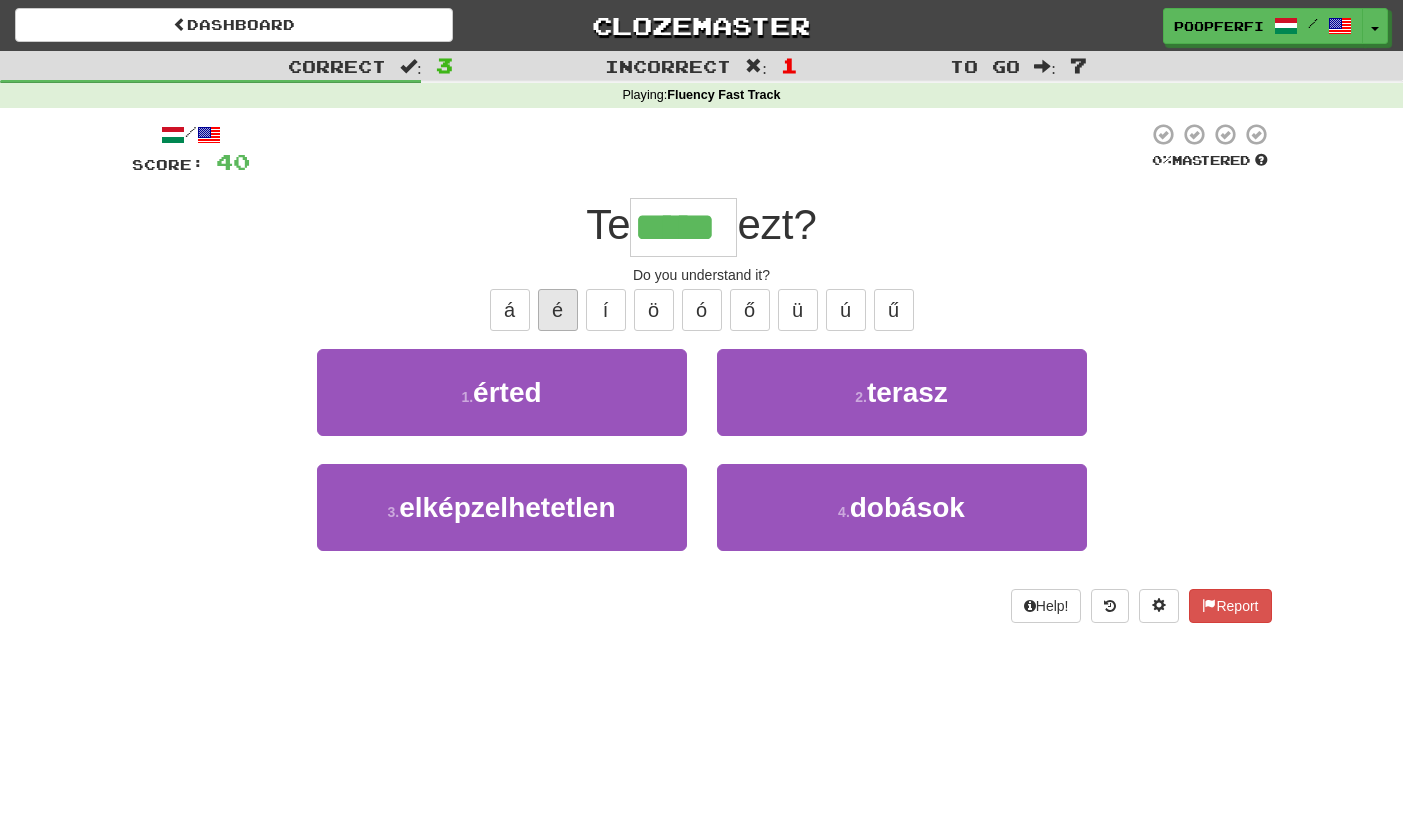 type on "*****" 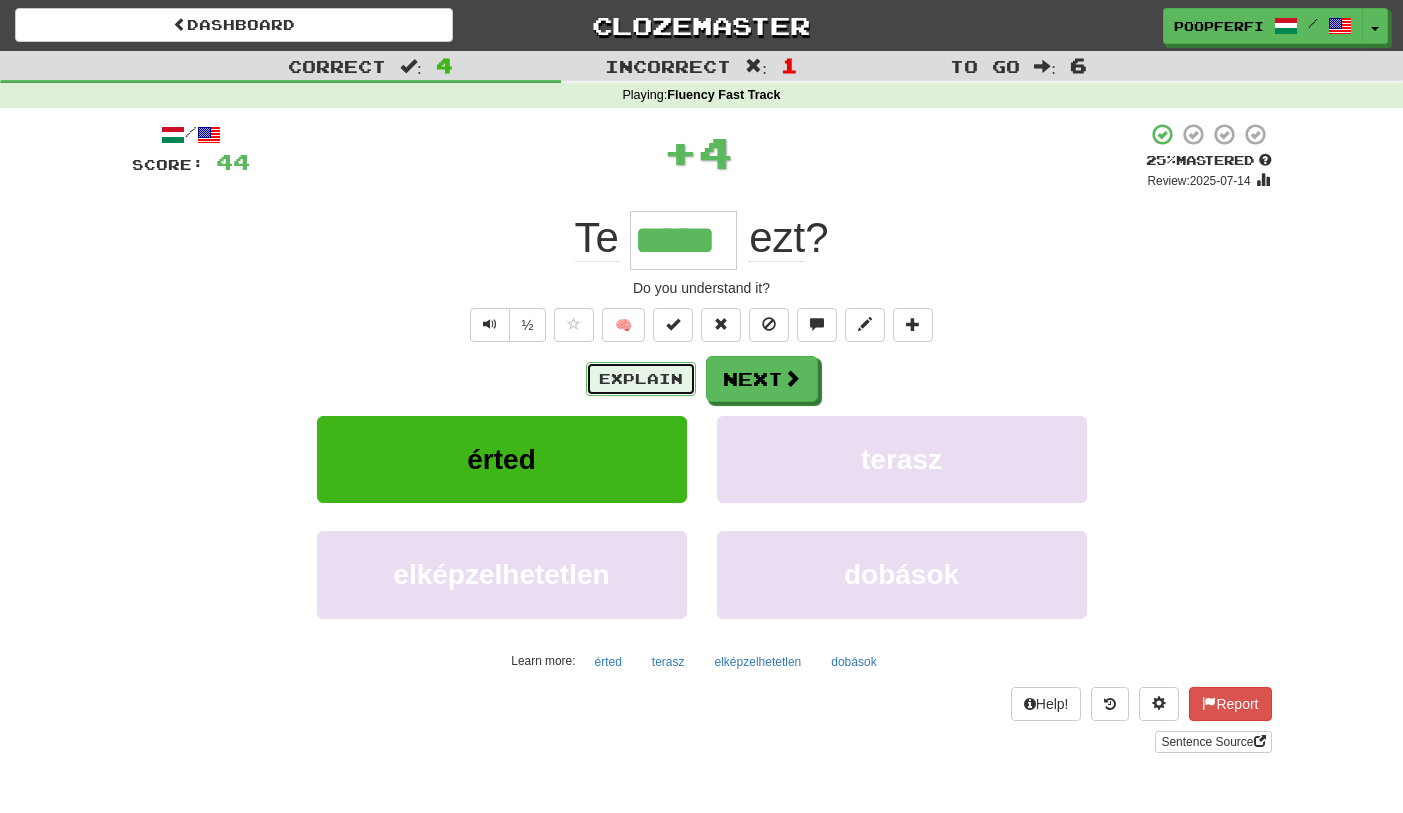 click on "Explain" at bounding box center (641, 379) 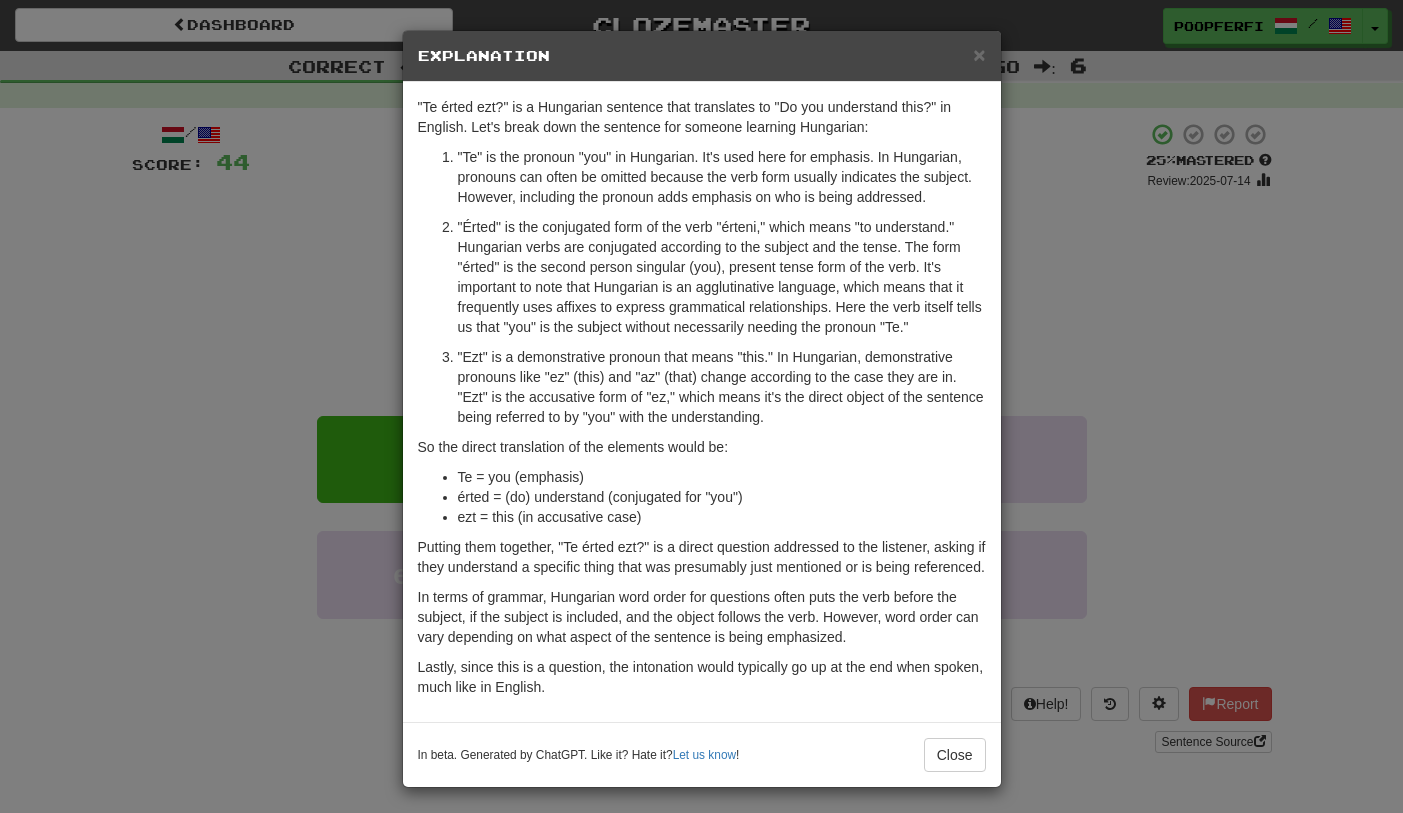 click on ""Érted" is the conjugated form of the verb "érteni," which means "to understand." Hungarian verbs are conjugated according to the subject and the tense. The form "érted" is the second person singular (you), present tense form of the verb. It's important to note that Hungarian is an agglutinative language, which means that it frequently uses affixes to express grammatical relationships. Here the verb itself tells us that "you" is the subject without necessarily needing the pronoun "Te."" at bounding box center (722, 277) 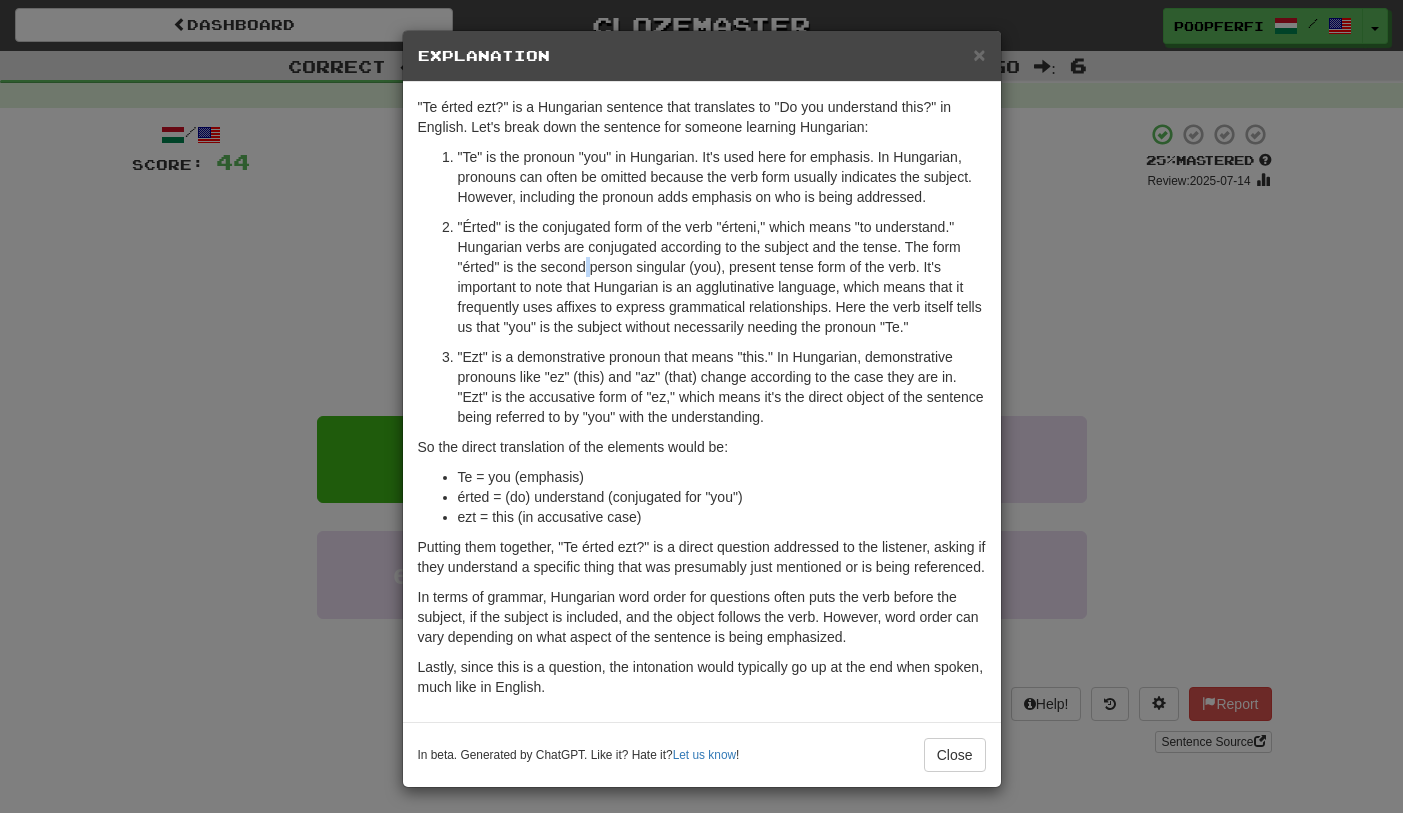 click on ""Érted" is the conjugated form of the verb "érteni," which means "to understand." Hungarian verbs are conjugated according to the subject and the tense. The form "érted" is the second person singular (you), present tense form of the verb. It's important to note that Hungarian is an agglutinative language, which means that it frequently uses affixes to express grammatical relationships. Here the verb itself tells us that "you" is the subject without necessarily needing the pronoun "Te."" at bounding box center [722, 277] 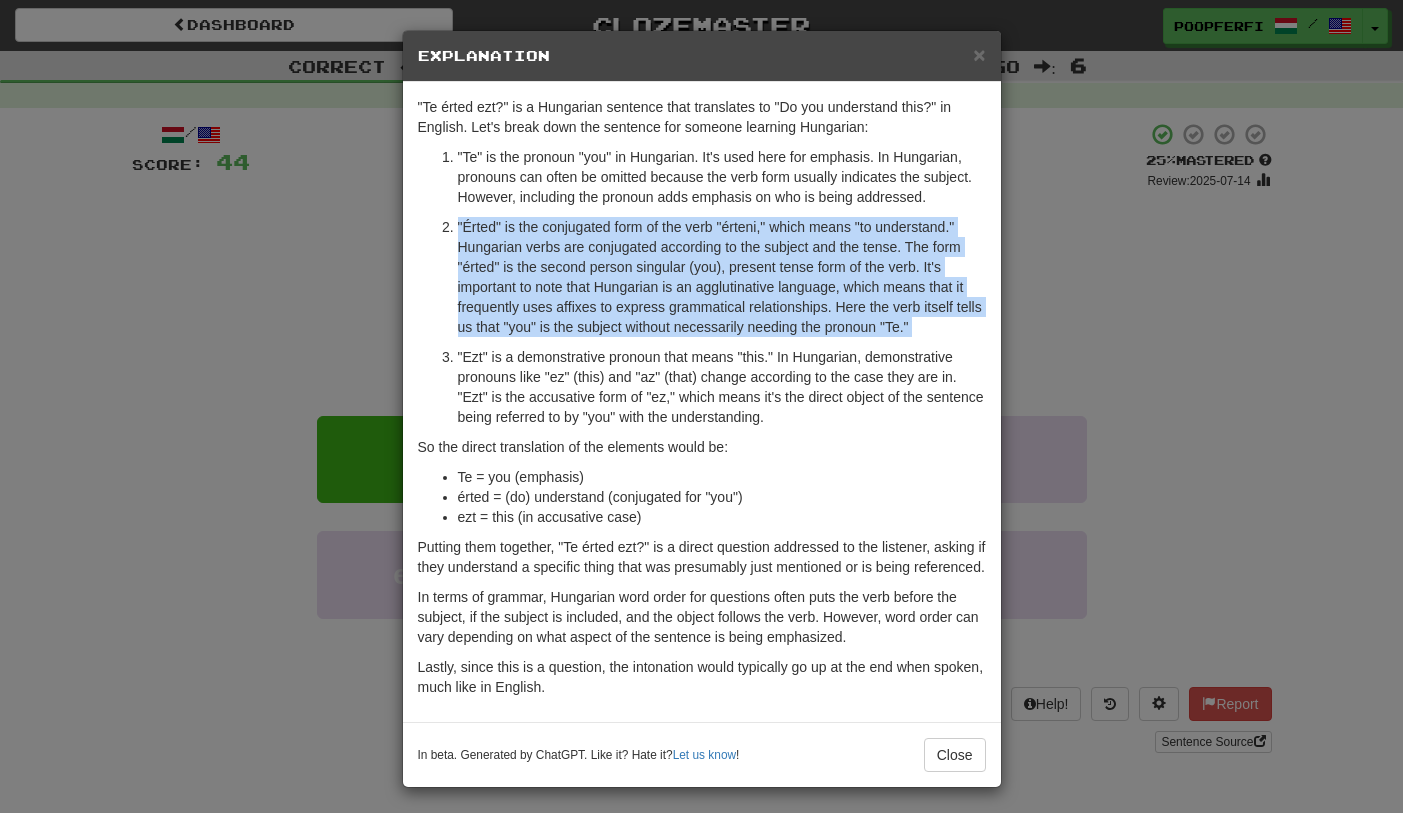 click on ""Érted" is the conjugated form of the verb "érteni," which means "to understand." Hungarian verbs are conjugated according to the subject and the tense. The form "érted" is the second person singular (you), present tense form of the verb. It's important to note that Hungarian is an agglutinative language, which means that it frequently uses affixes to express grammatical relationships. Here the verb itself tells us that "you" is the subject without necessarily needing the pronoun "Te."" at bounding box center (722, 277) 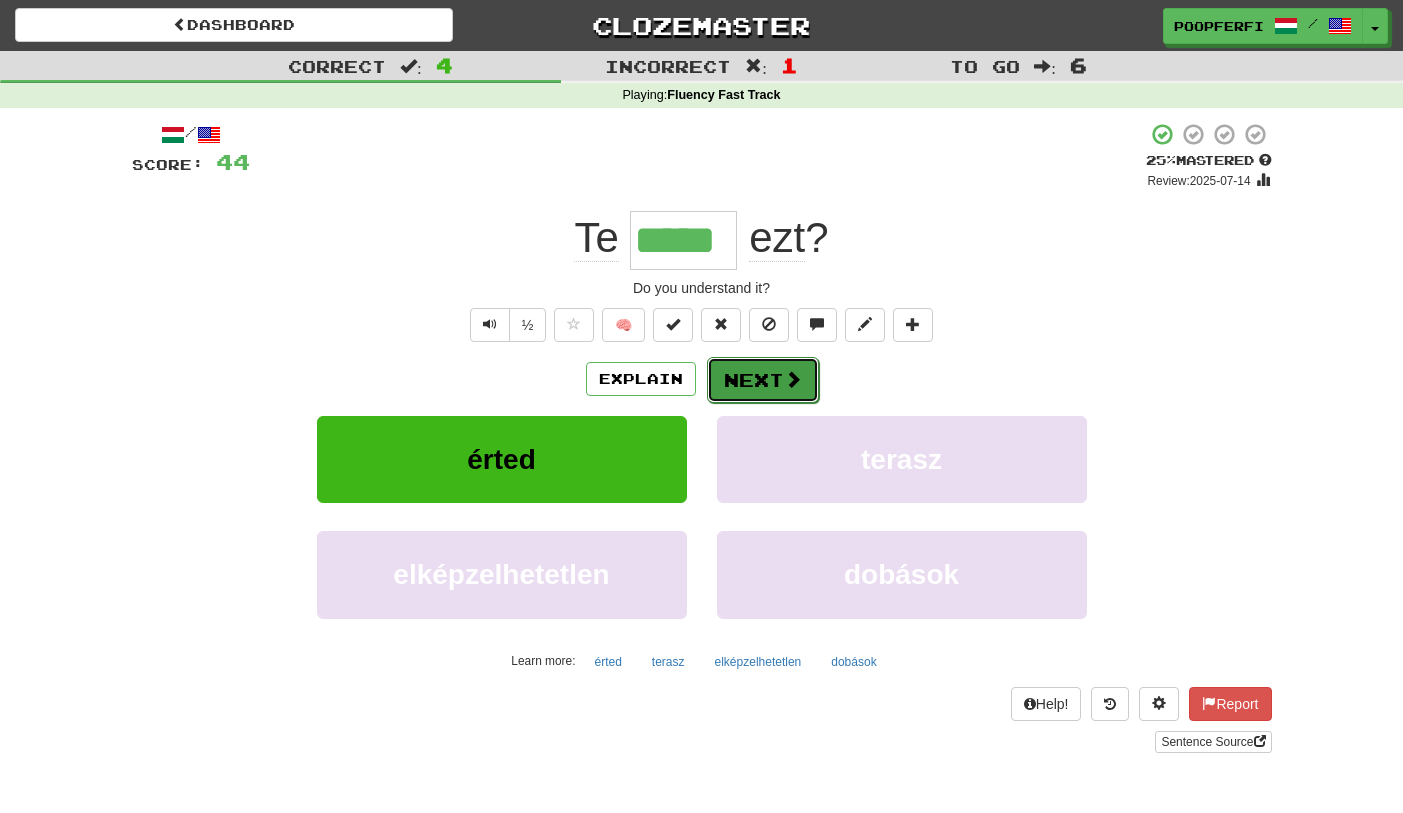 click on "Next" at bounding box center (763, 380) 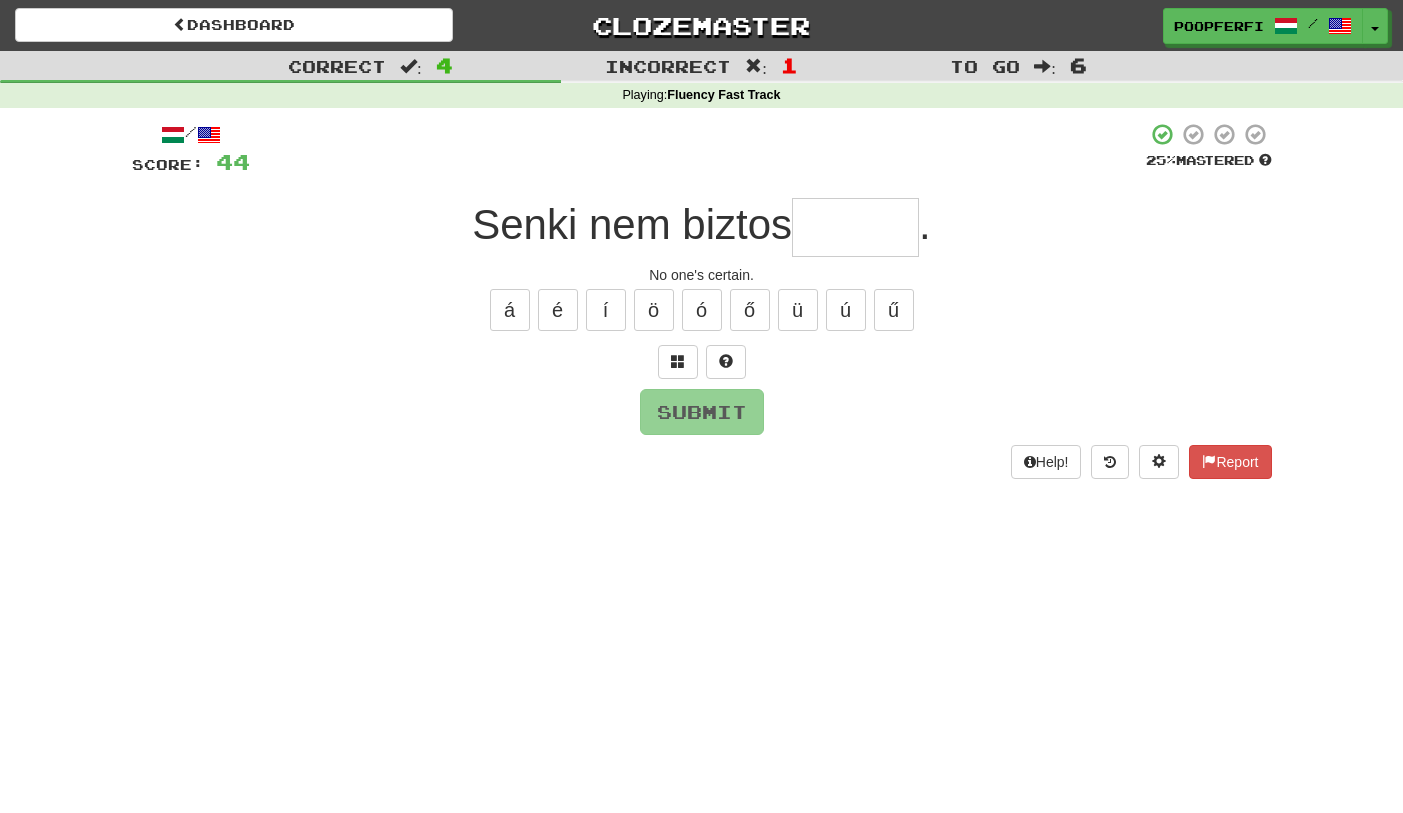 type on "*" 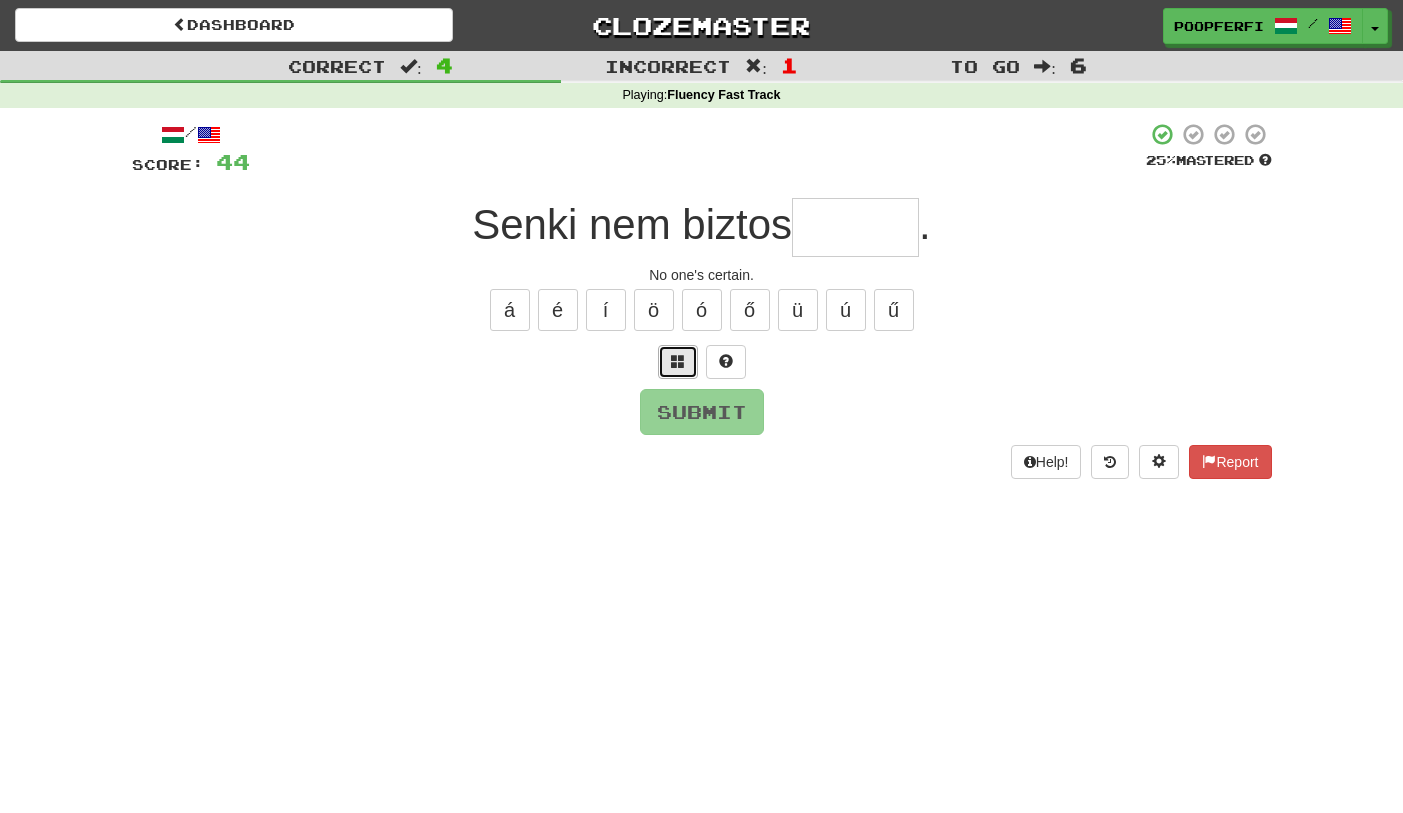 click at bounding box center (678, 362) 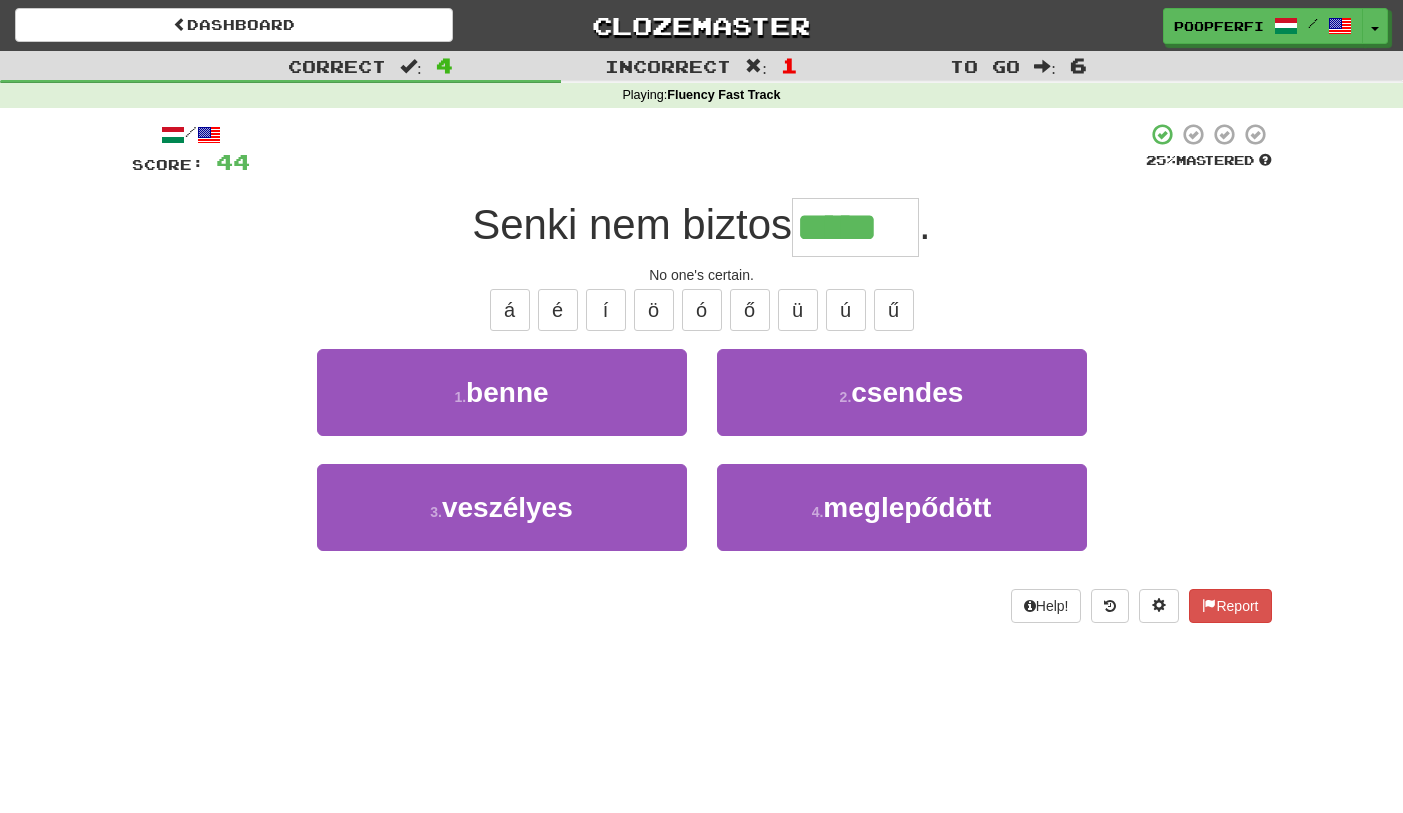 type on "*****" 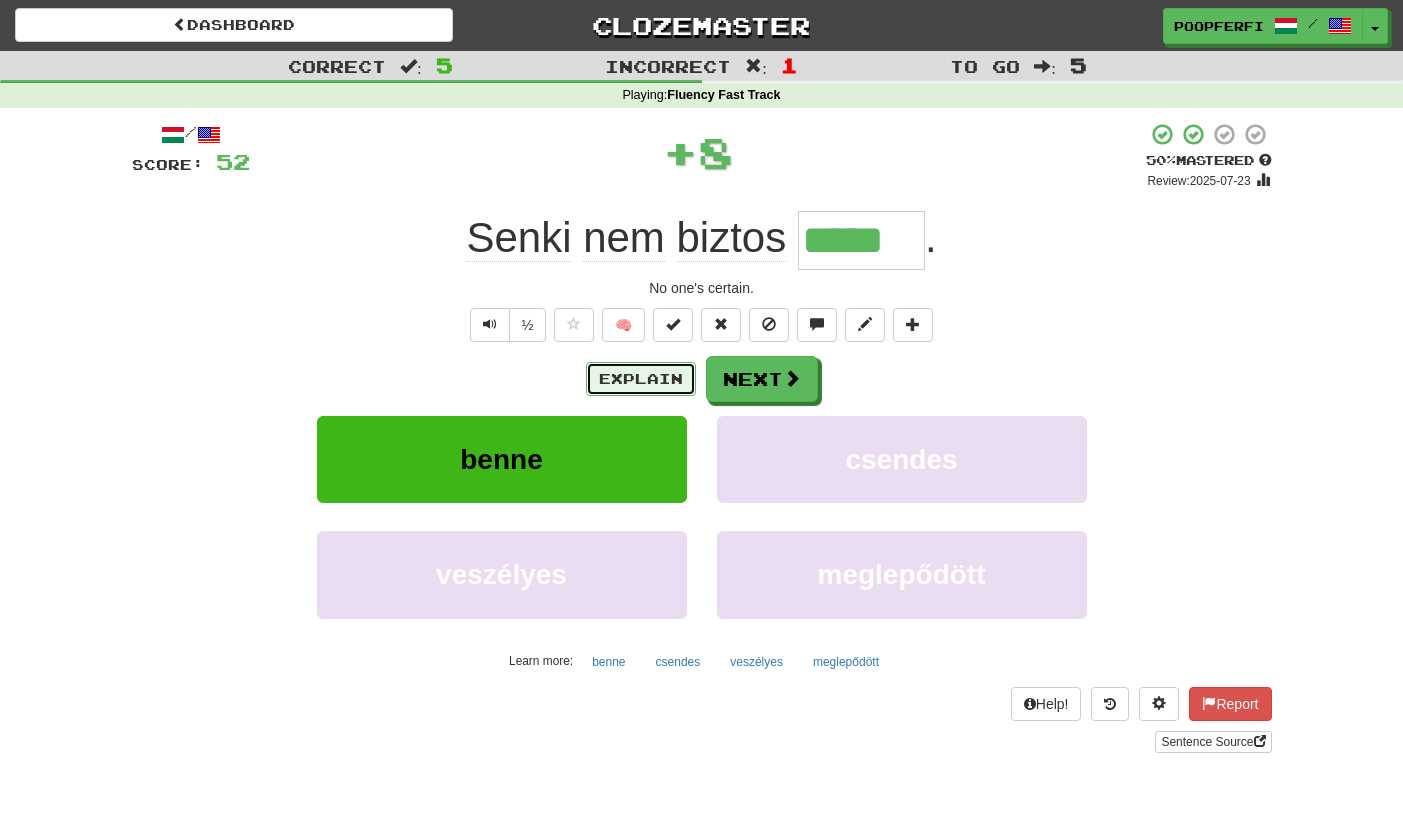 click on "Explain" at bounding box center (641, 379) 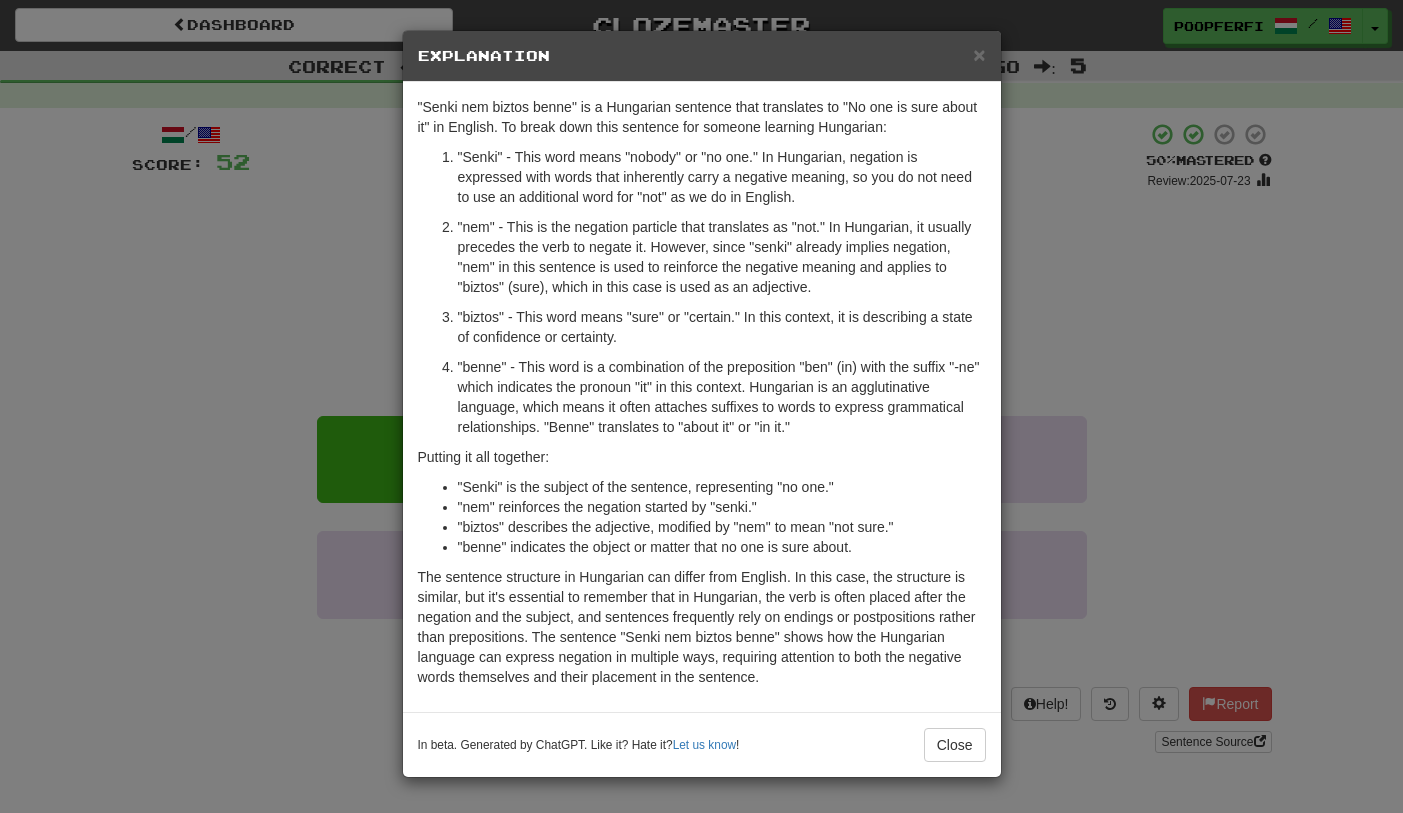 click on ""benne" - This word is a combination of the preposition "ben" (in) with the suffix "-ne" which indicates the pronoun "it" in this context. Hungarian is an agglutinative language, which means it often attaches suffixes to words to express grammatical relationships. "Benne" translates to "about it" or "in it."" at bounding box center [722, 397] 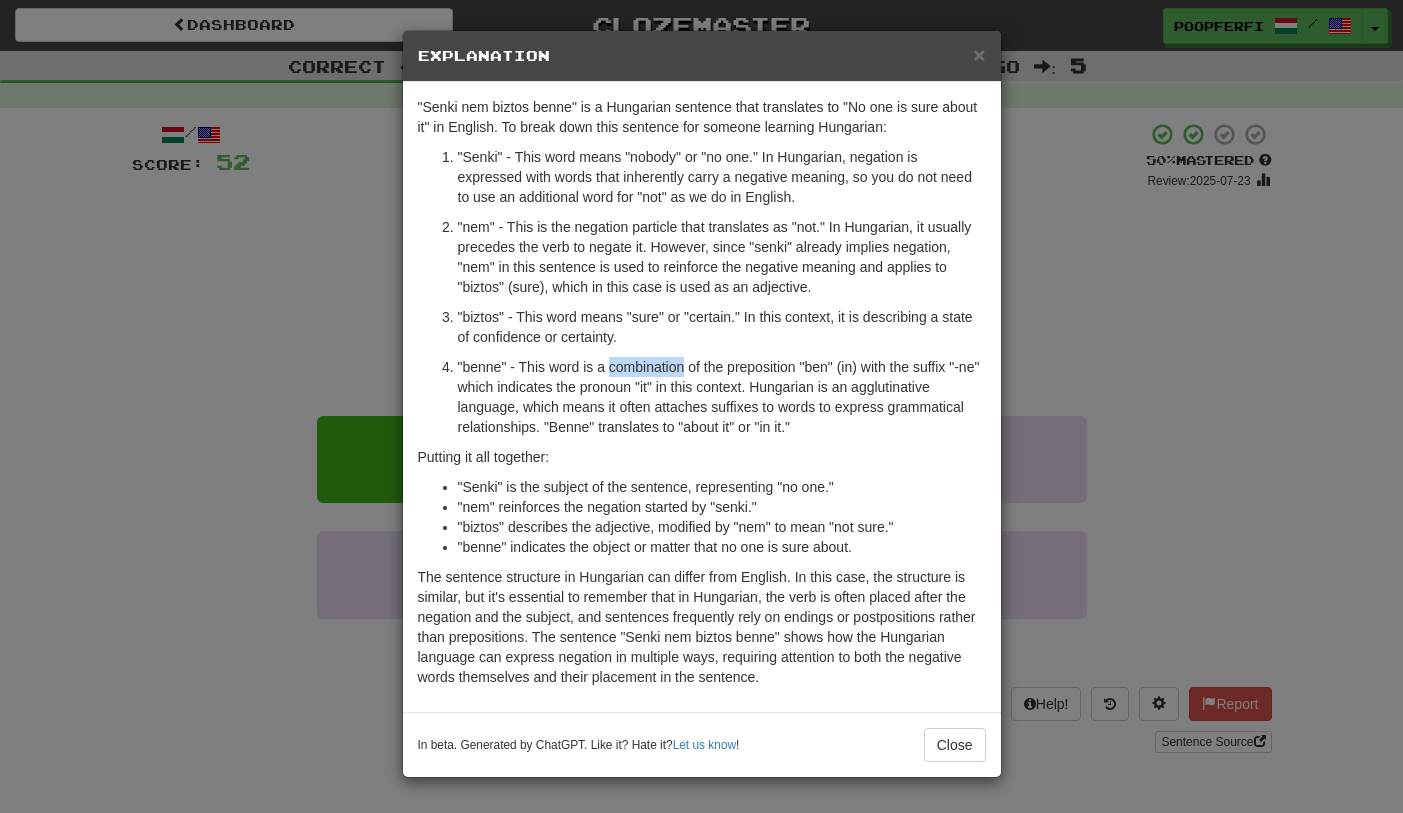 click on ""benne" - This word is a combination of the preposition "ben" (in) with the suffix "-ne" which indicates the pronoun "it" in this context. Hungarian is an agglutinative language, which means it often attaches suffixes to words to express grammatical relationships. "Benne" translates to "about it" or "in it."" at bounding box center [722, 397] 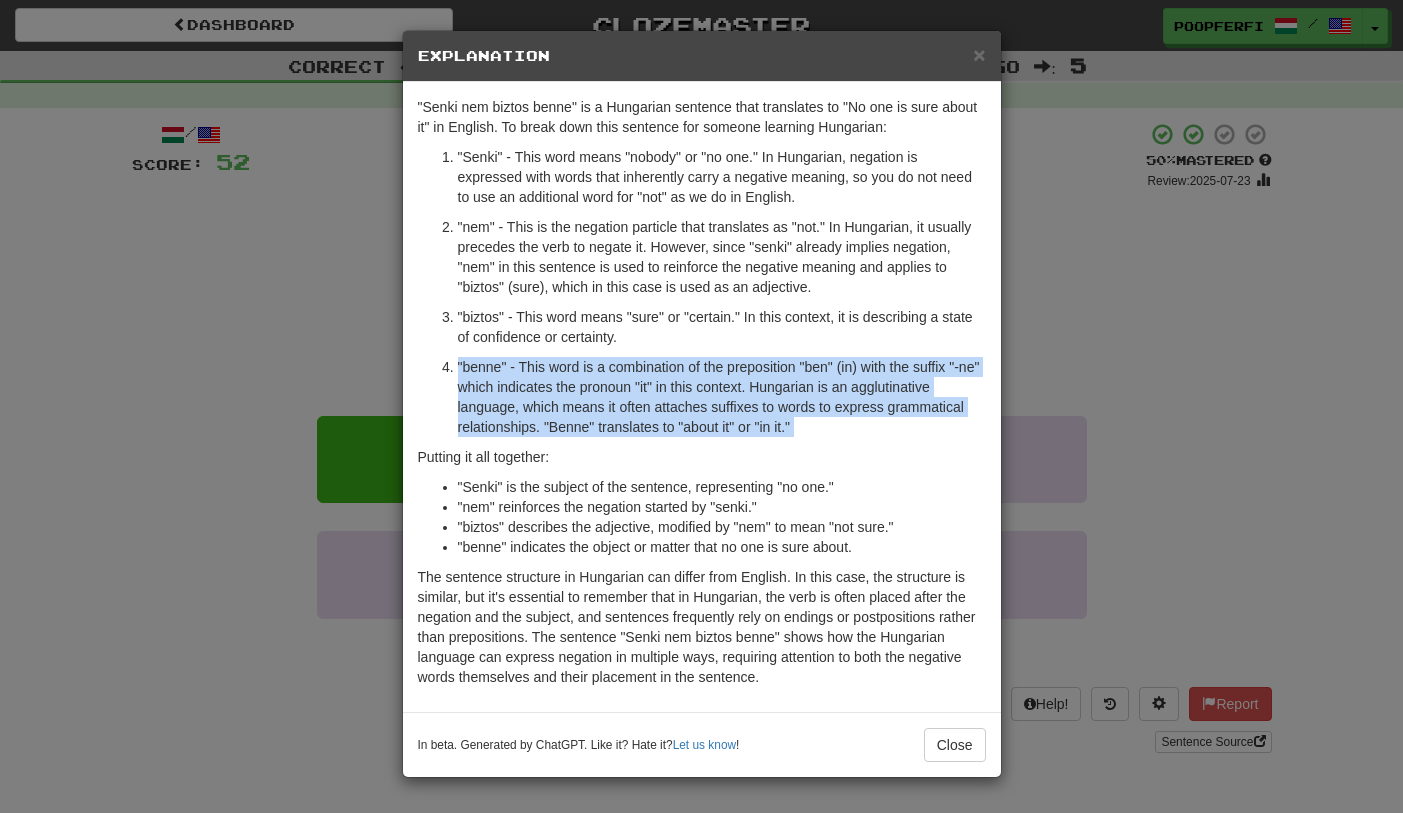 click on ""benne" - This word is a combination of the preposition "ben" (in) with the suffix "-ne" which indicates the pronoun "it" in this context. Hungarian is an agglutinative language, which means it often attaches suffixes to words to express grammatical relationships. "Benne" translates to "about it" or "in it."" at bounding box center (722, 397) 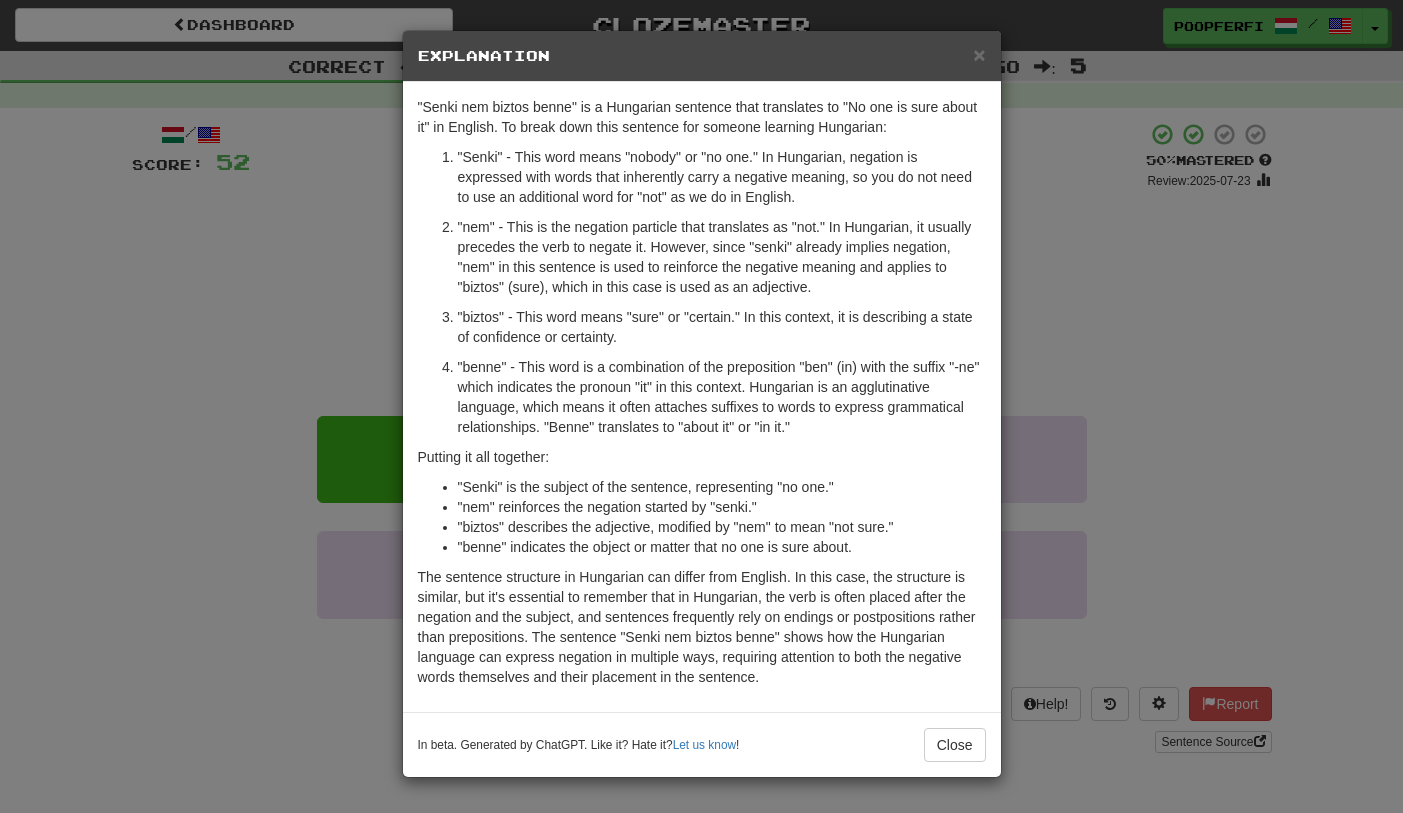 click on "× Explanation "Senki nem biztos benne" is a Hungarian sentence that translates to "No one is sure about it" in English. To break down this sentence for someone learning Hungarian:
"Senki" - This word means "nobody" or "no one." In Hungarian, negation is expressed with words that inherently carry a negative meaning, so you do not need to use an additional word for "not" as we do in English.
"nem" - This is the negation particle that translates as "not." In Hungarian, it usually precedes the verb to negate it. However, since "senki" already implies negation, "nem" in this sentence is used to reinforce the negative meaning and applies to "biztos" (sure), which in this case is used as an adjective.
"biztos" - This word means "sure" or "certain." In this context, it is describing a state of confidence or certainty.
Putting it all together:
"Senki" is the subject of the sentence, representing "no one."
"nem" reinforces the negation started by "senki."
Let us know ! Close" at bounding box center (701, 406) 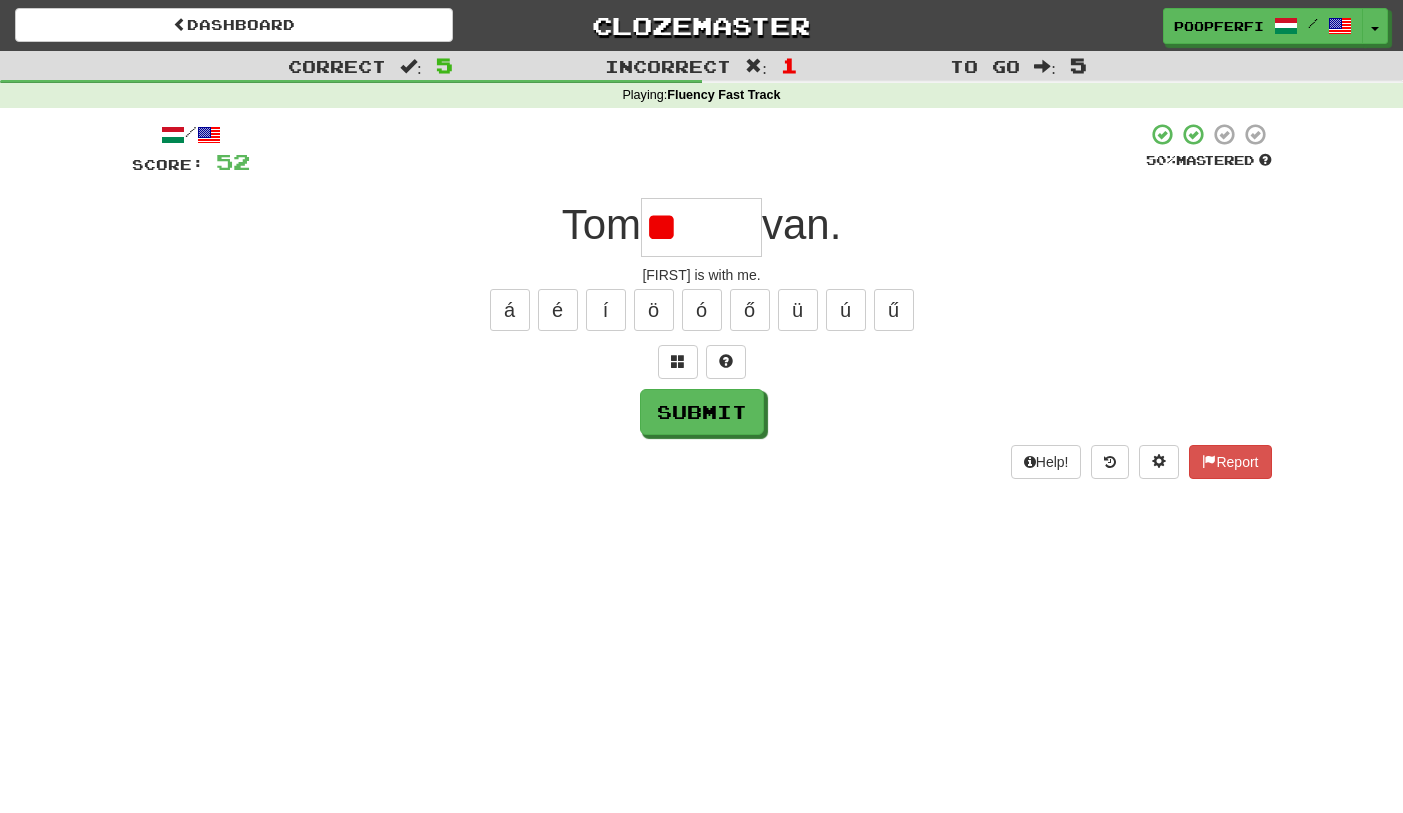 type on "*" 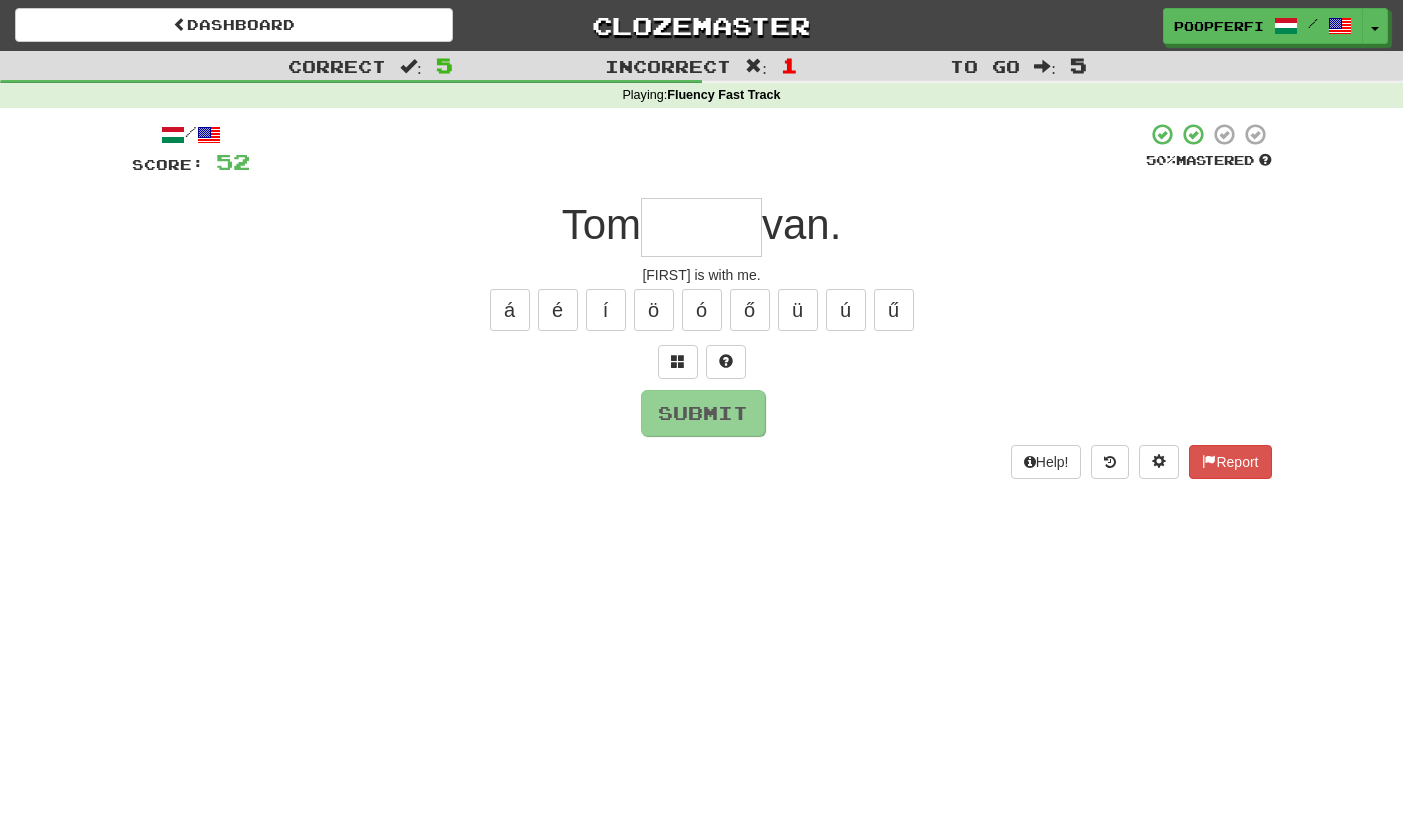 type on "*" 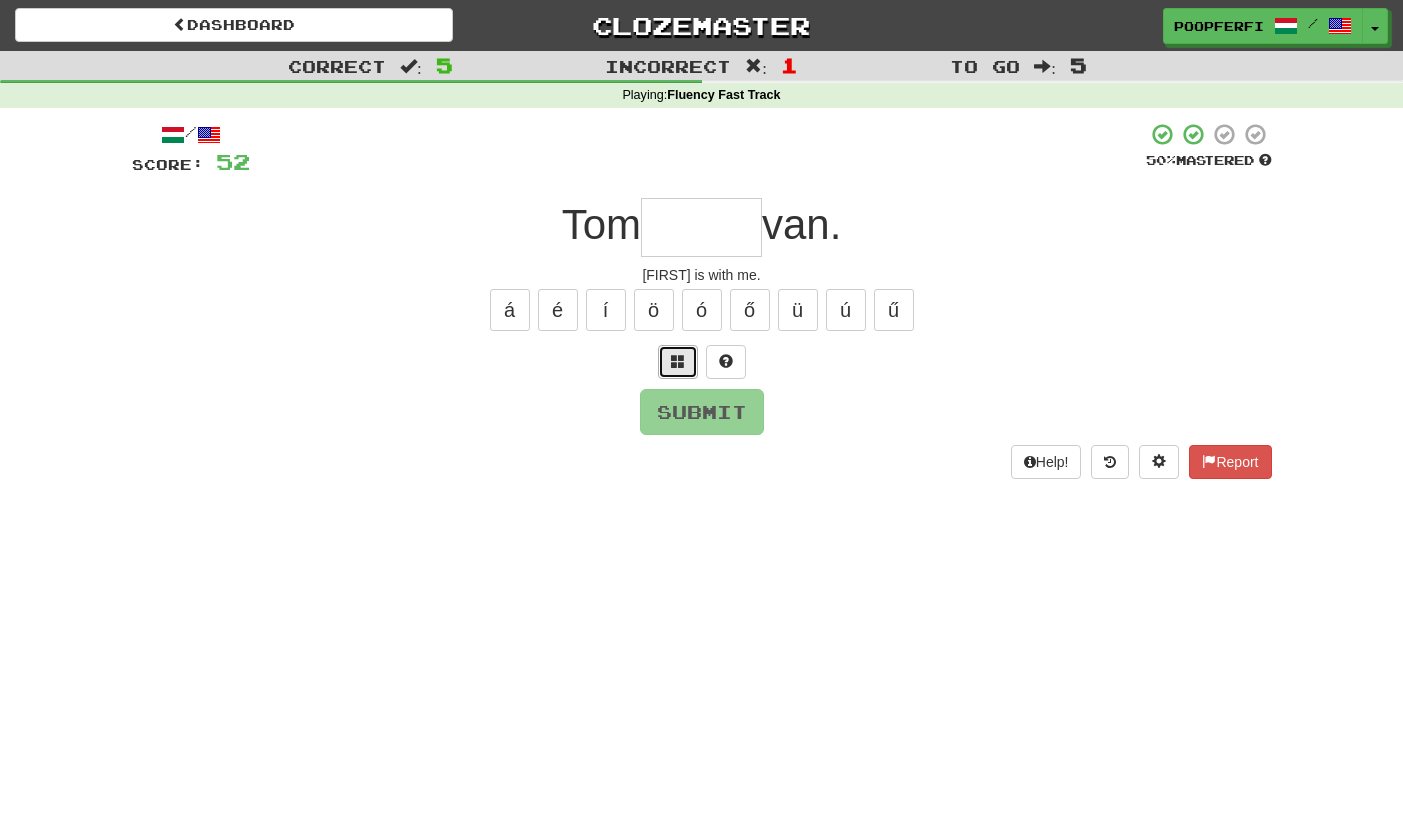 click at bounding box center [678, 361] 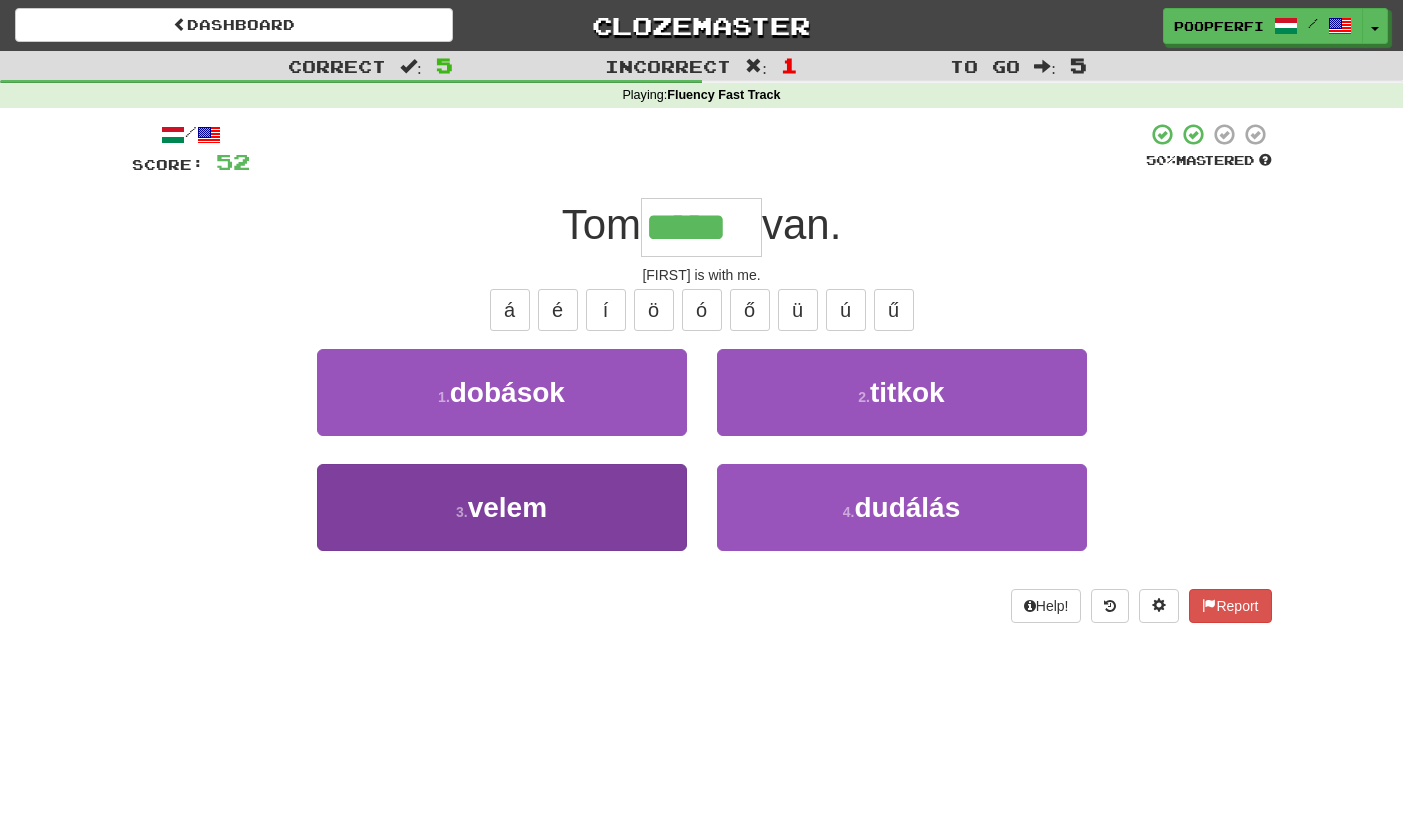 type on "*****" 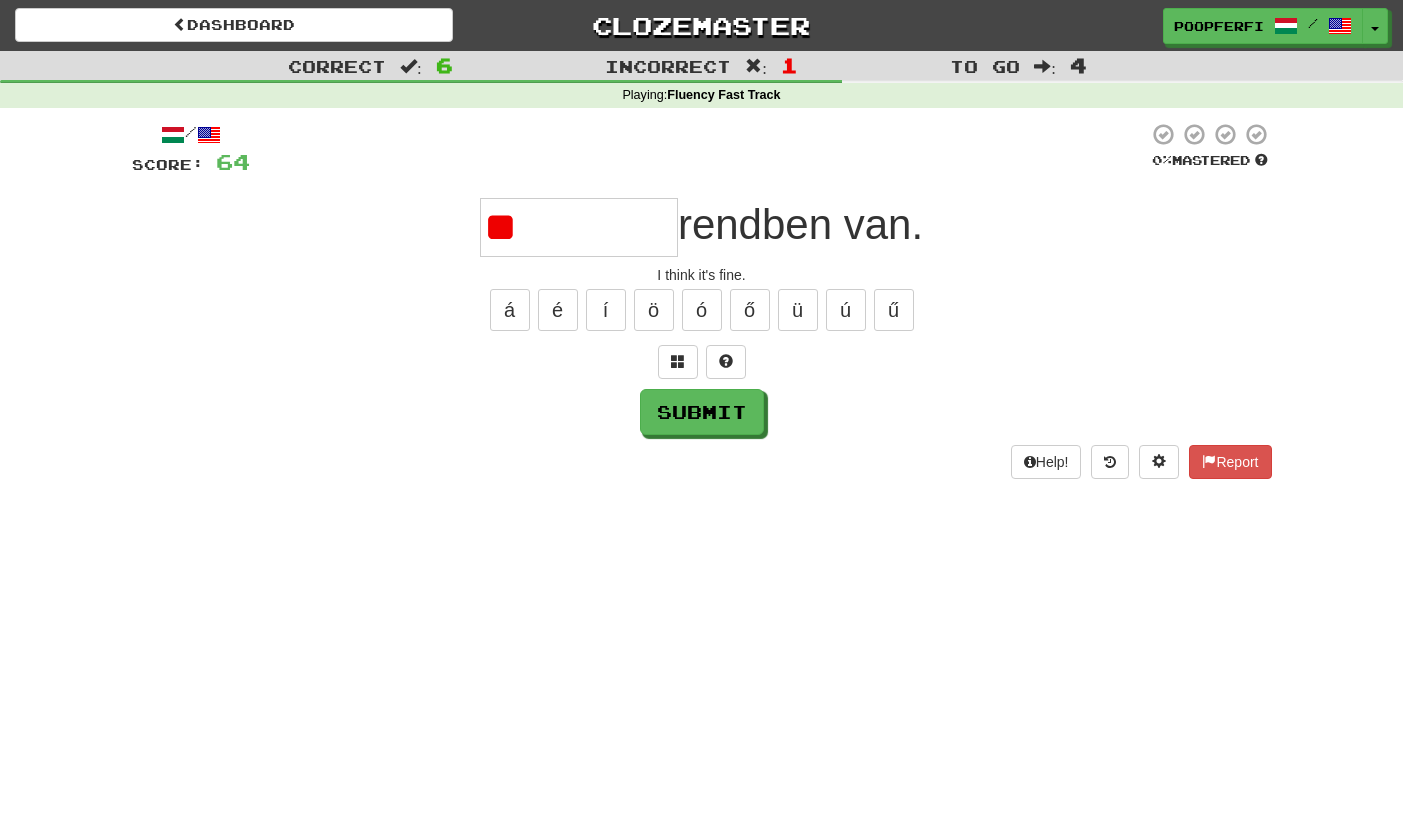 type on "*" 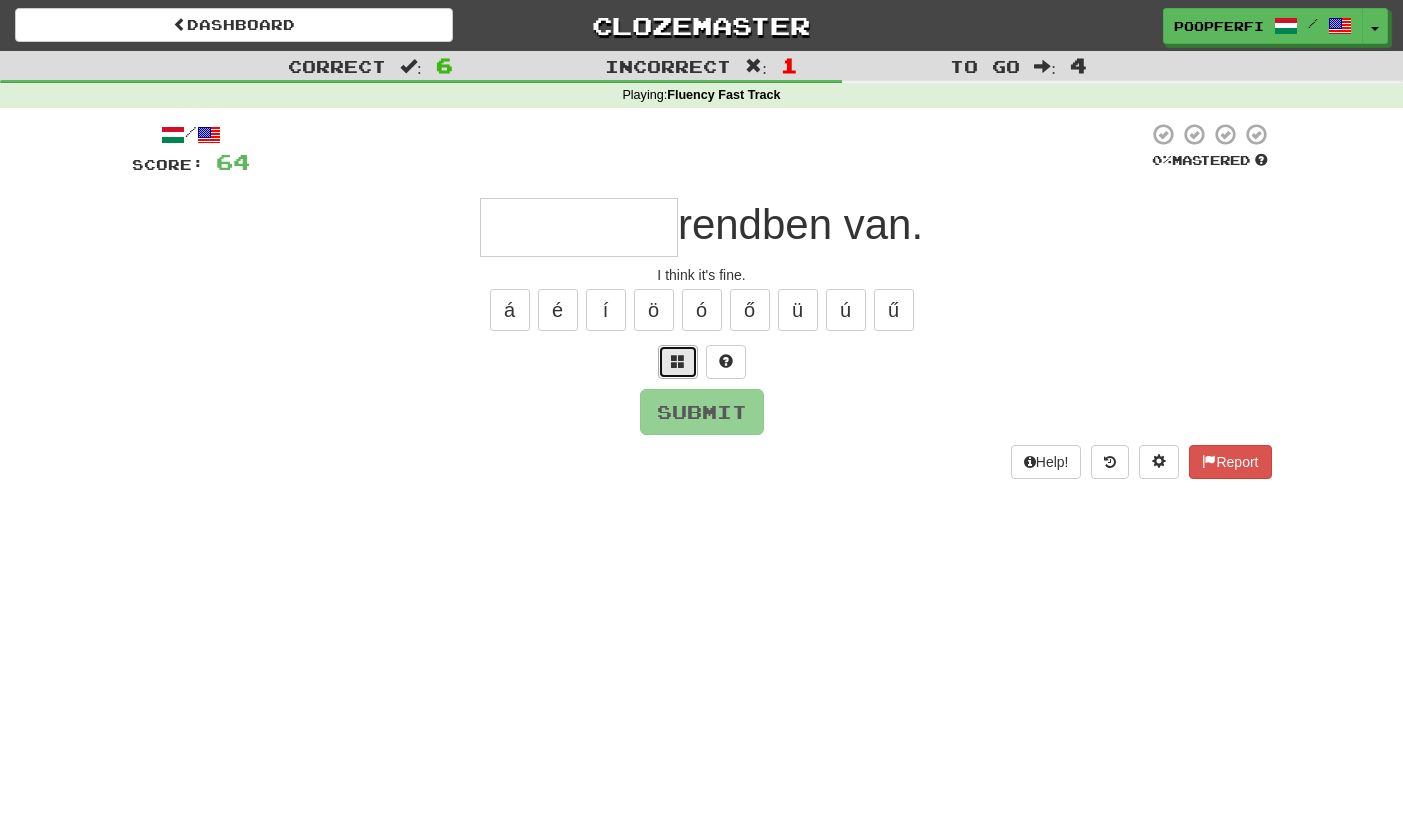 click at bounding box center (678, 362) 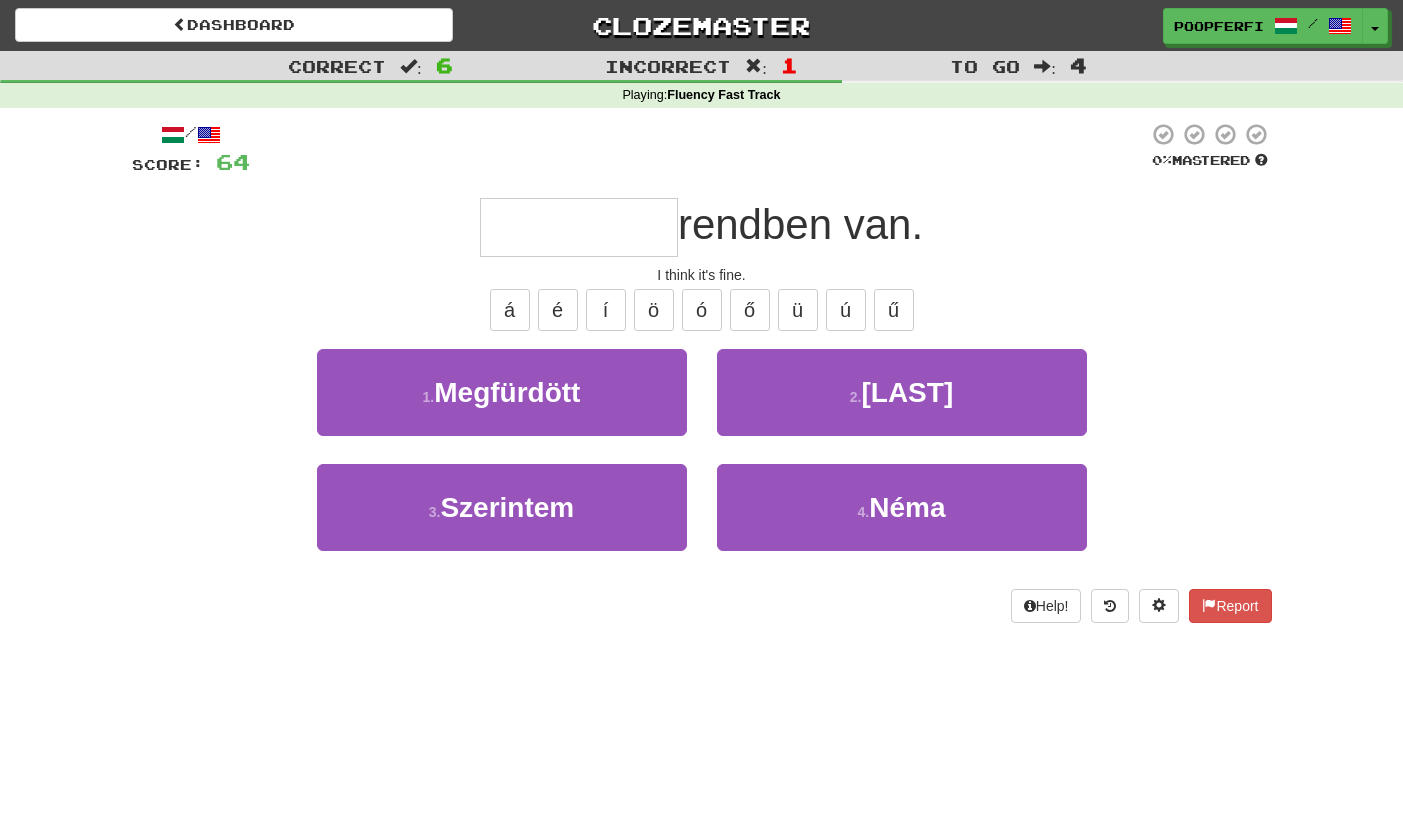type on "*" 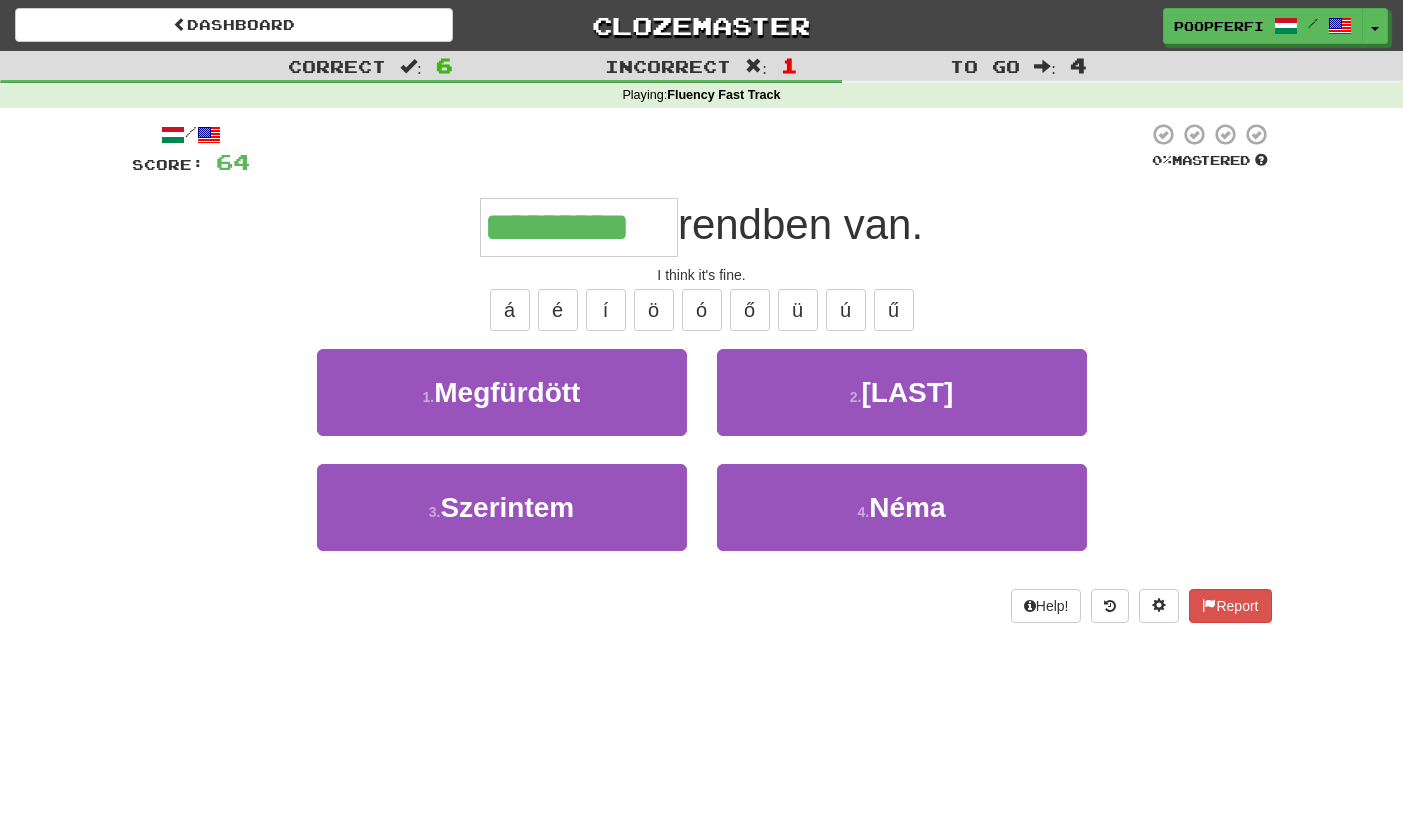 type on "*********" 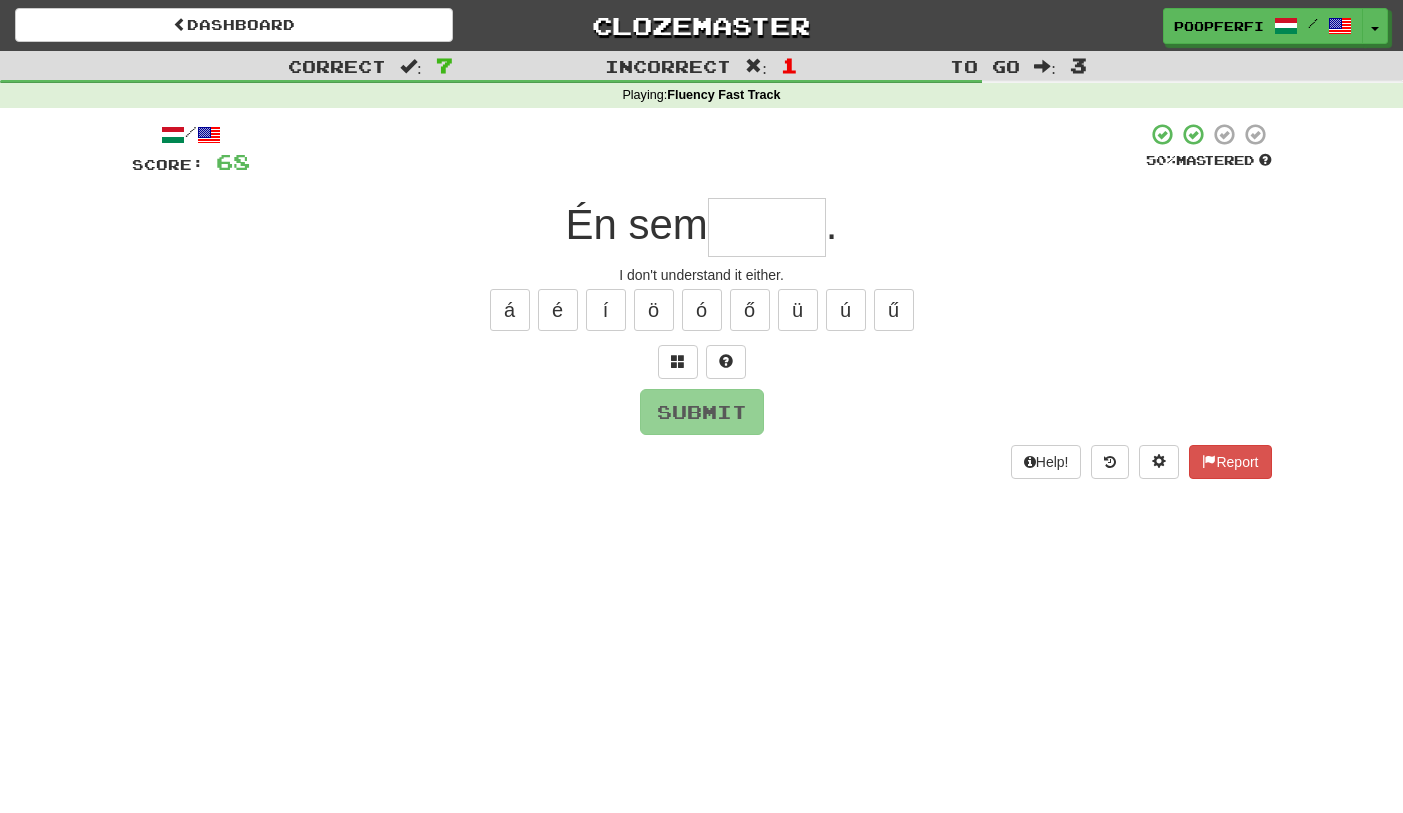 type on "*" 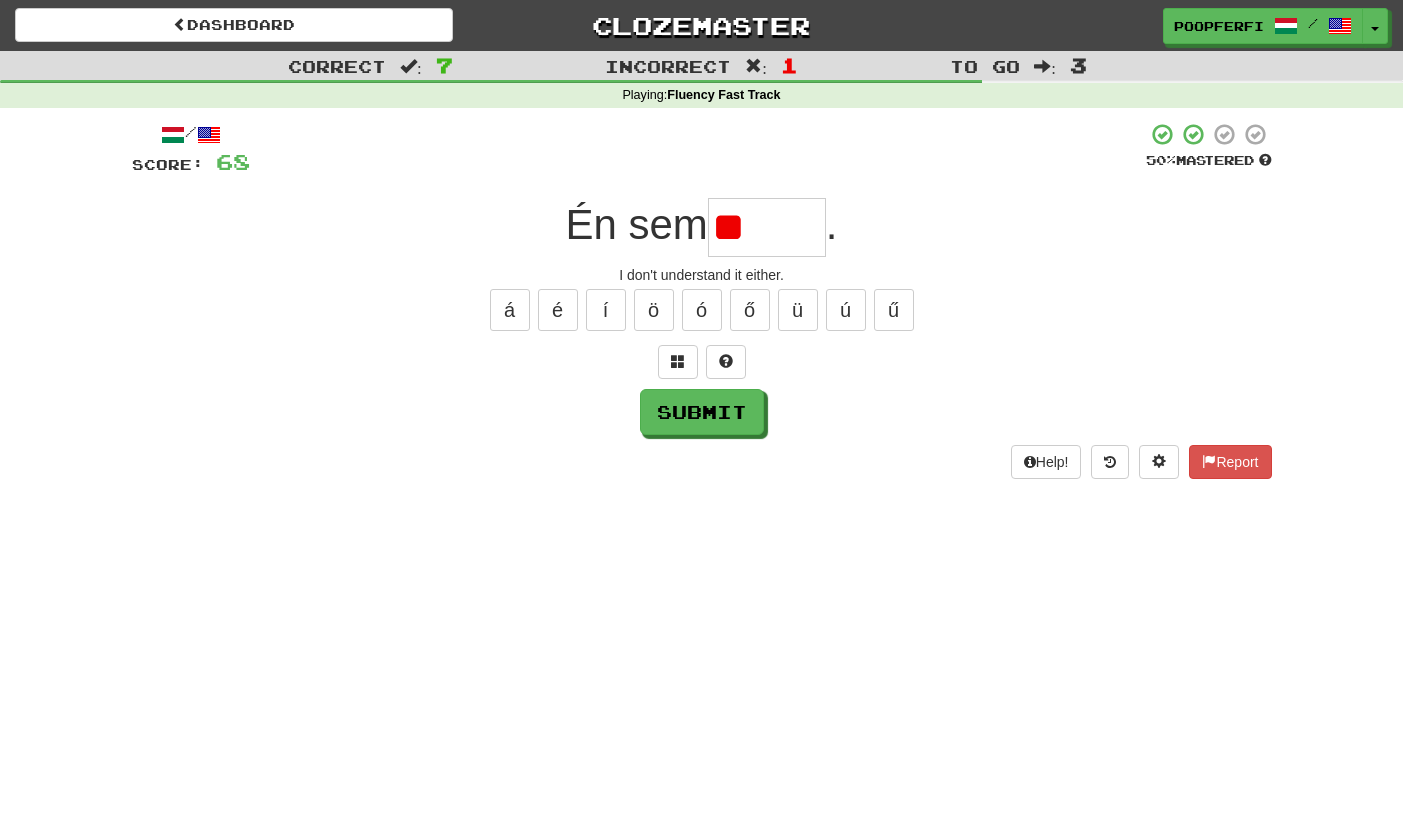 type on "*" 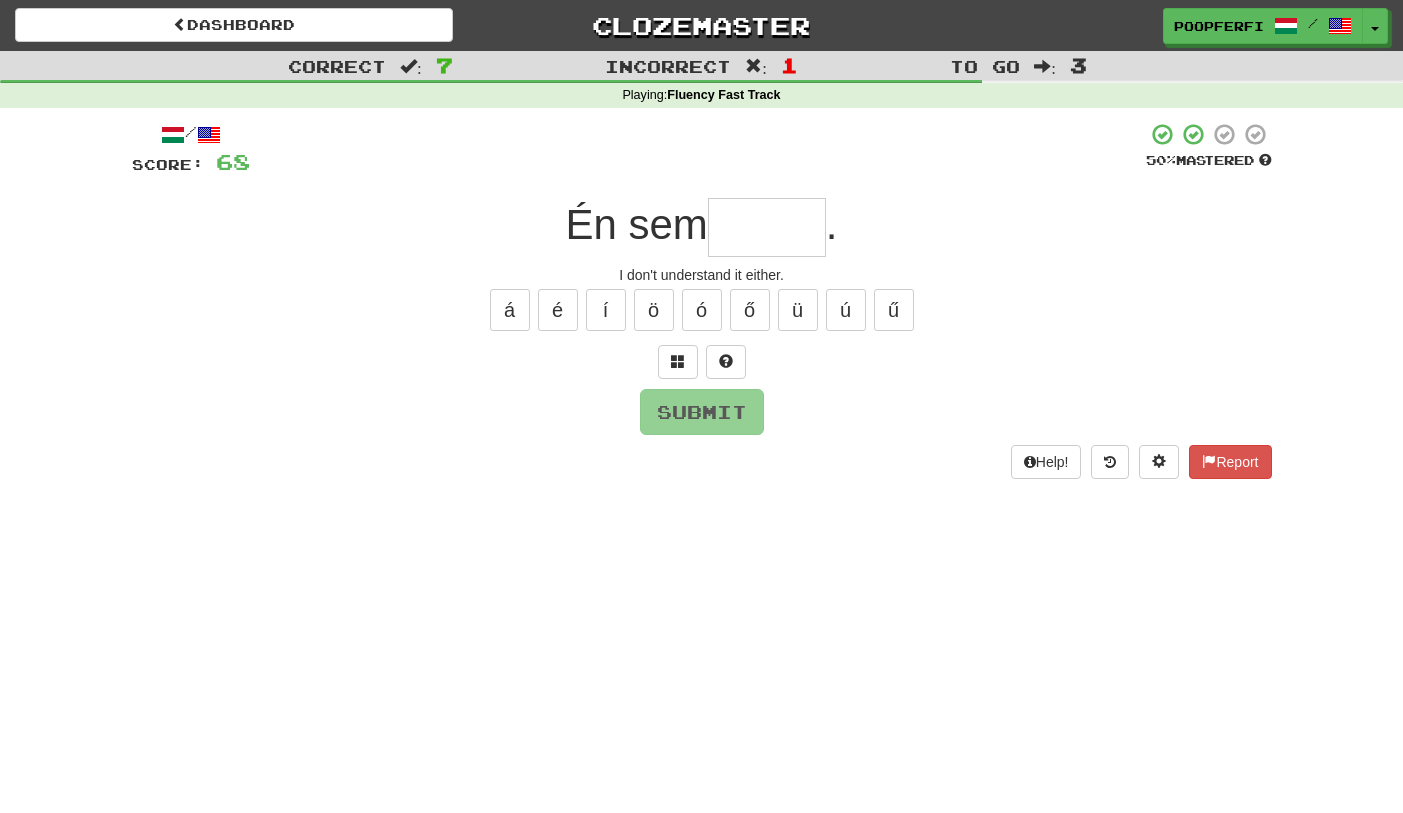 type on "*" 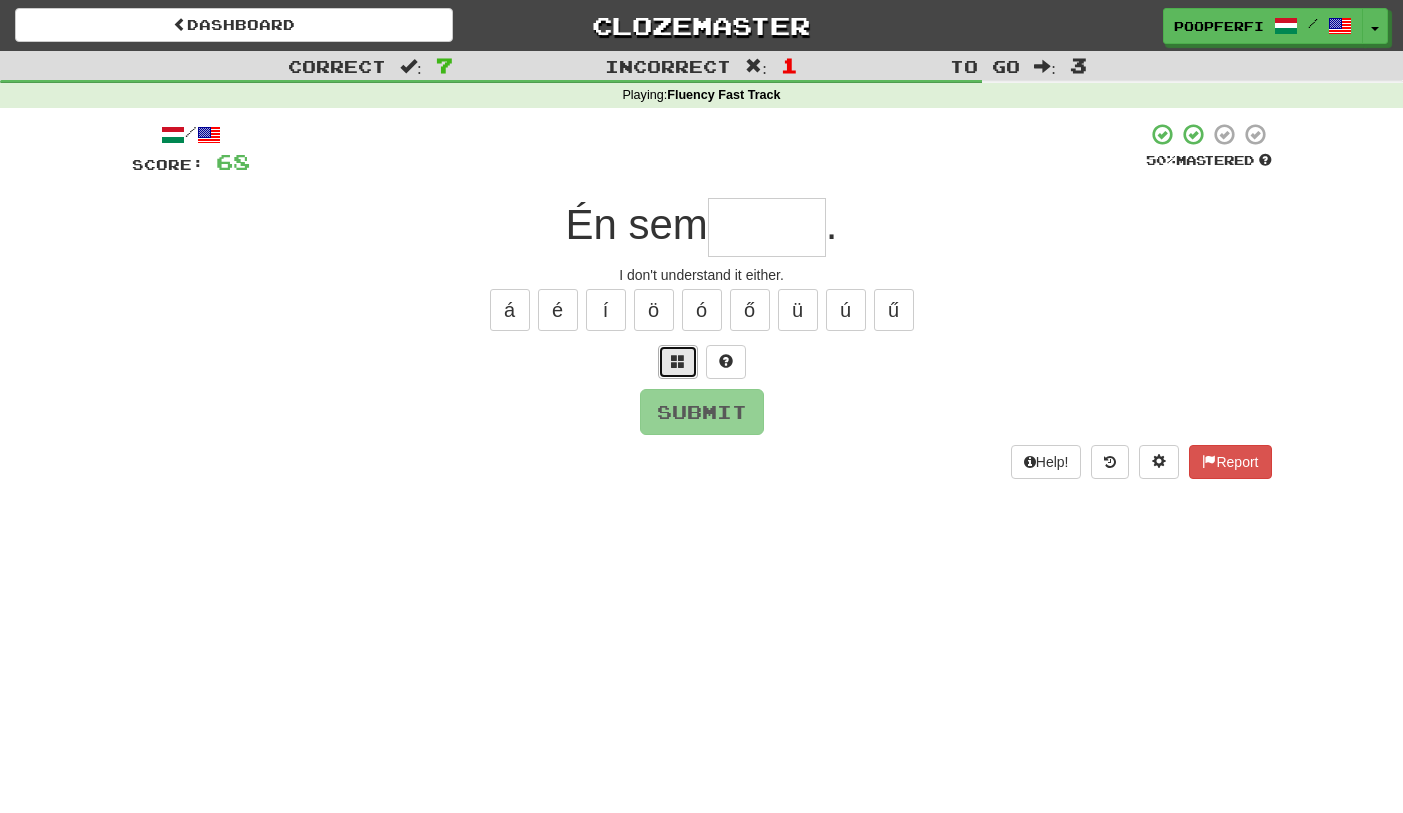 click at bounding box center (678, 362) 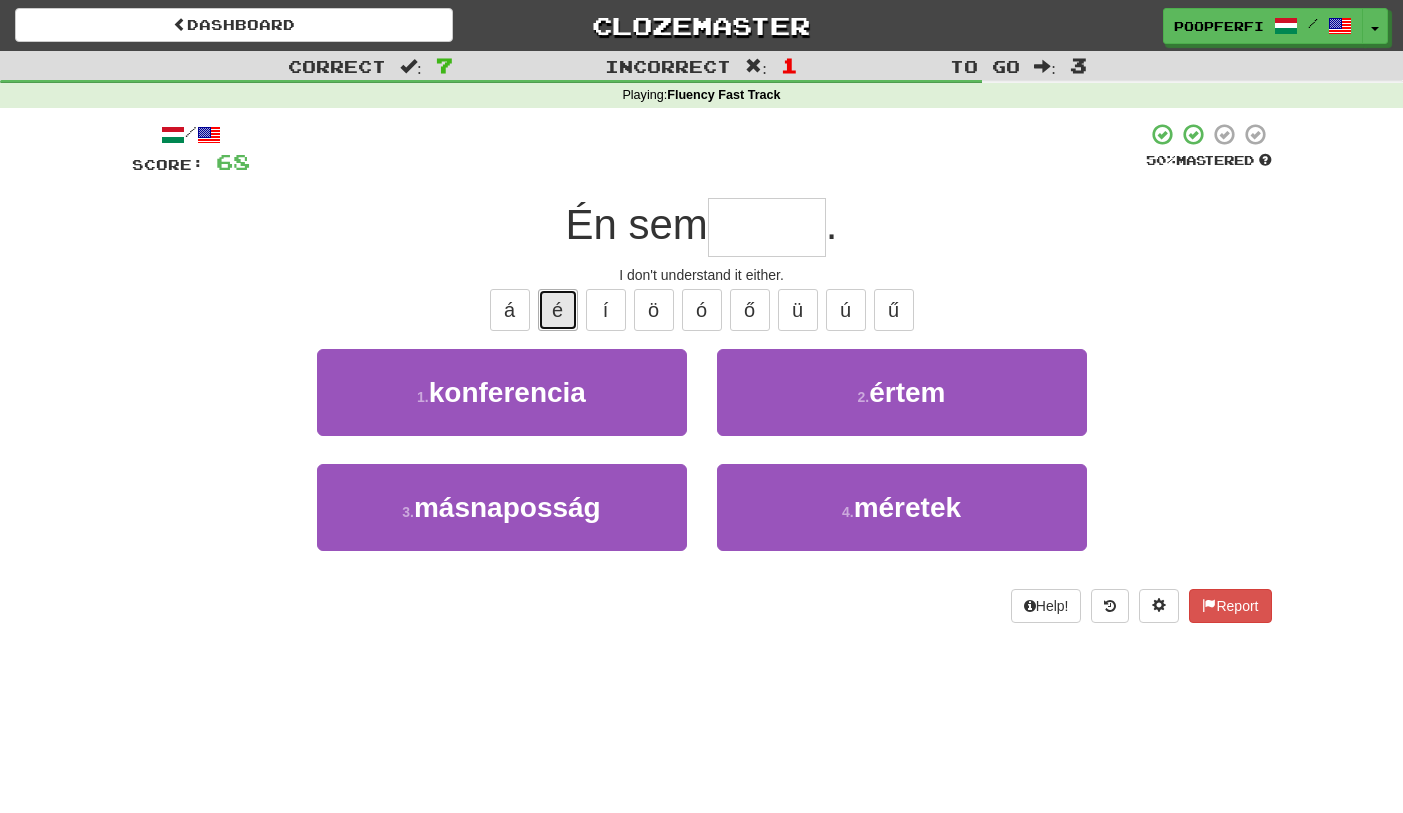 click on "é" at bounding box center (558, 310) 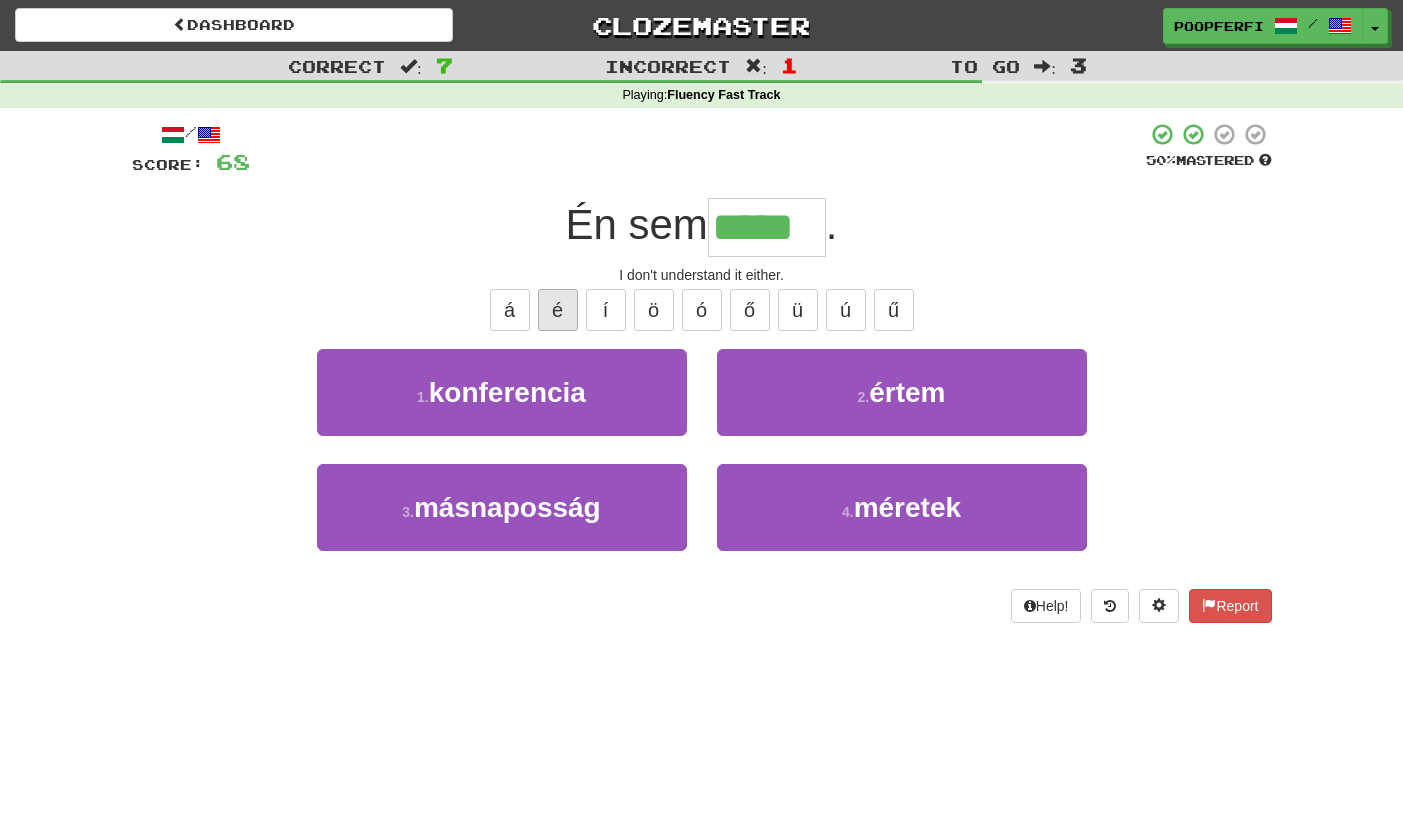type on "*****" 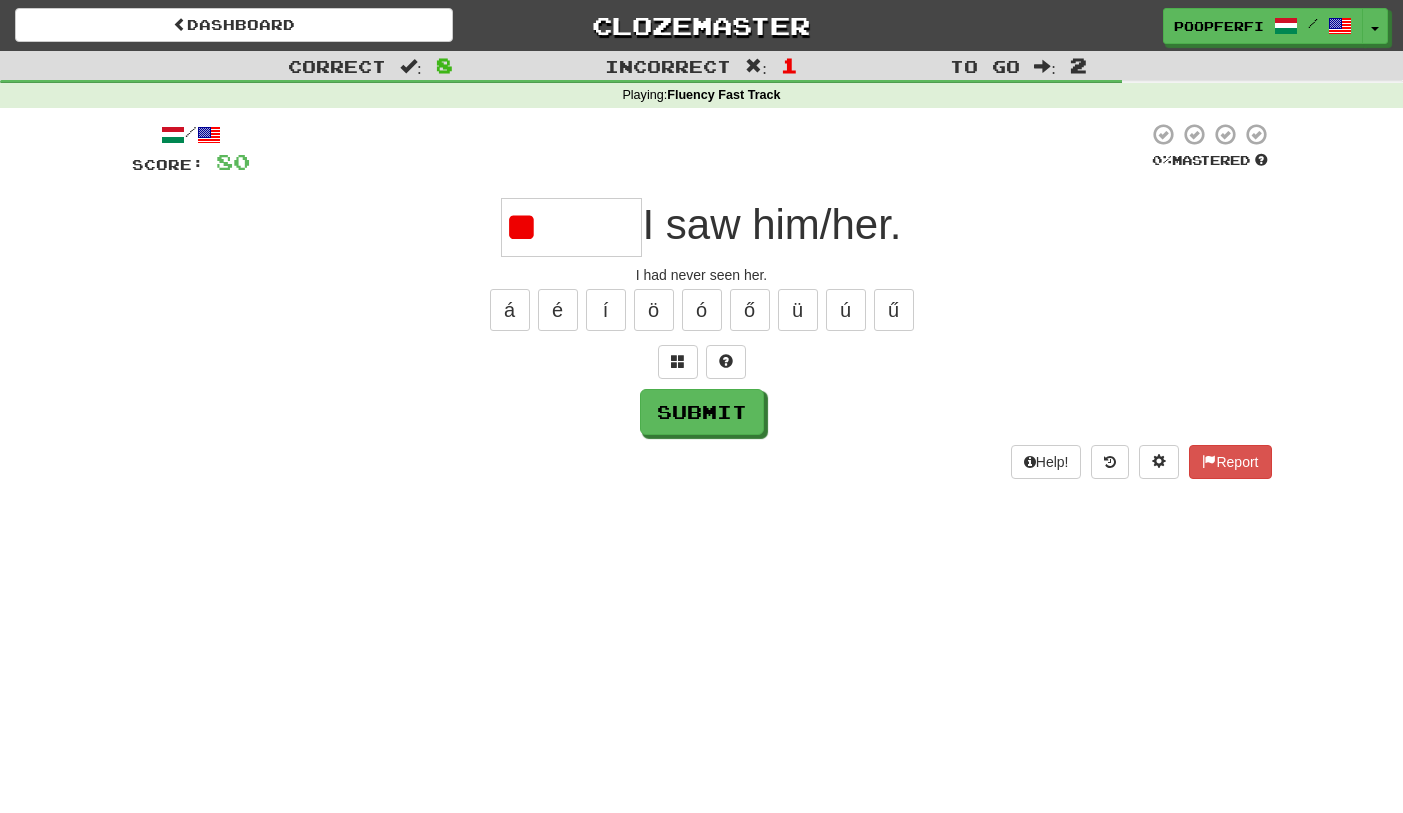 type on "*" 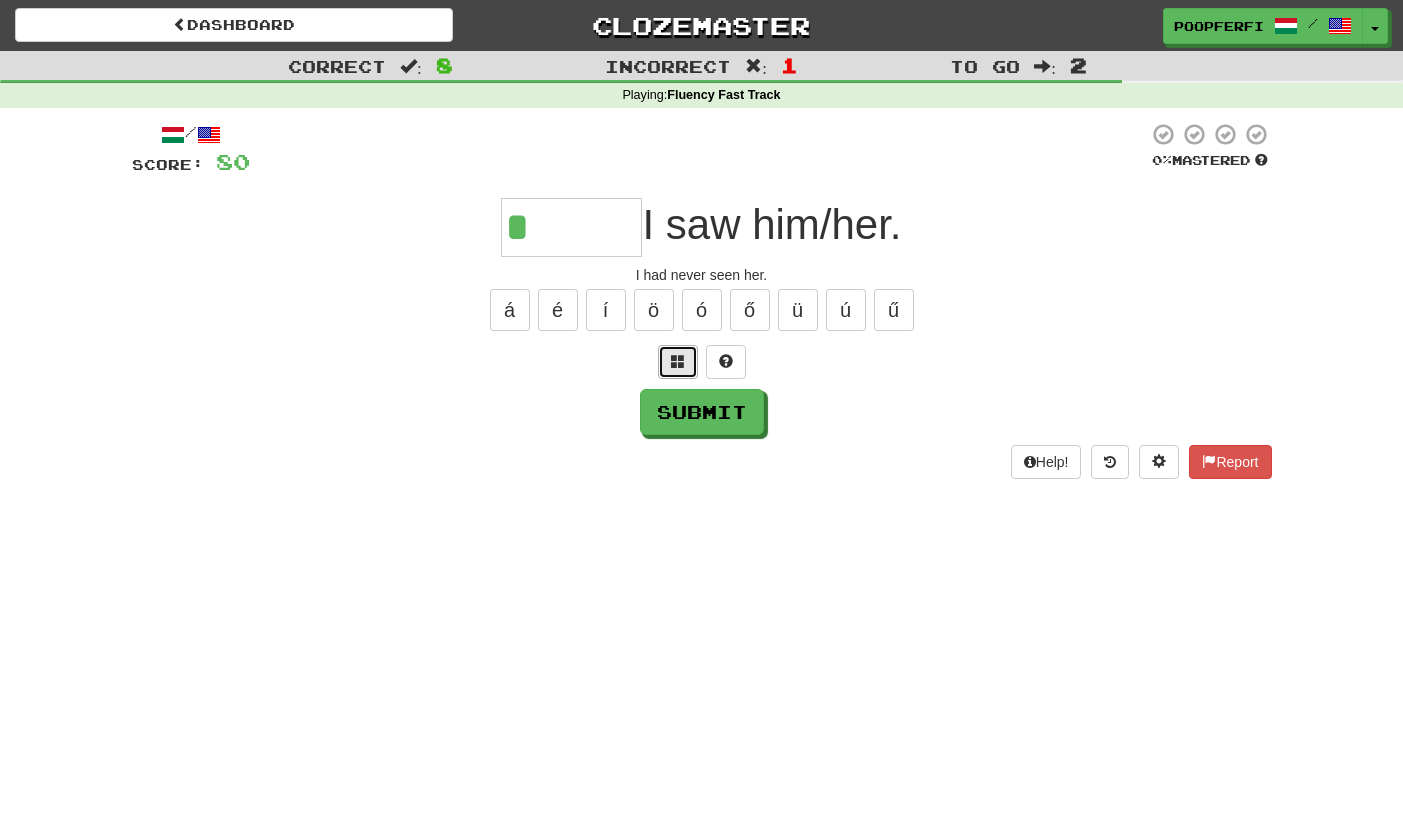 click at bounding box center (678, 362) 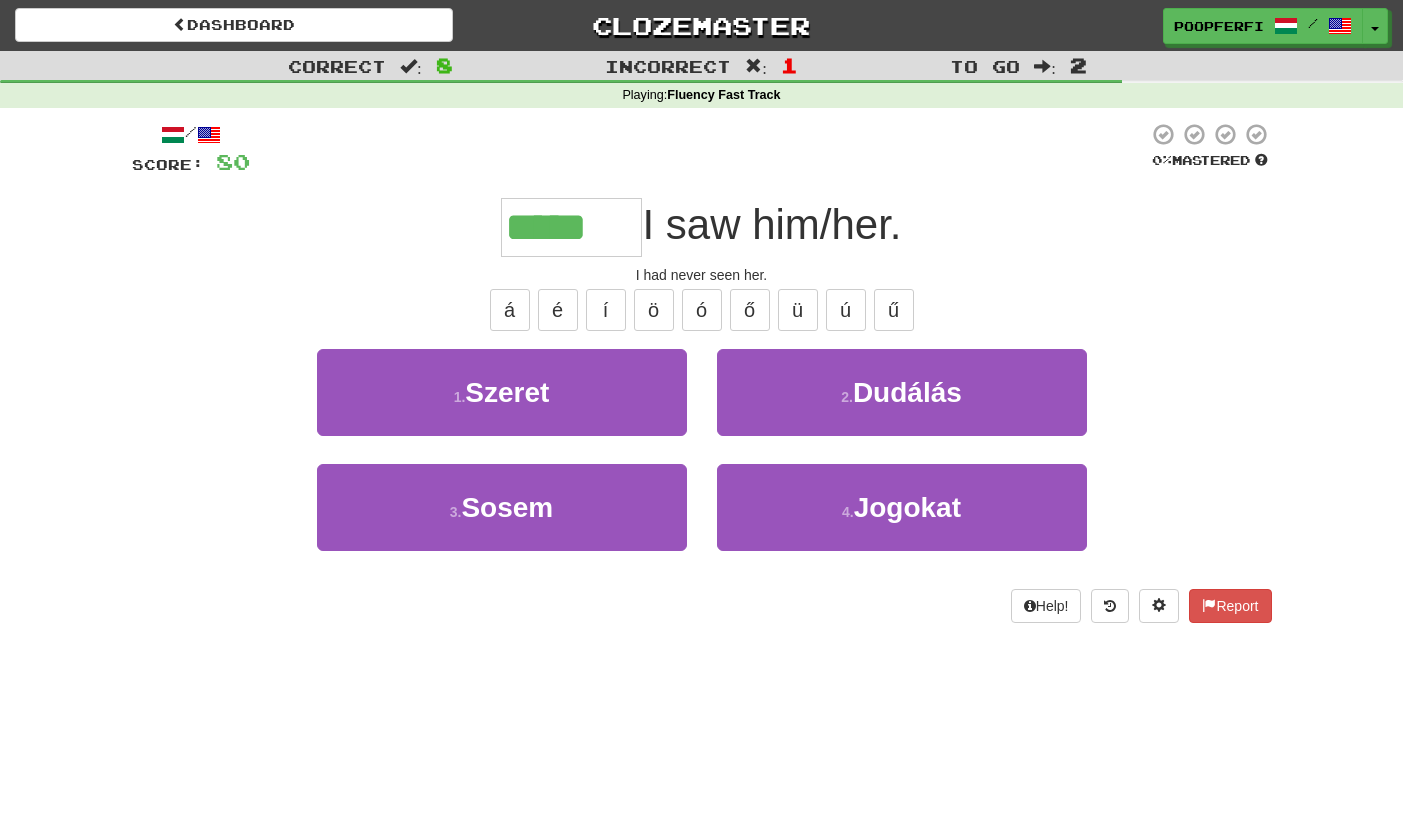 type on "*****" 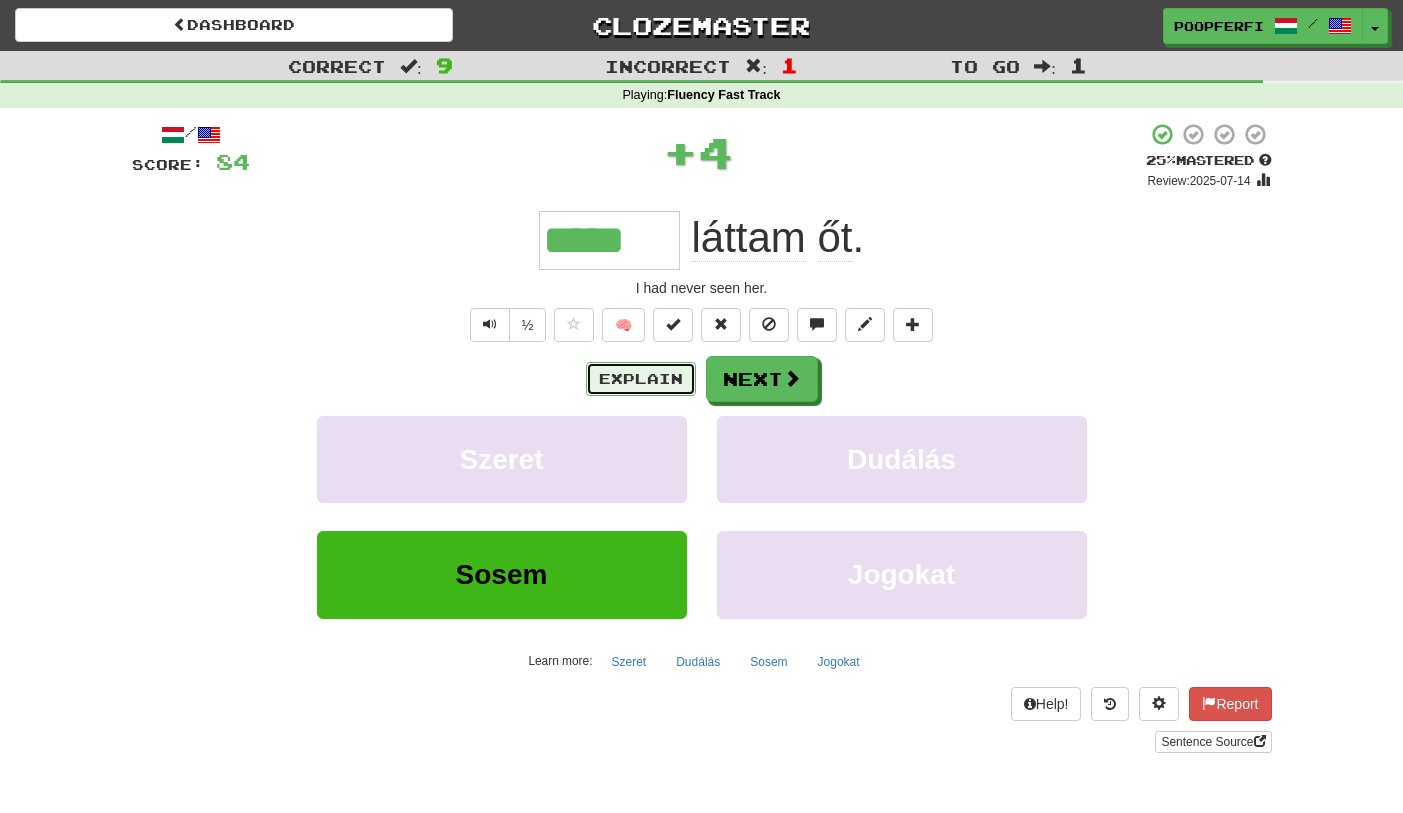 click on "Explain" at bounding box center [641, 379] 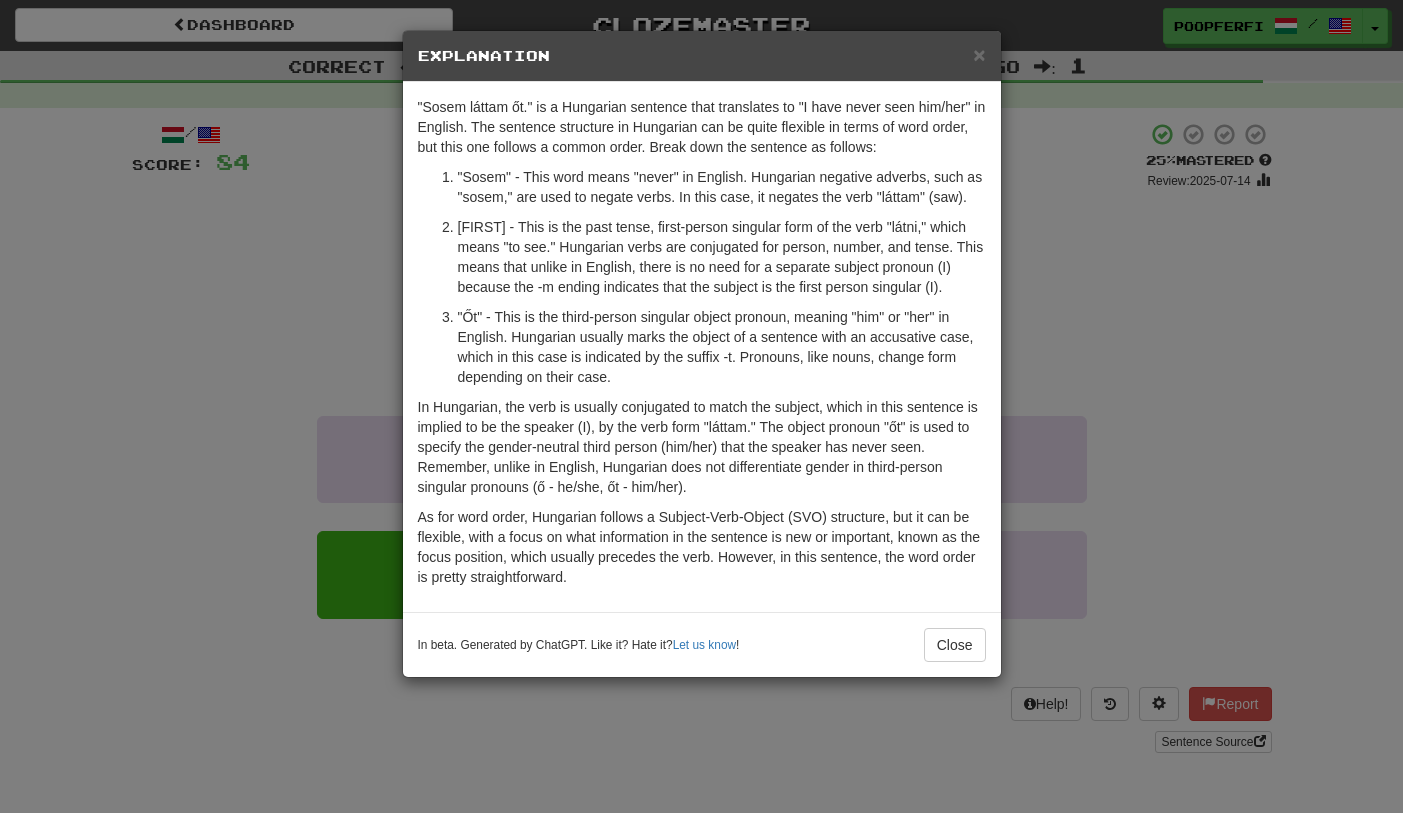 click on ""Sosem" - This word means "never" in English. Hungarian negative adverbs, such as "sosem," are used to negate verbs. In this case, it negates the verb "láttam" (saw)." at bounding box center (722, 187) 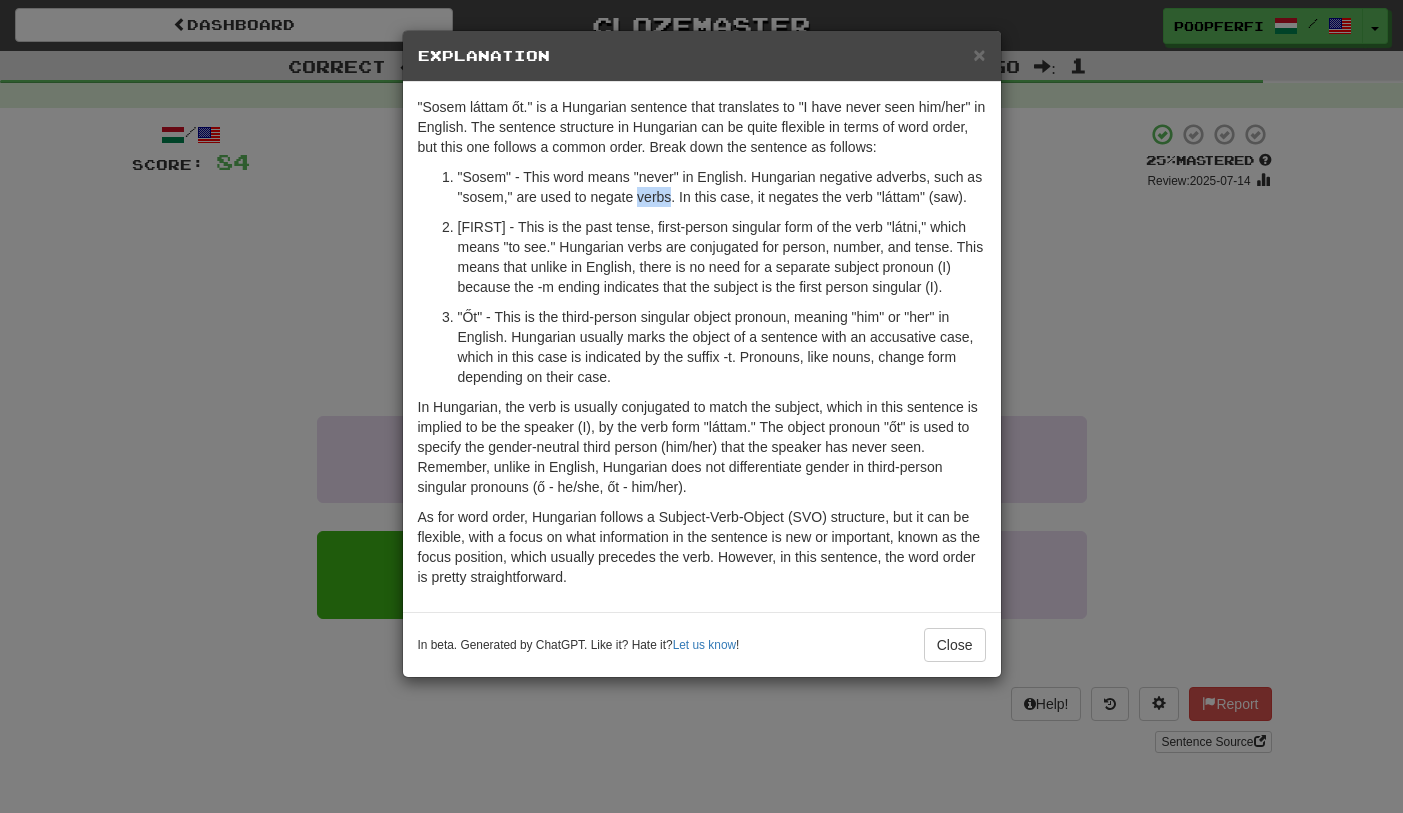 click on ""Sosem" - This word means "never" in English. Hungarian negative adverbs, such as "sosem," are used to negate verbs. In this case, it negates the verb "láttam" (saw)." at bounding box center [722, 187] 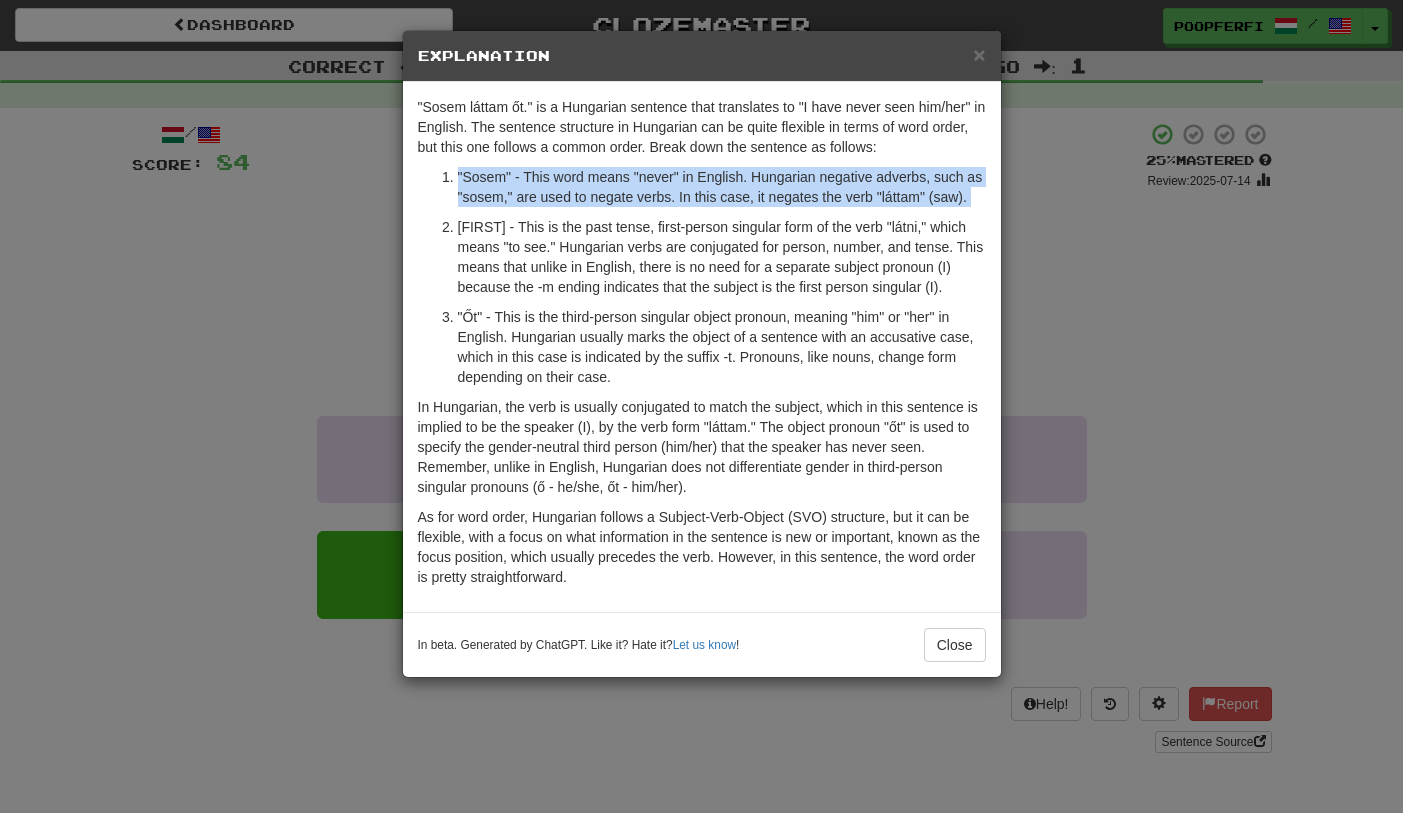click on ""Sosem" - This word means "never" in English. Hungarian negative adverbs, such as "sosem," are used to negate verbs. In this case, it negates the verb "láttam" (saw)." at bounding box center [722, 187] 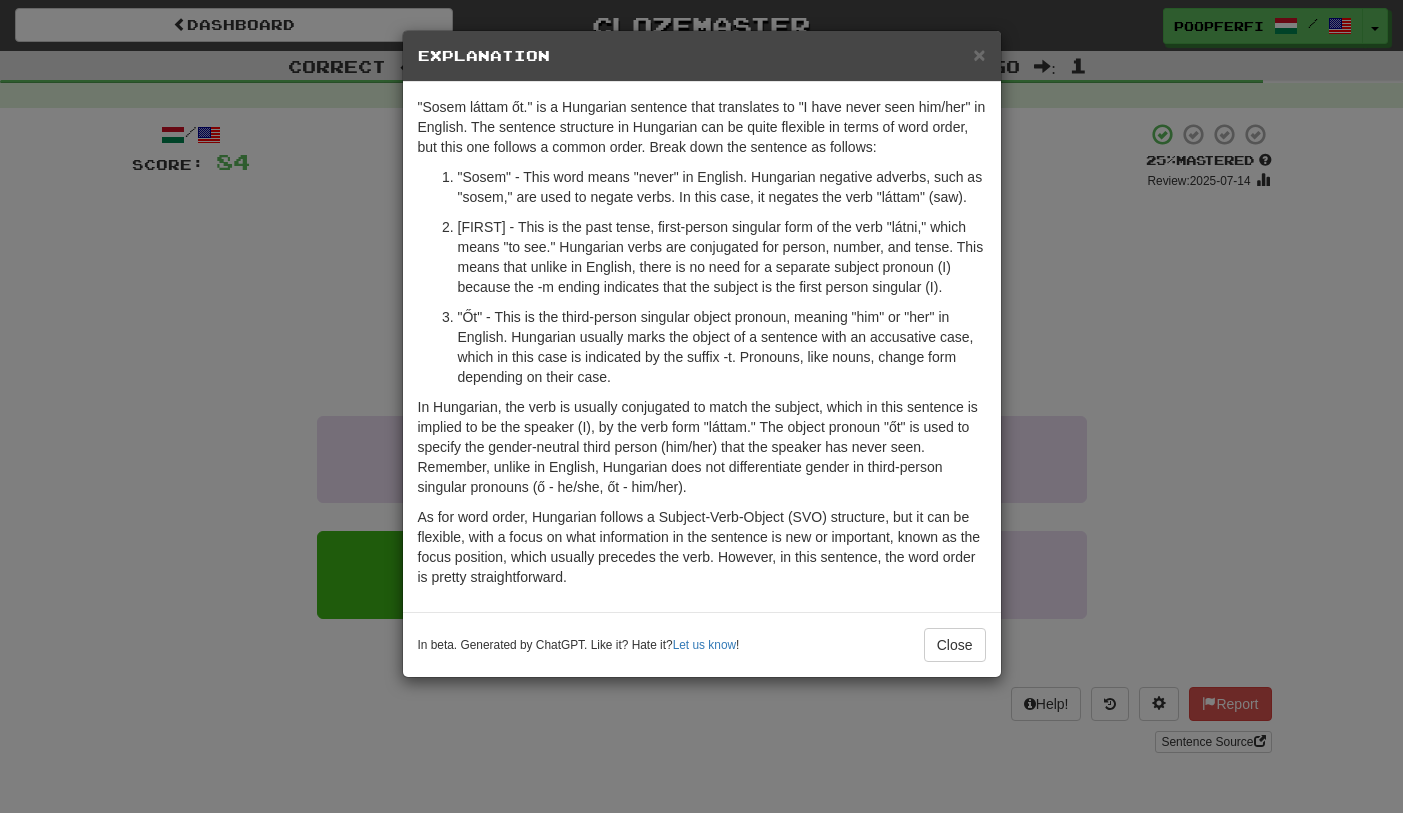 click on "× Explanation "Sosem láttam őt." is a Hungarian sentence that translates to "I have never seen him/her" in English. The sentence structure in Hungarian can be quite flexible in terms of word order, but this one follows a common order. Break down the sentence as follows:
"Sosem" - This word means "never" in English. Hungarian negative adverbs, such as "sosem," are used to negate verbs. In this case, it negates the verb "láttam" (saw).
"Láttam" - This is the past tense, first-person singular form of the verb "látni," which means "to see." Hungarian verbs are conjugated for person, number, and tense. This means that unlike in English, there is no need for a separate subject pronoun (I) because the -m ending indicates that the subject is the first person singular (I).
In beta. Generated by ChatGPT. Like it? Hate it?  Let us know ! Close" at bounding box center (701, 406) 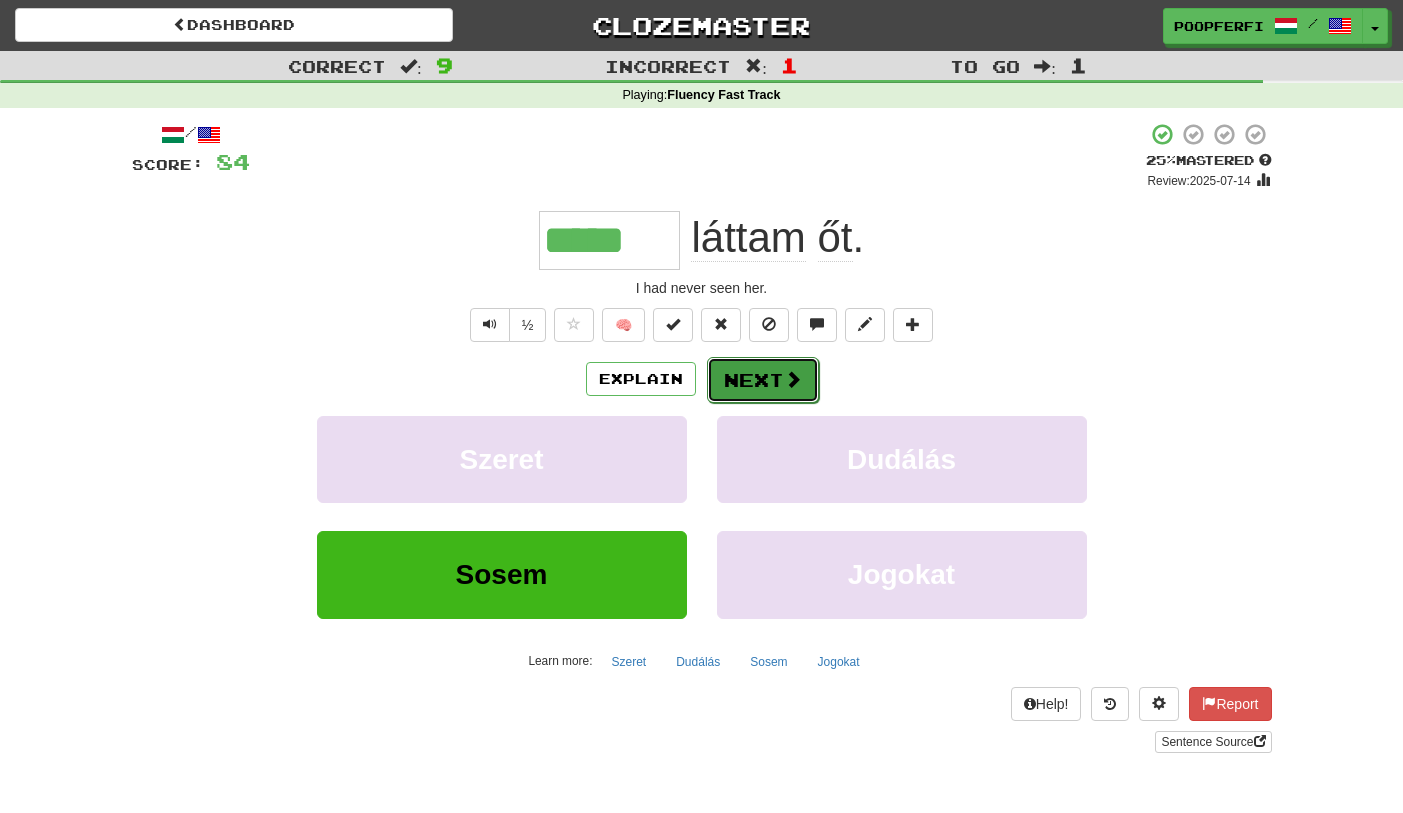 click on "Next" at bounding box center (763, 380) 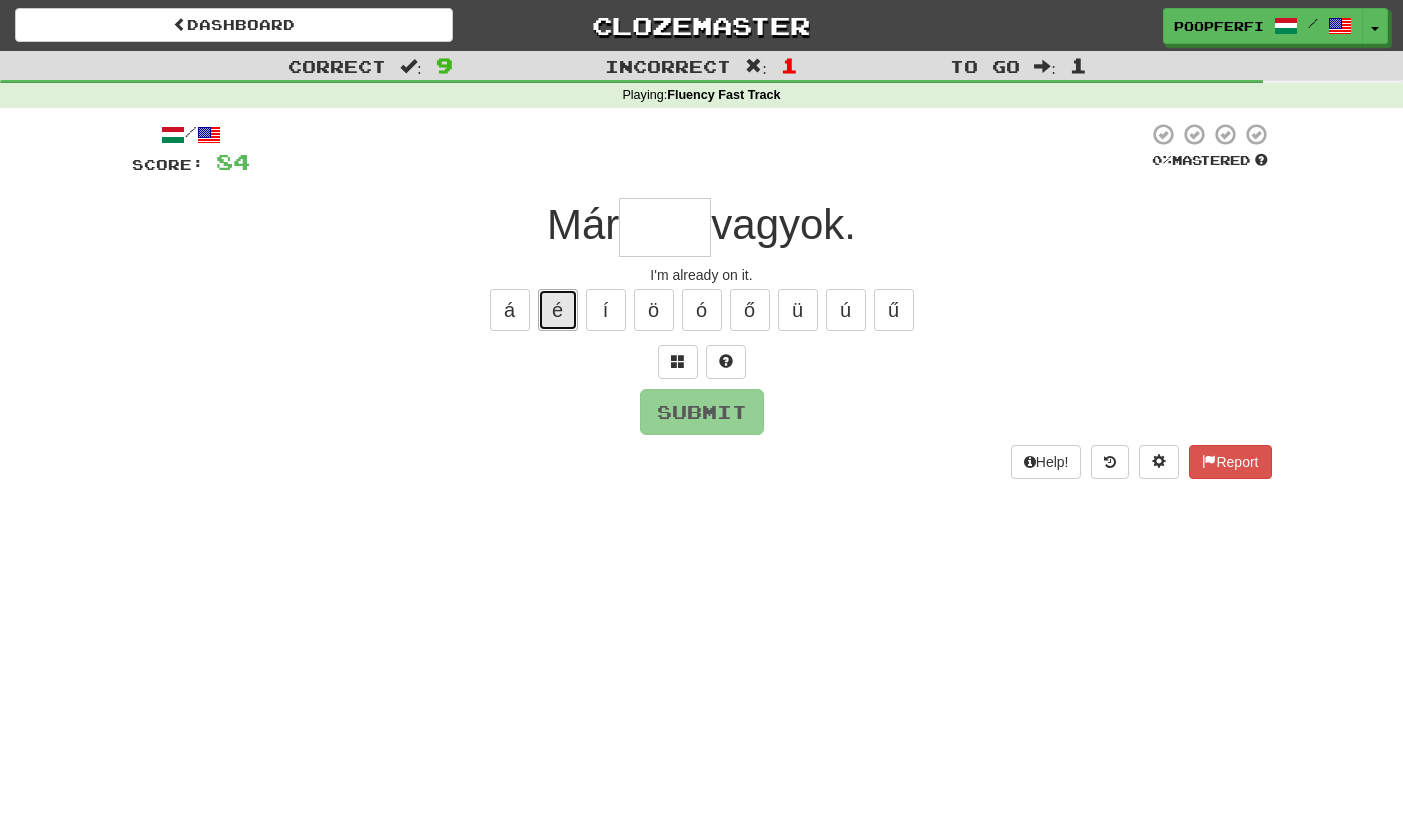 click on "é" at bounding box center (558, 310) 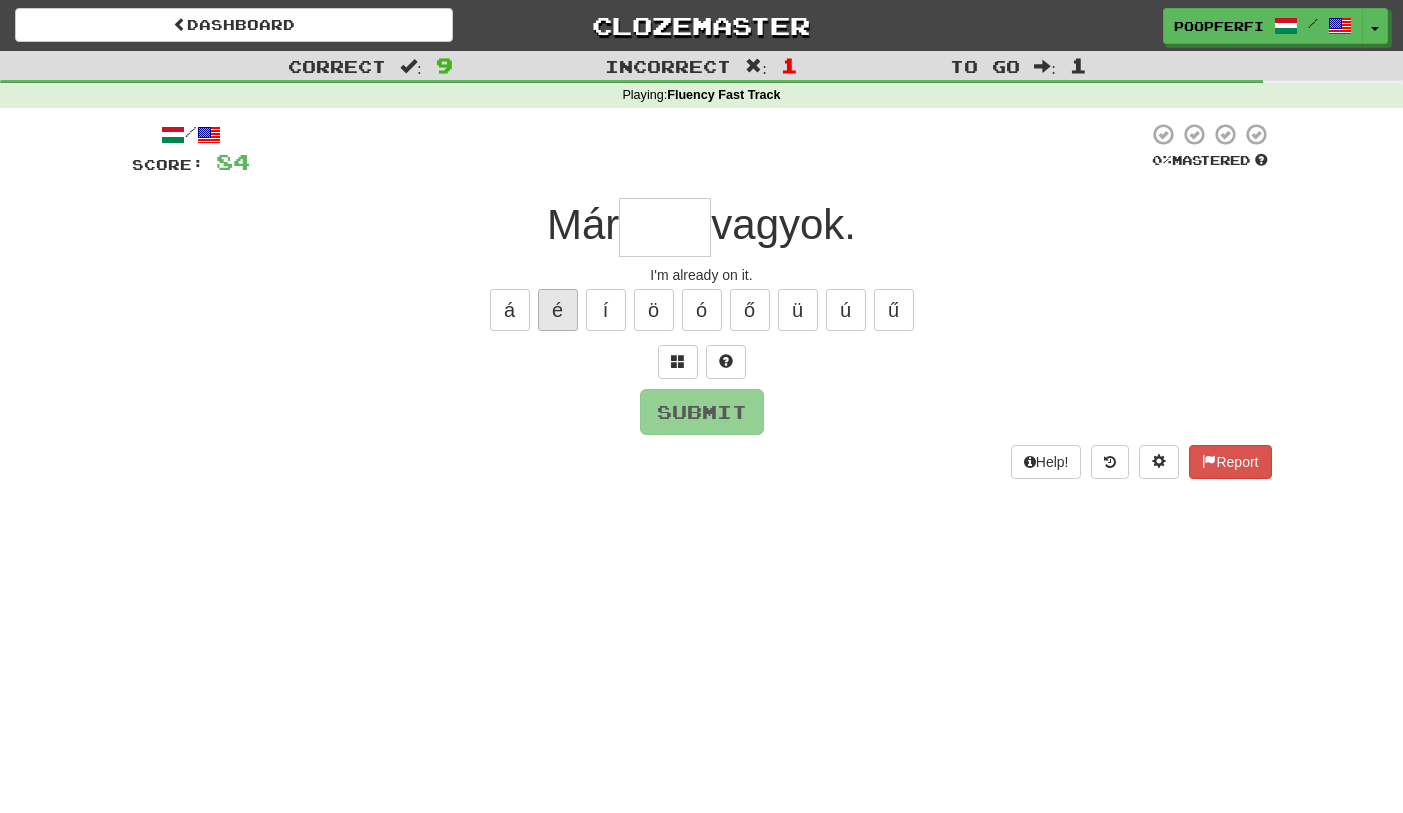 type on "*" 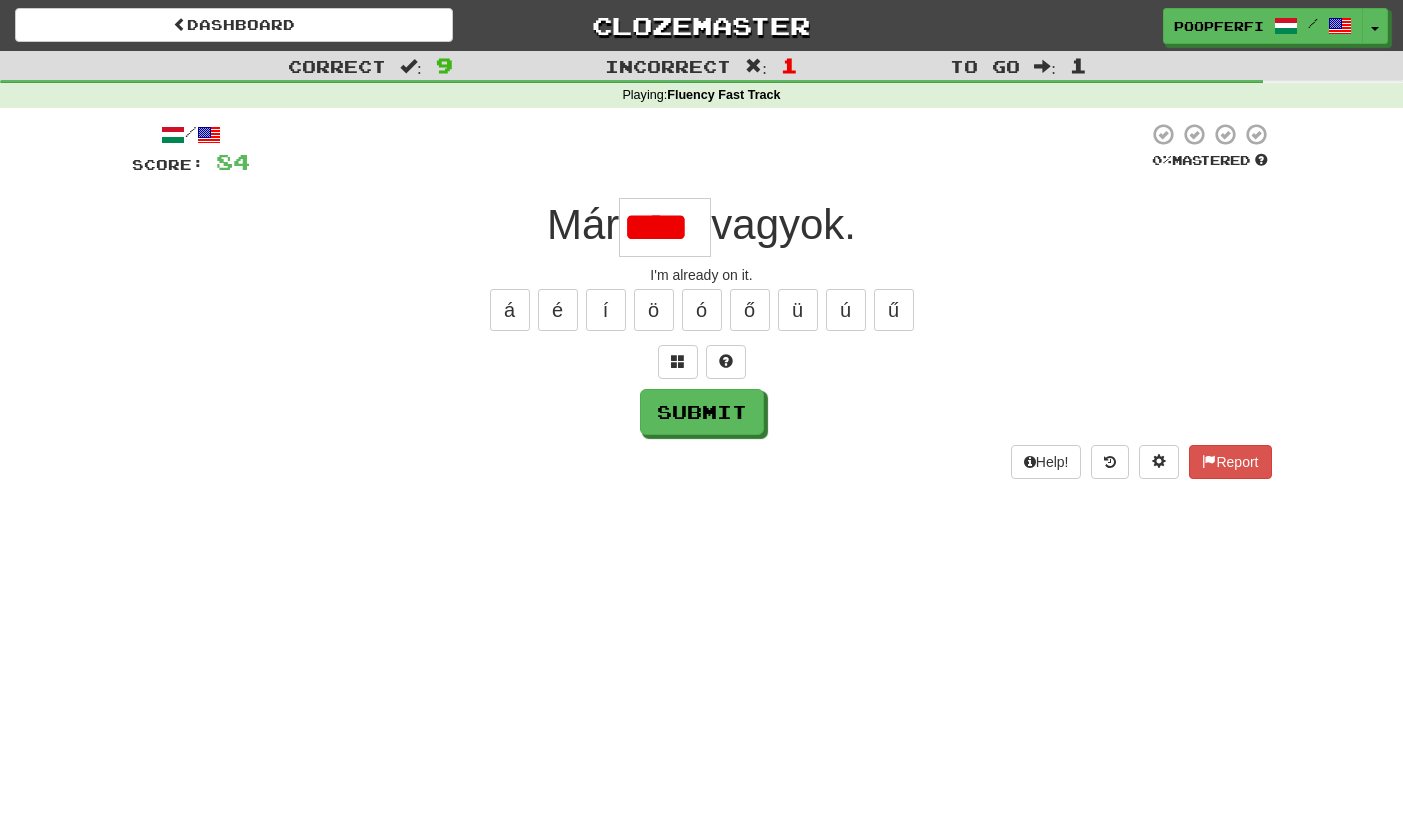 click at bounding box center (702, 362) 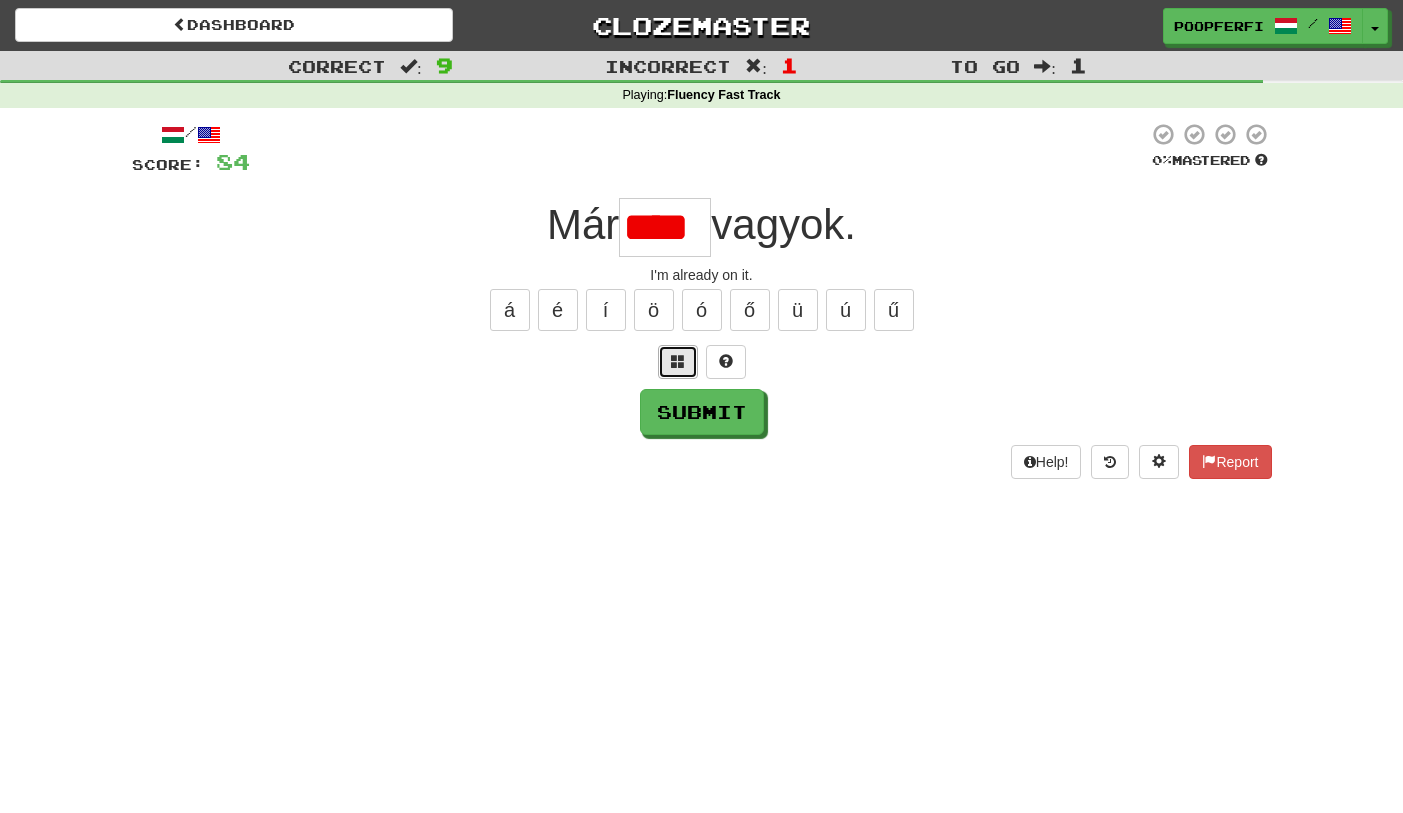 click at bounding box center [678, 362] 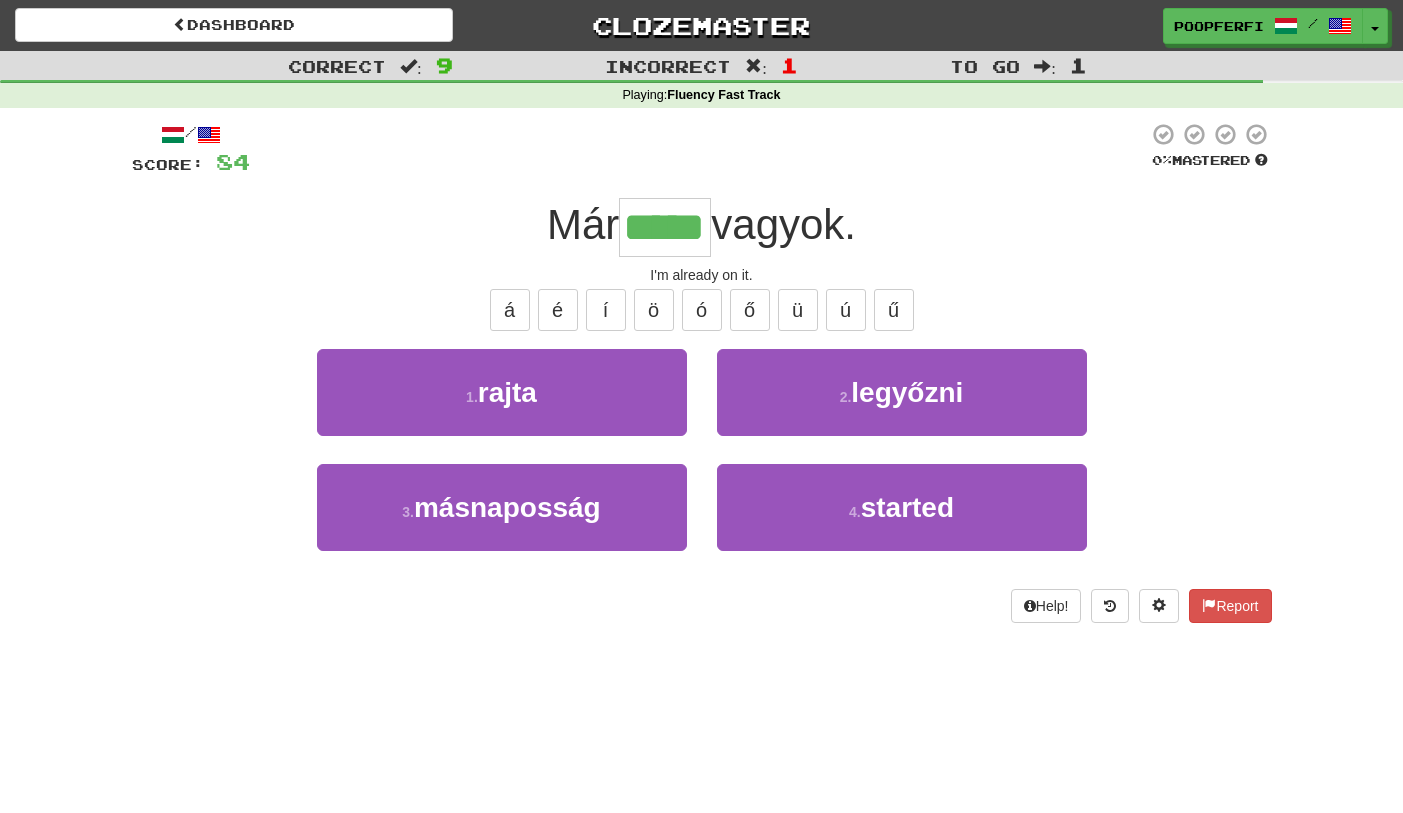 type on "*****" 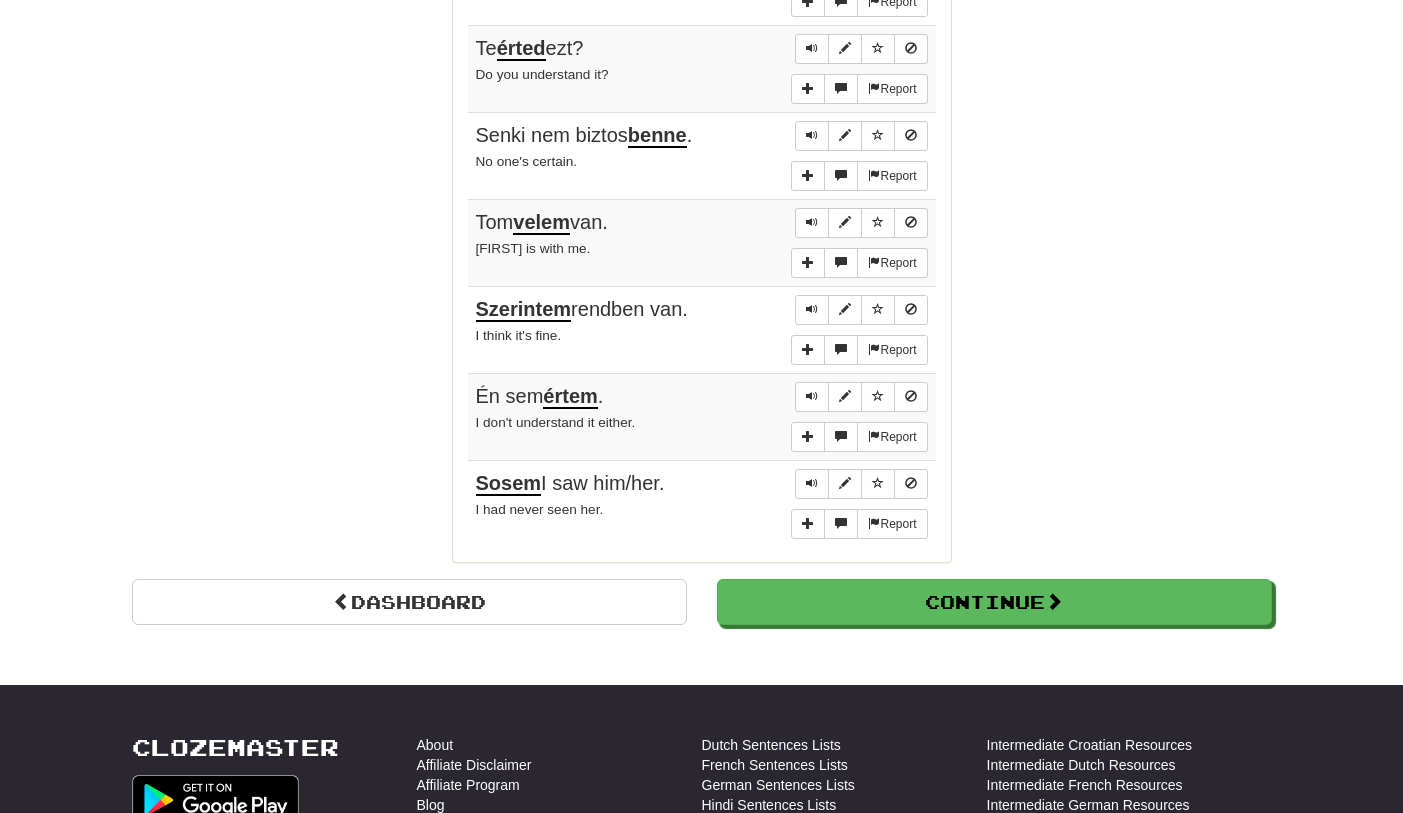 scroll, scrollTop: 1725, scrollLeft: 0, axis: vertical 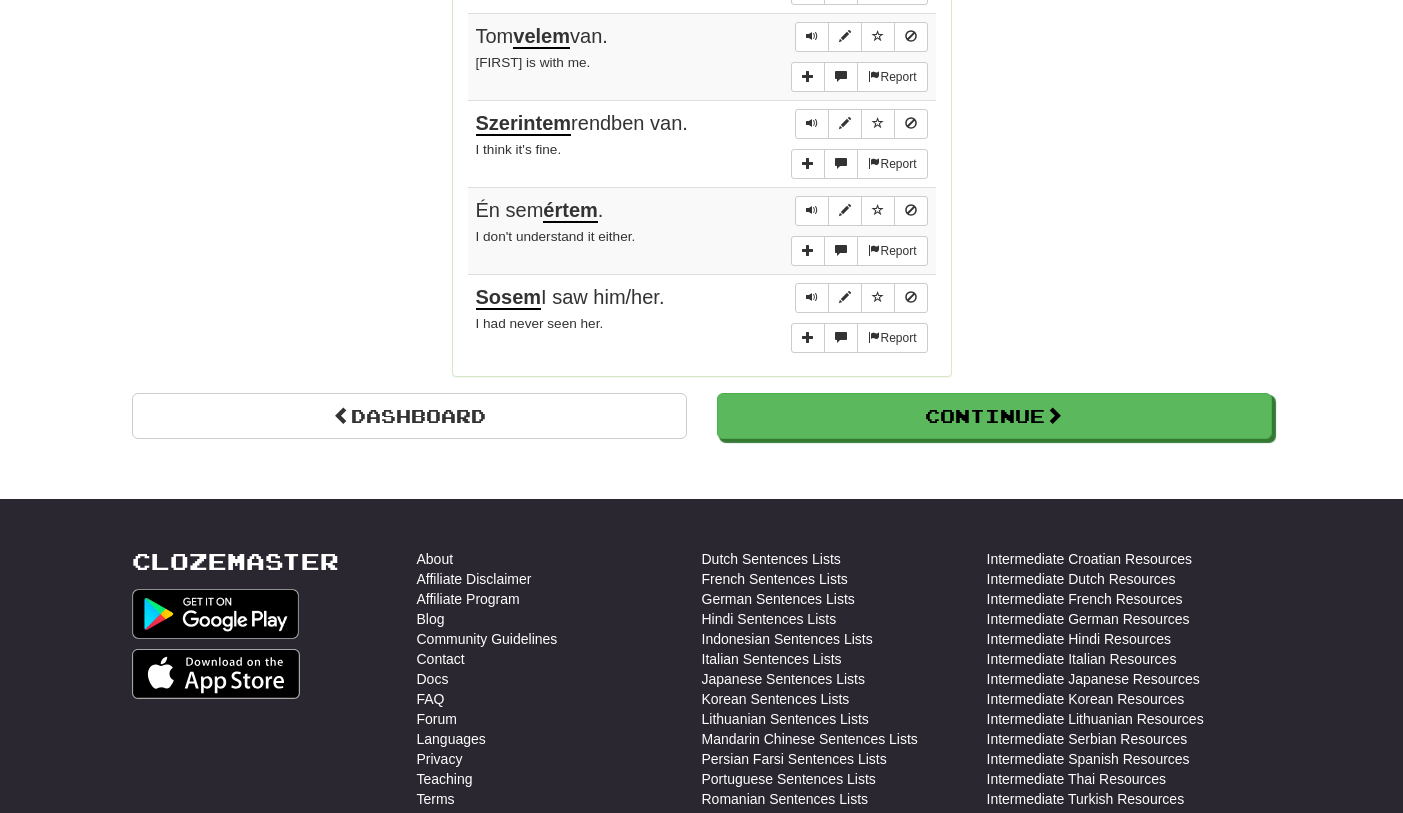 click on "Dashboard
Clozemaster
[USERNAME]
/
Toggle Dropdown
Dashboard
Leaderboard
Activity Feed
Notifications
Profile
Discussions
Español
/
English
Streak:
0
Review:
11
Points Today: 0
Magyar
/
English
Streak:
9
Review:
30
Points Today: 204
Languages
Account
Logout
[USERNAME]
/
Toggle Dropdown
Dashboard
Leaderboard
Activity Feed
Notifications
Profile
Discussions
Español
/
English
Streak:
0
Review:
11
Points Today: 0
Magyar
/
English
Streak:
9
Review:
30
Points Today: 204
Languages
Account
Logout
clozemaster
Correct   :   10   :   1" at bounding box center (701, -283) 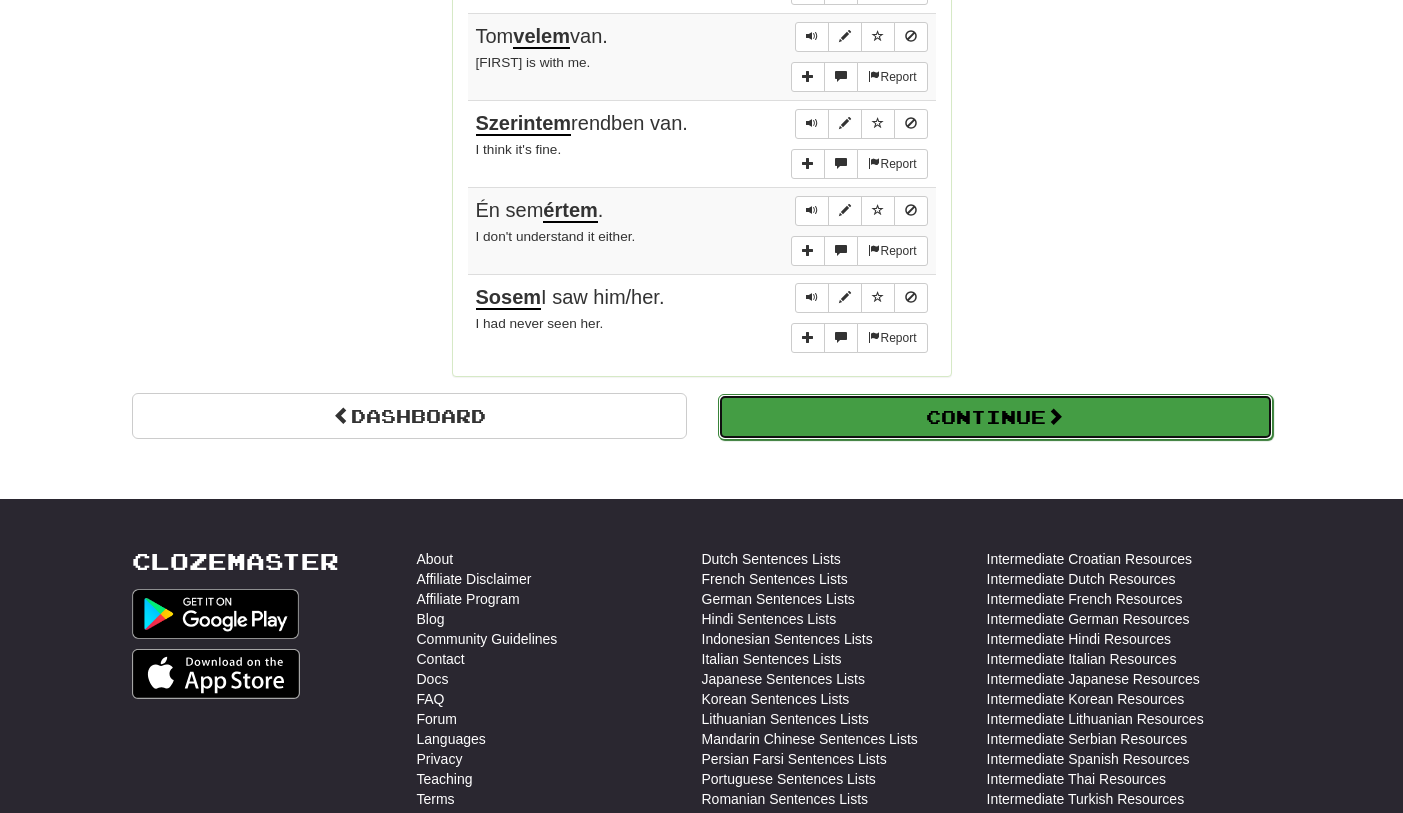 click on "Continue" at bounding box center (995, 417) 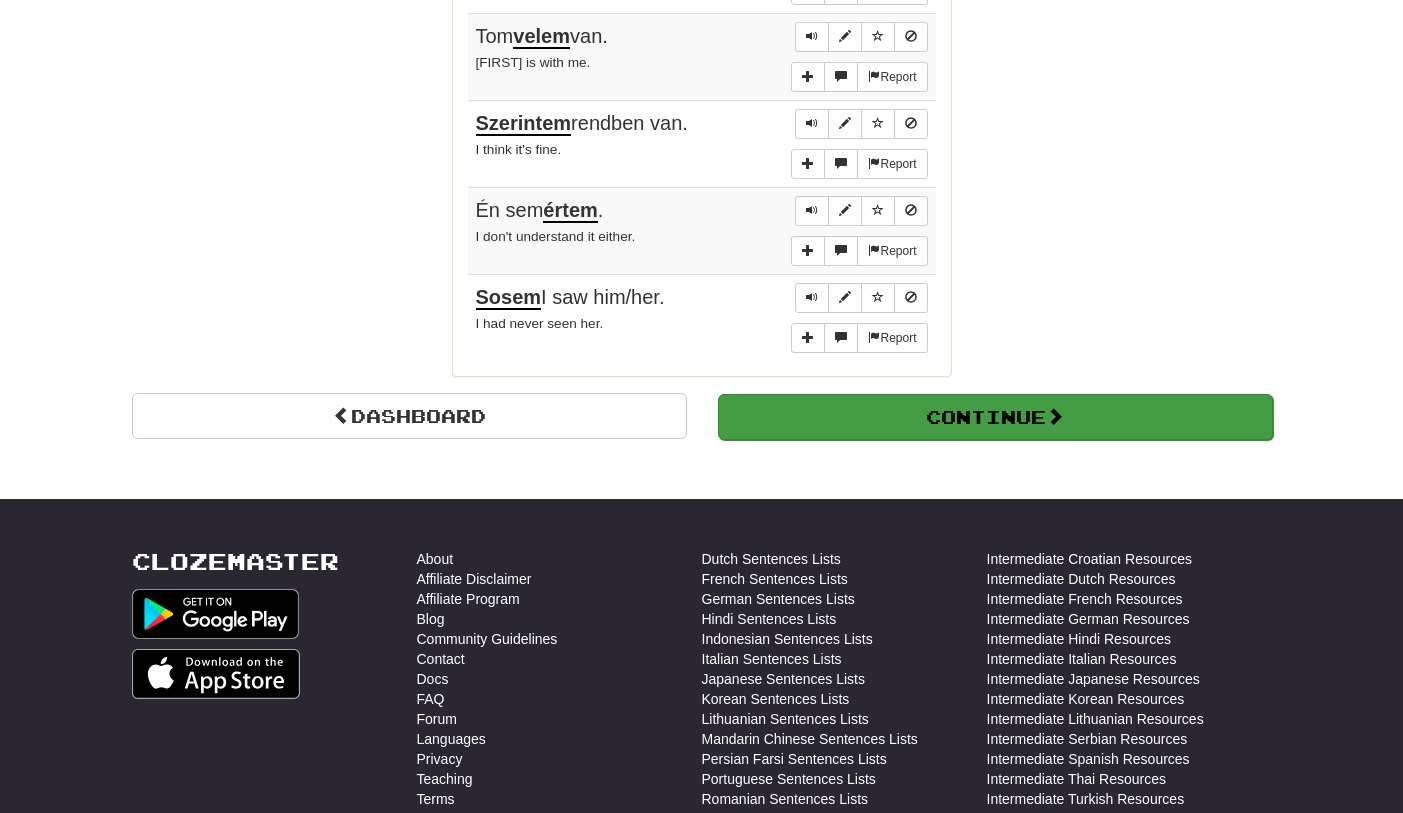 scroll, scrollTop: 710, scrollLeft: 0, axis: vertical 